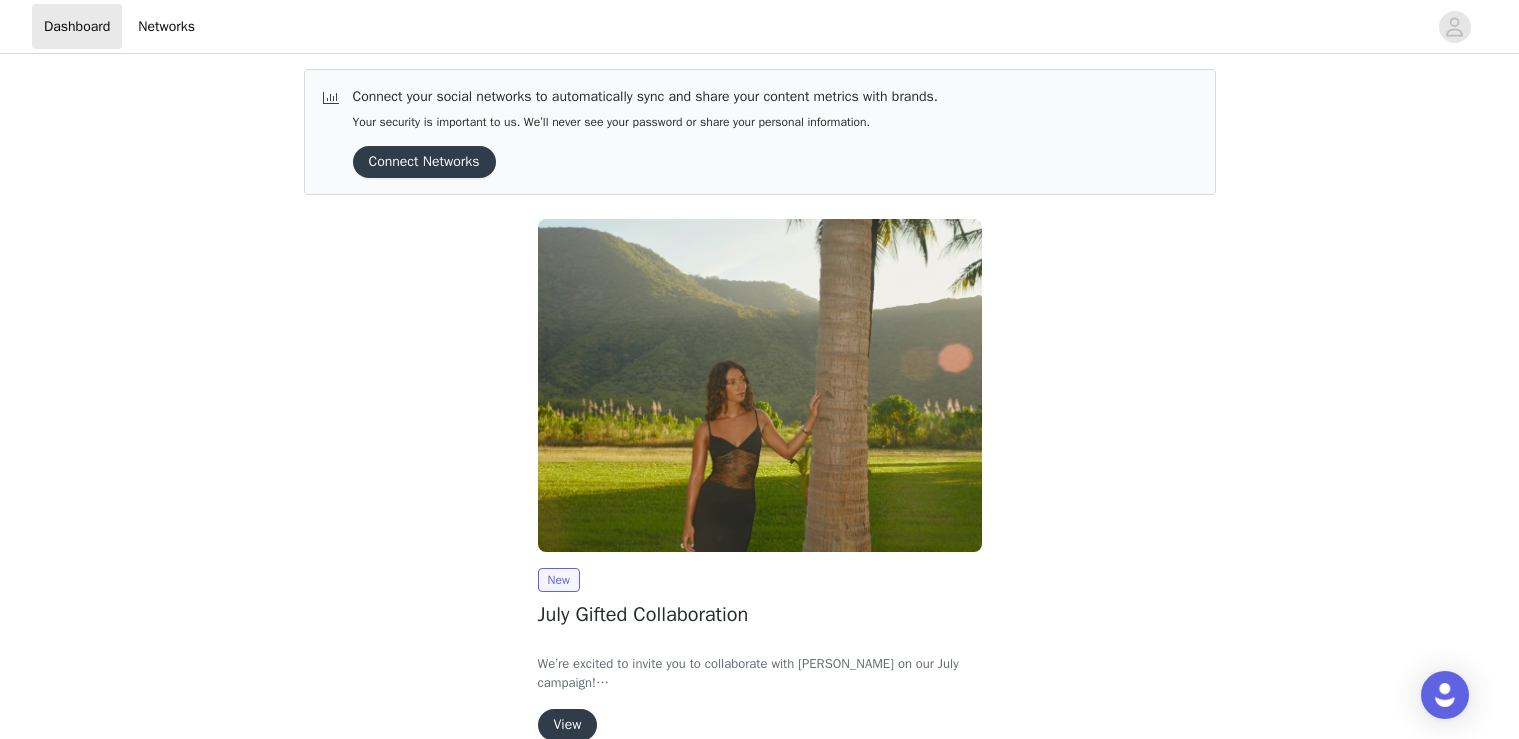 scroll, scrollTop: 107, scrollLeft: 0, axis: vertical 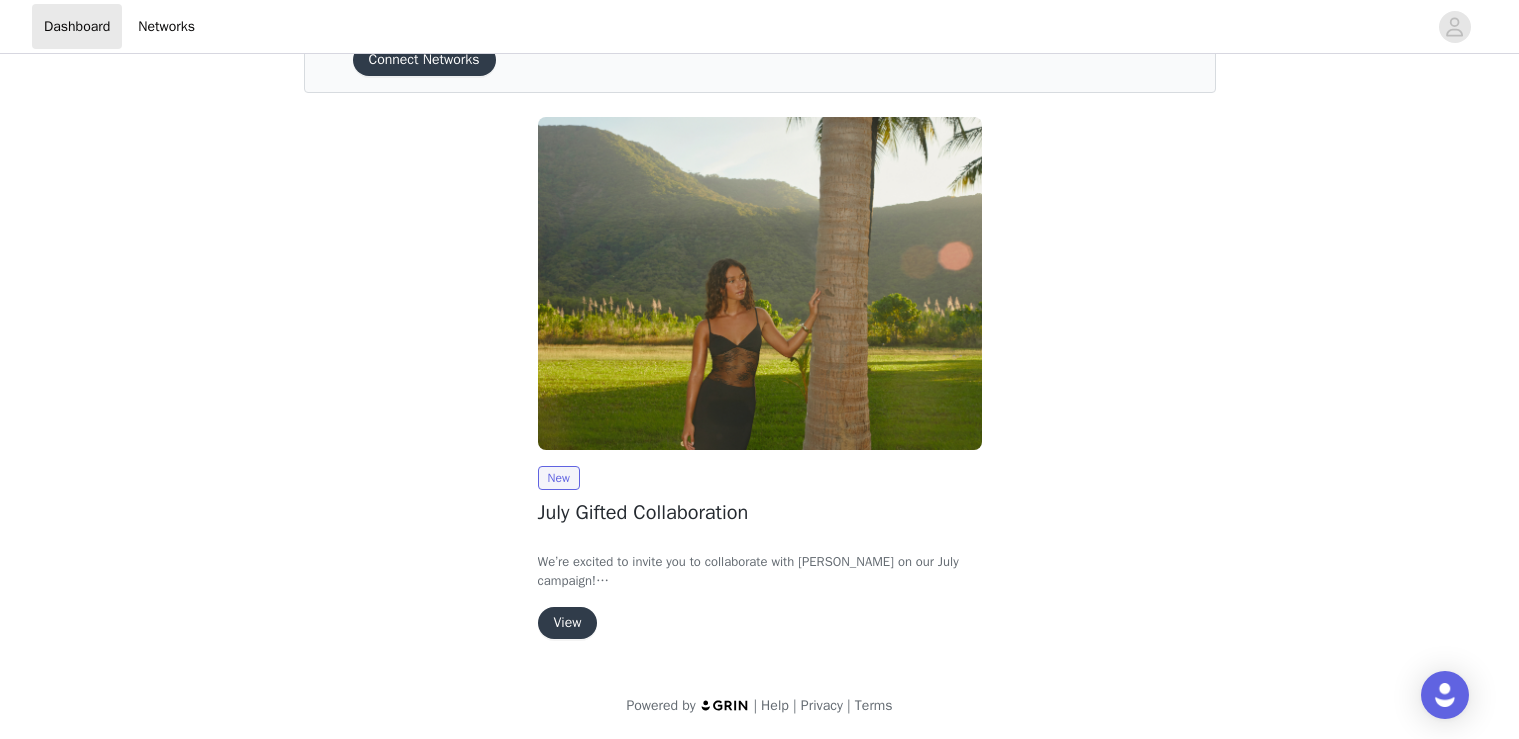 click on "View" at bounding box center [568, 623] 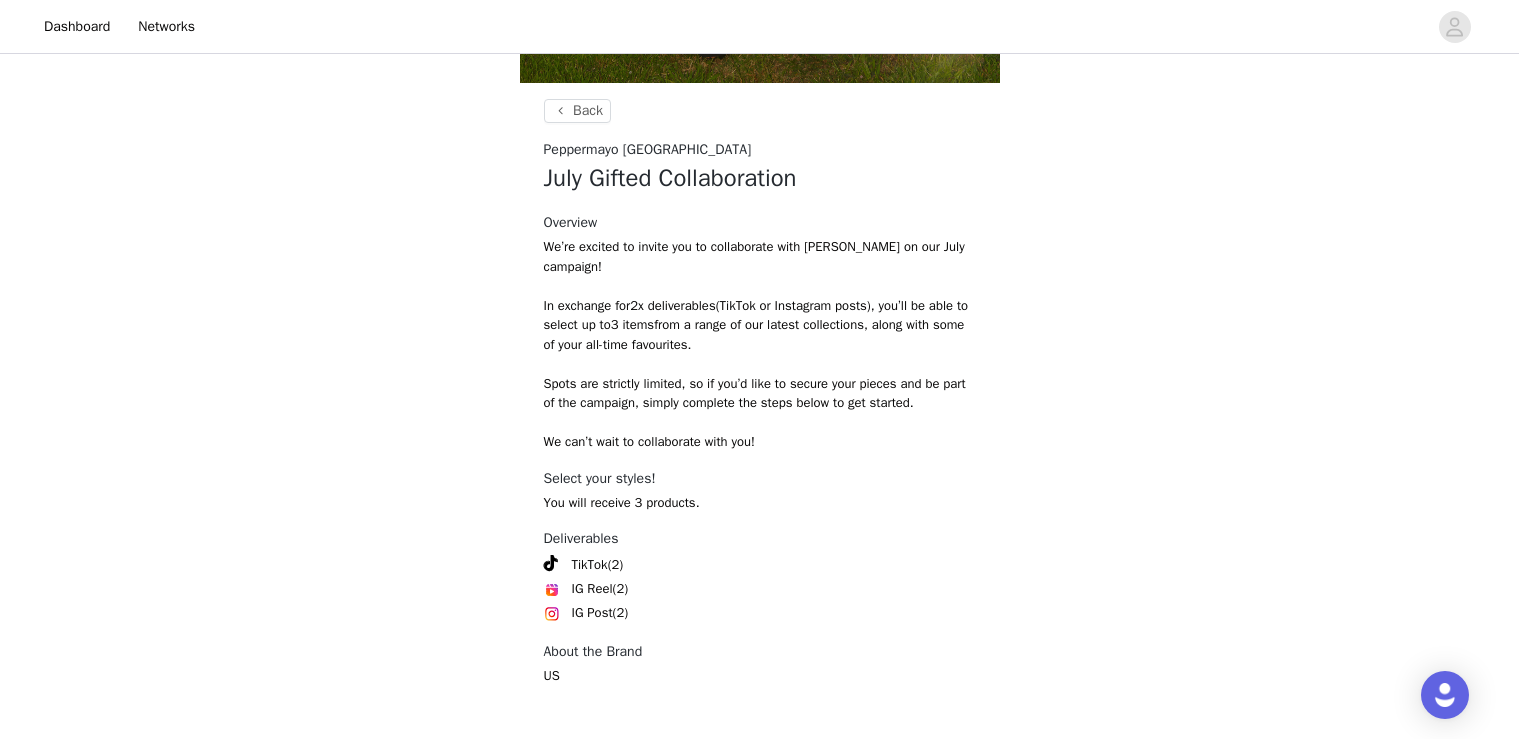 scroll, scrollTop: 777, scrollLeft: 0, axis: vertical 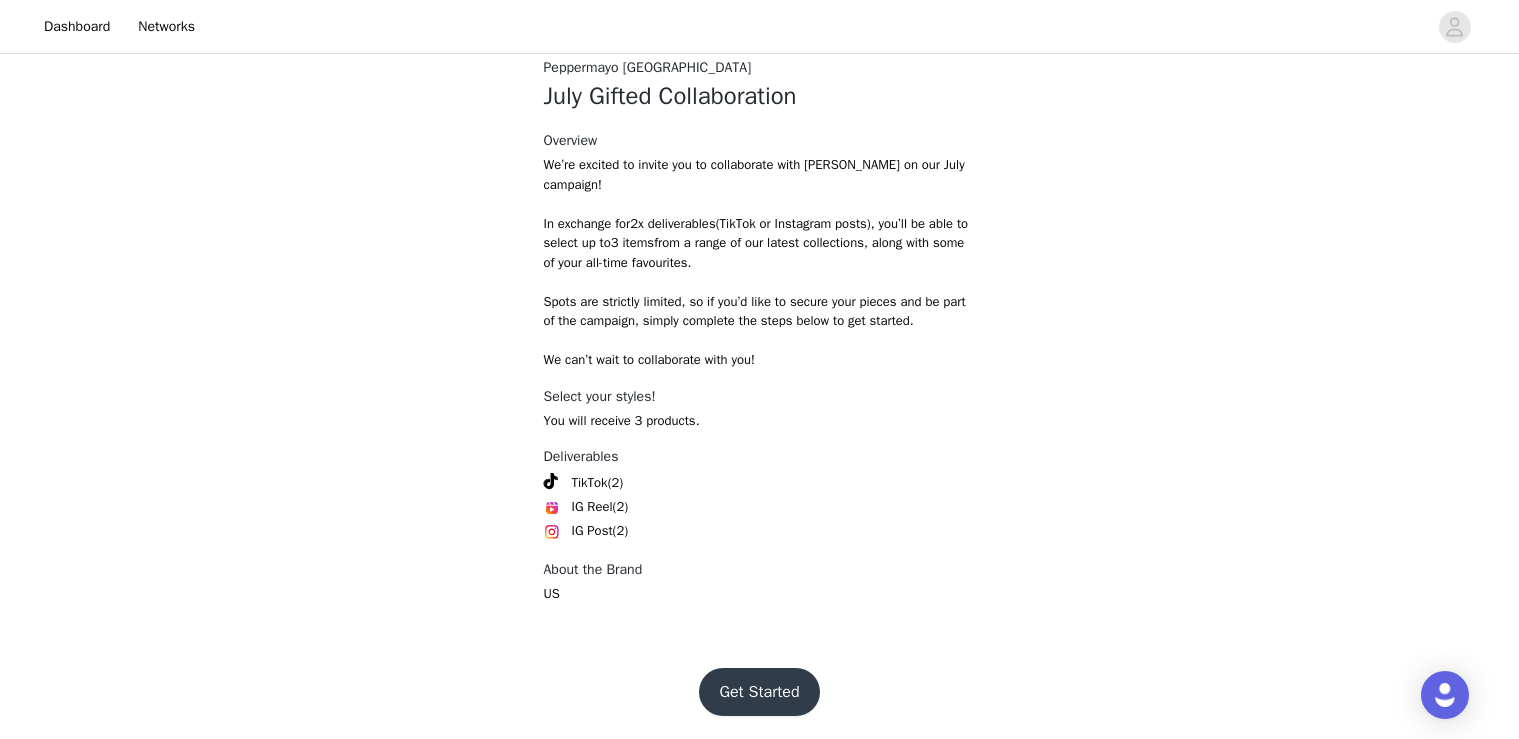 click on "Get Started" at bounding box center (759, 692) 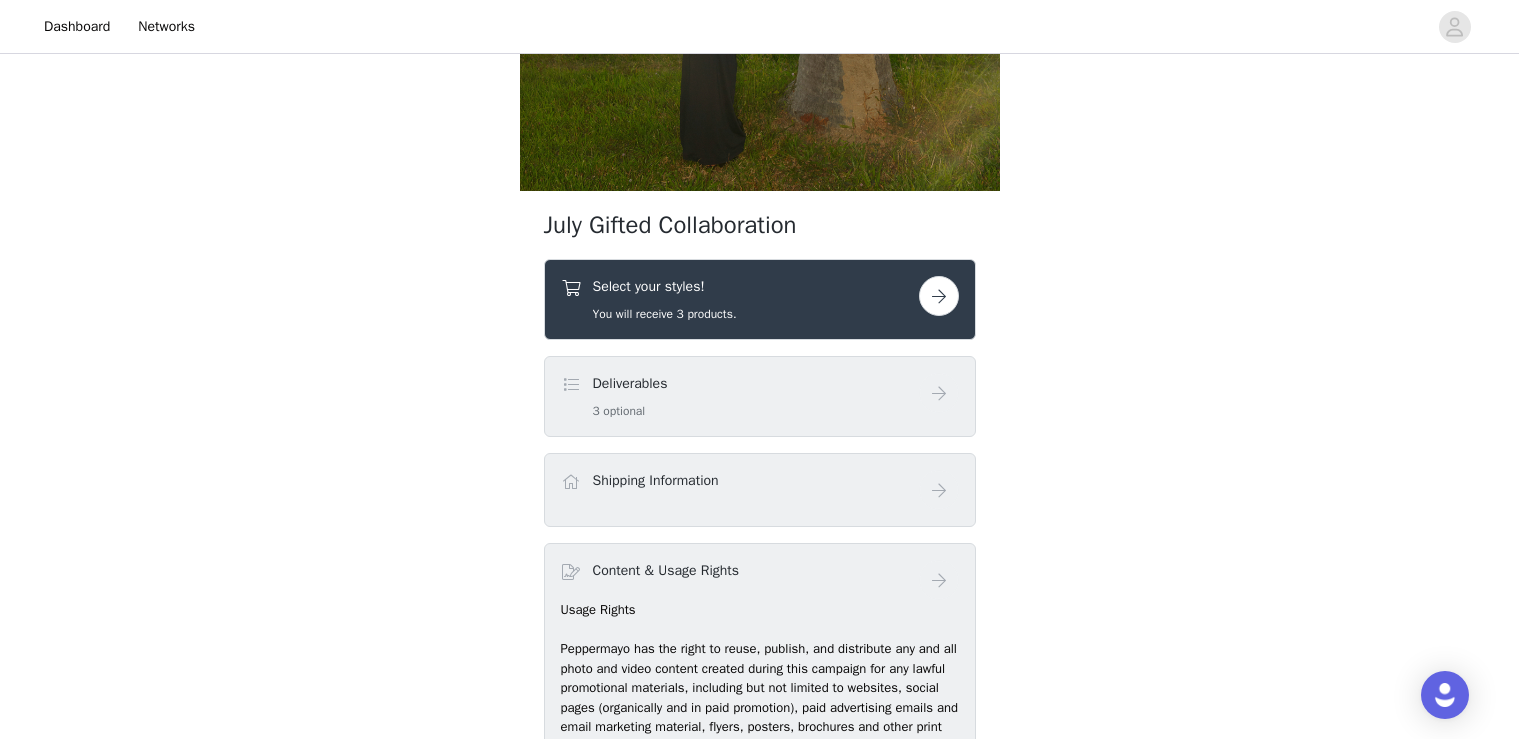scroll, scrollTop: 462, scrollLeft: 0, axis: vertical 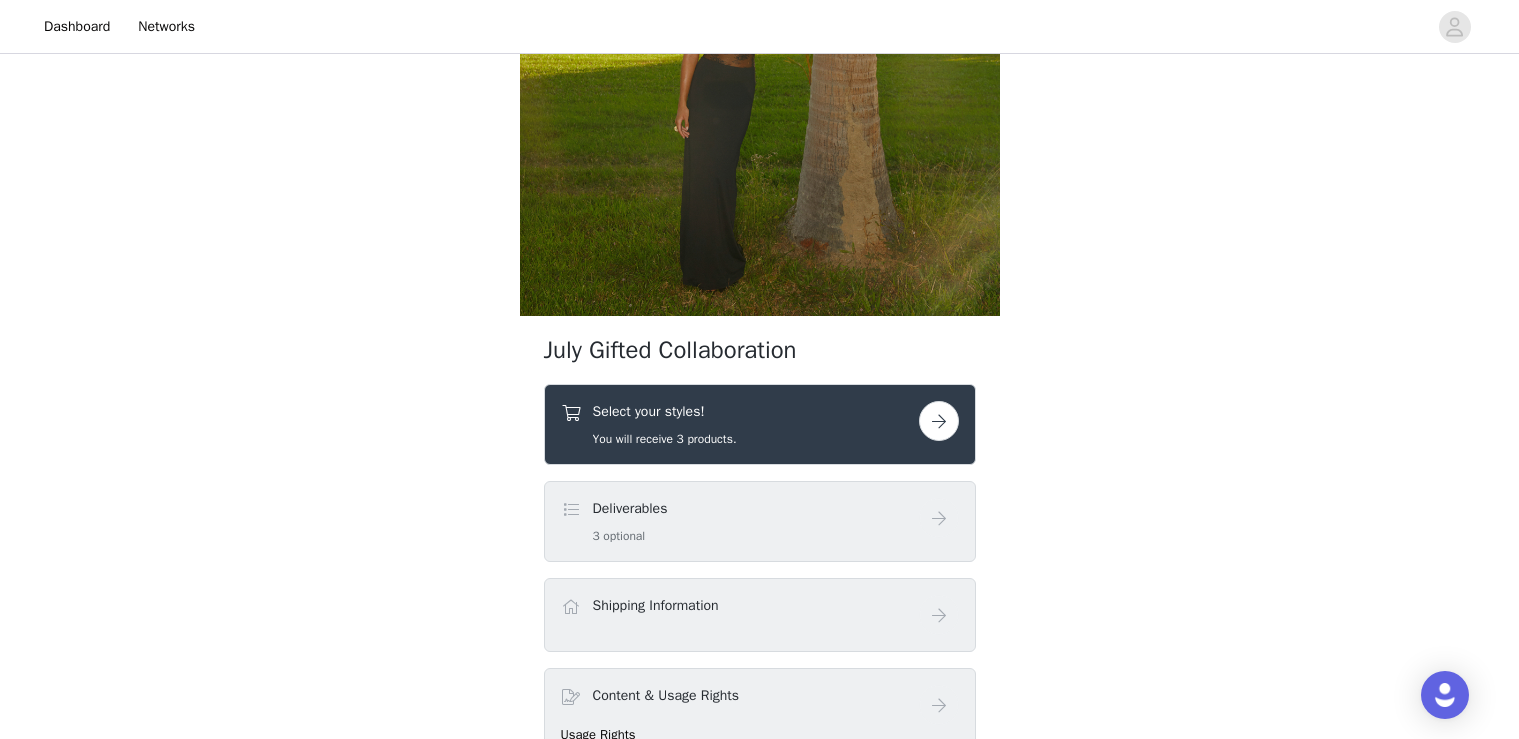 click at bounding box center [939, 421] 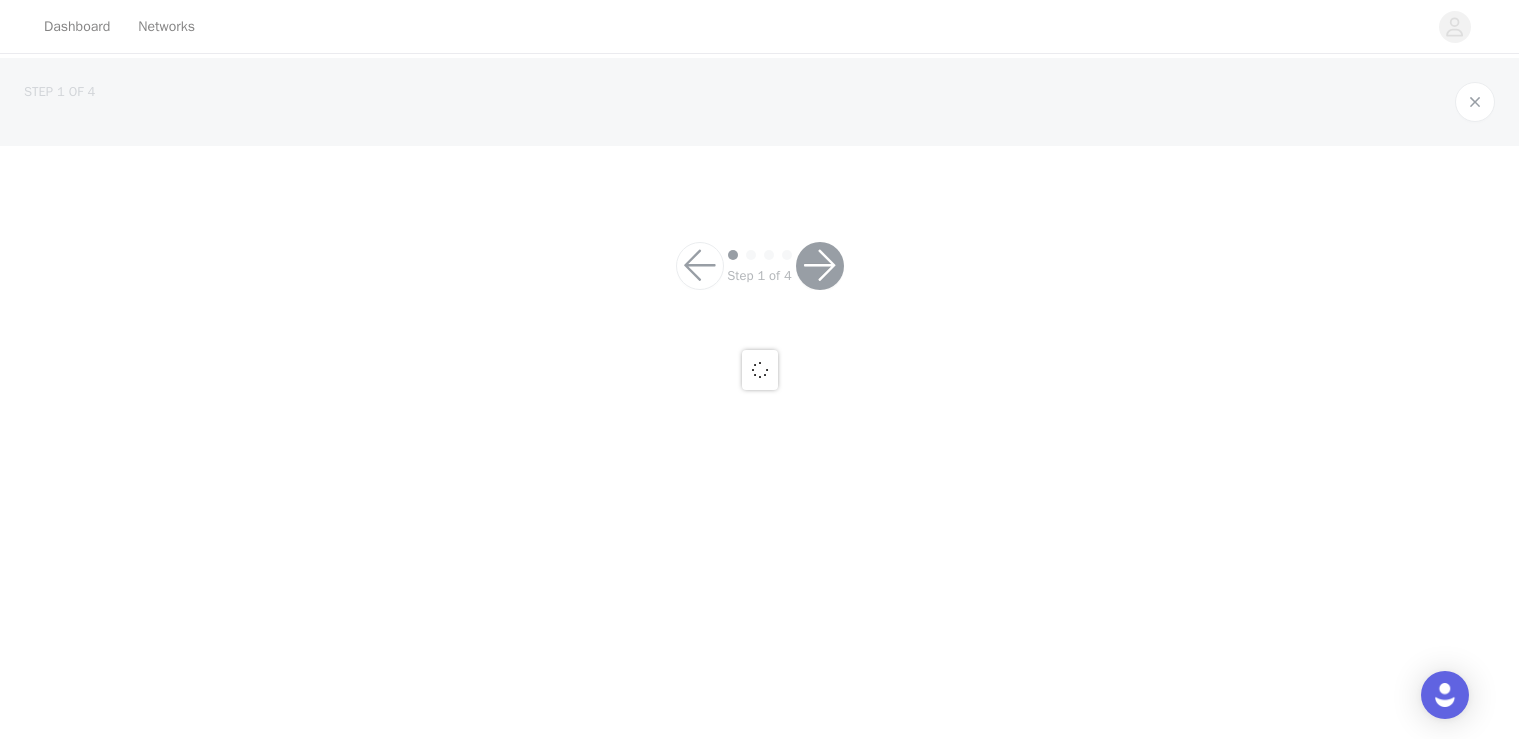 scroll, scrollTop: 0, scrollLeft: 0, axis: both 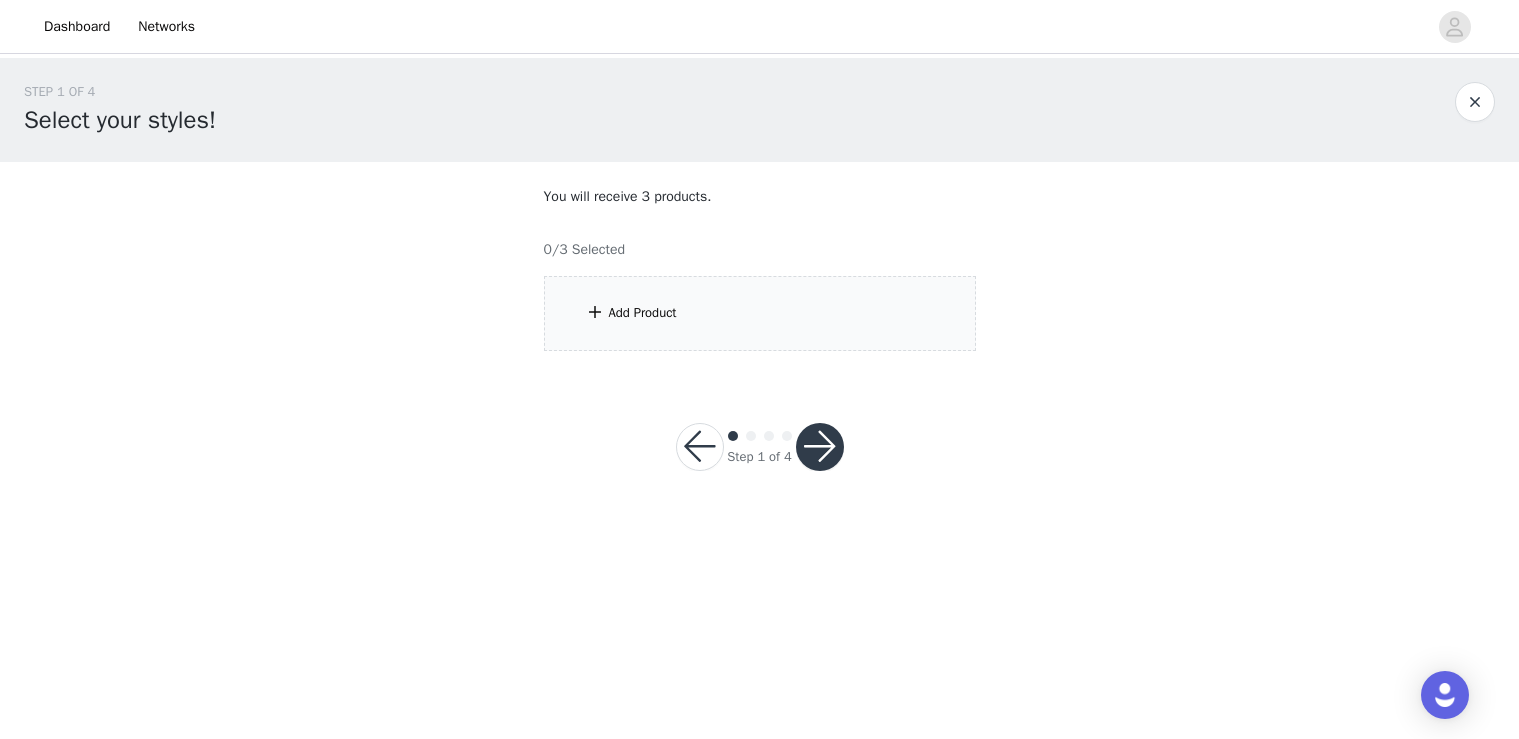 click on "Add Product" at bounding box center (760, 313) 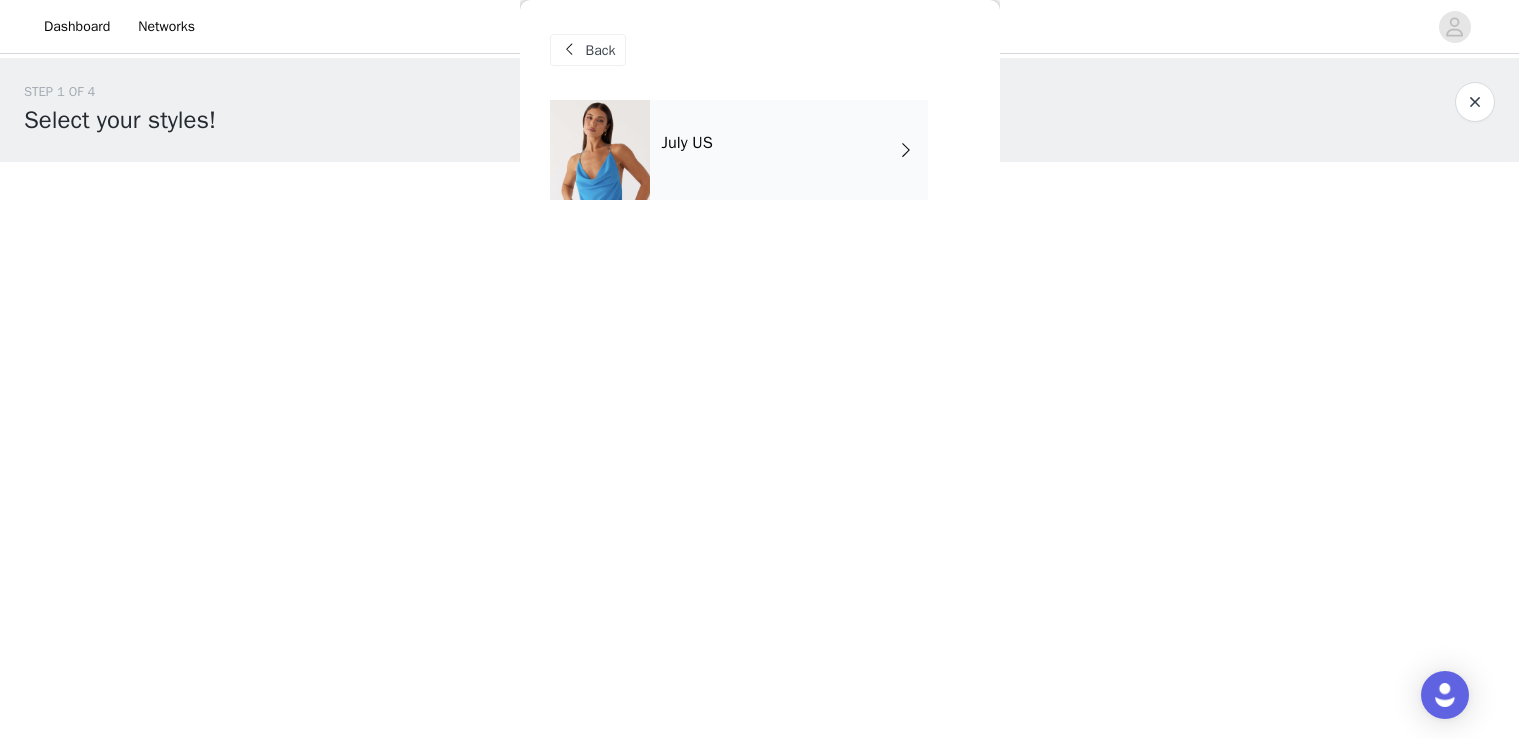 click on "July US" at bounding box center (789, 150) 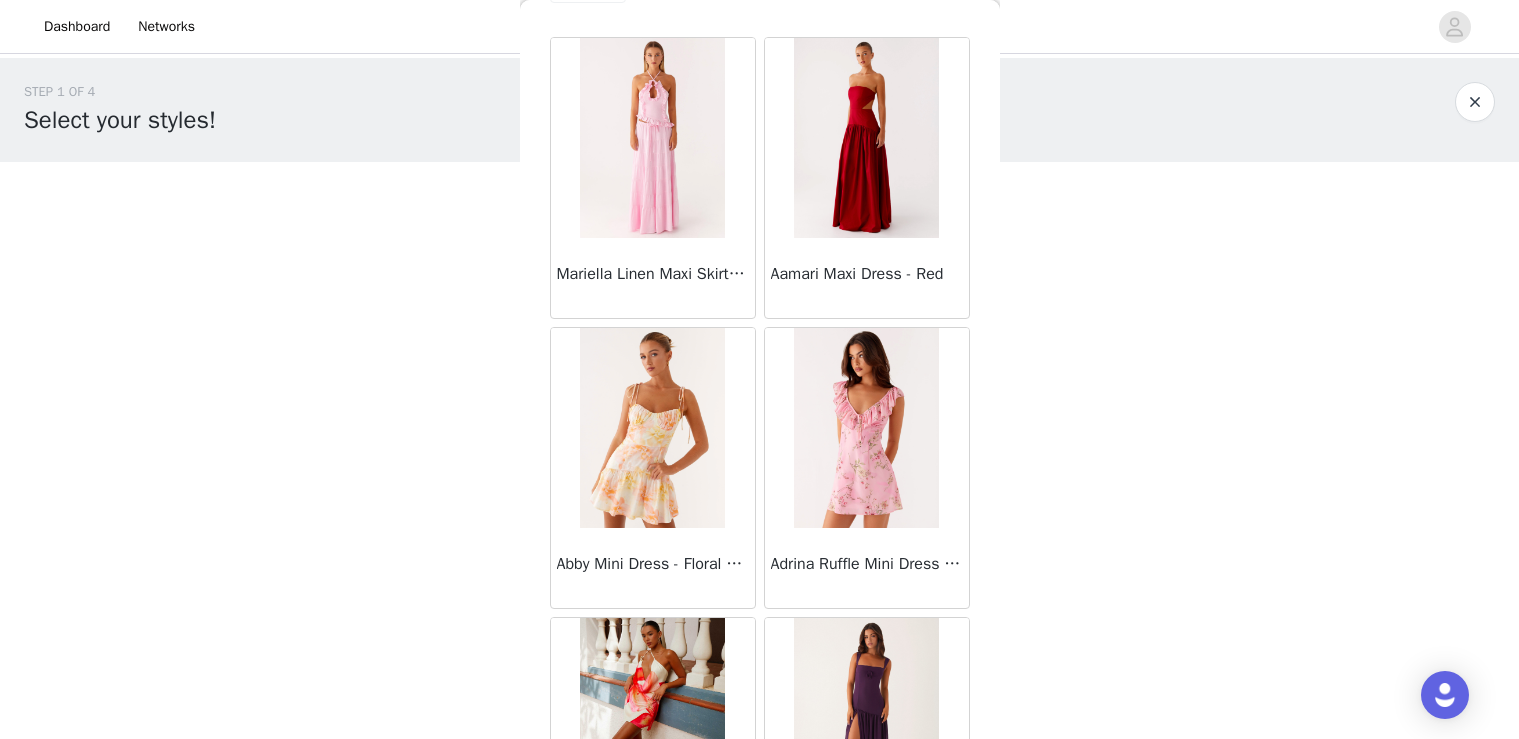 scroll, scrollTop: 58, scrollLeft: 0, axis: vertical 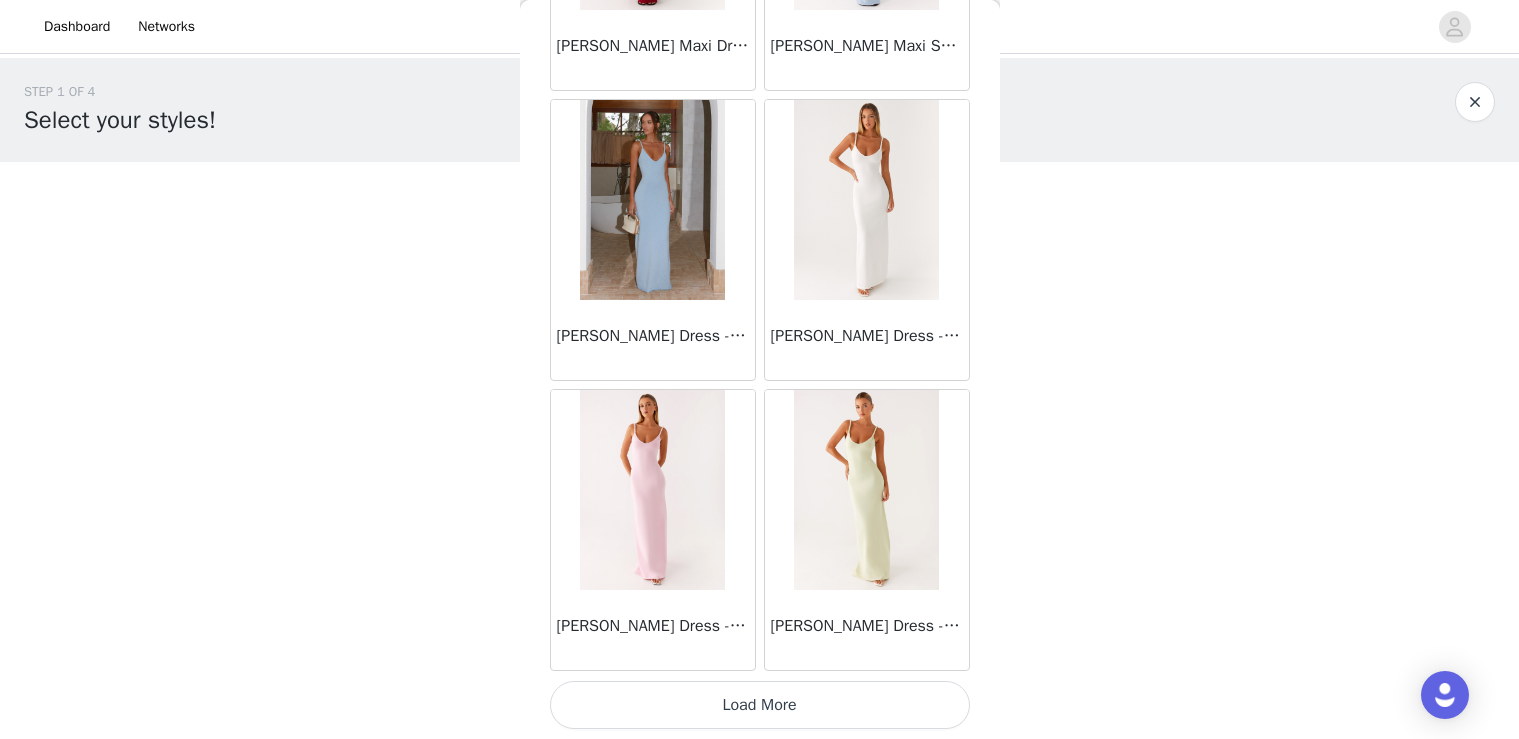 click on "Load More" at bounding box center [760, 705] 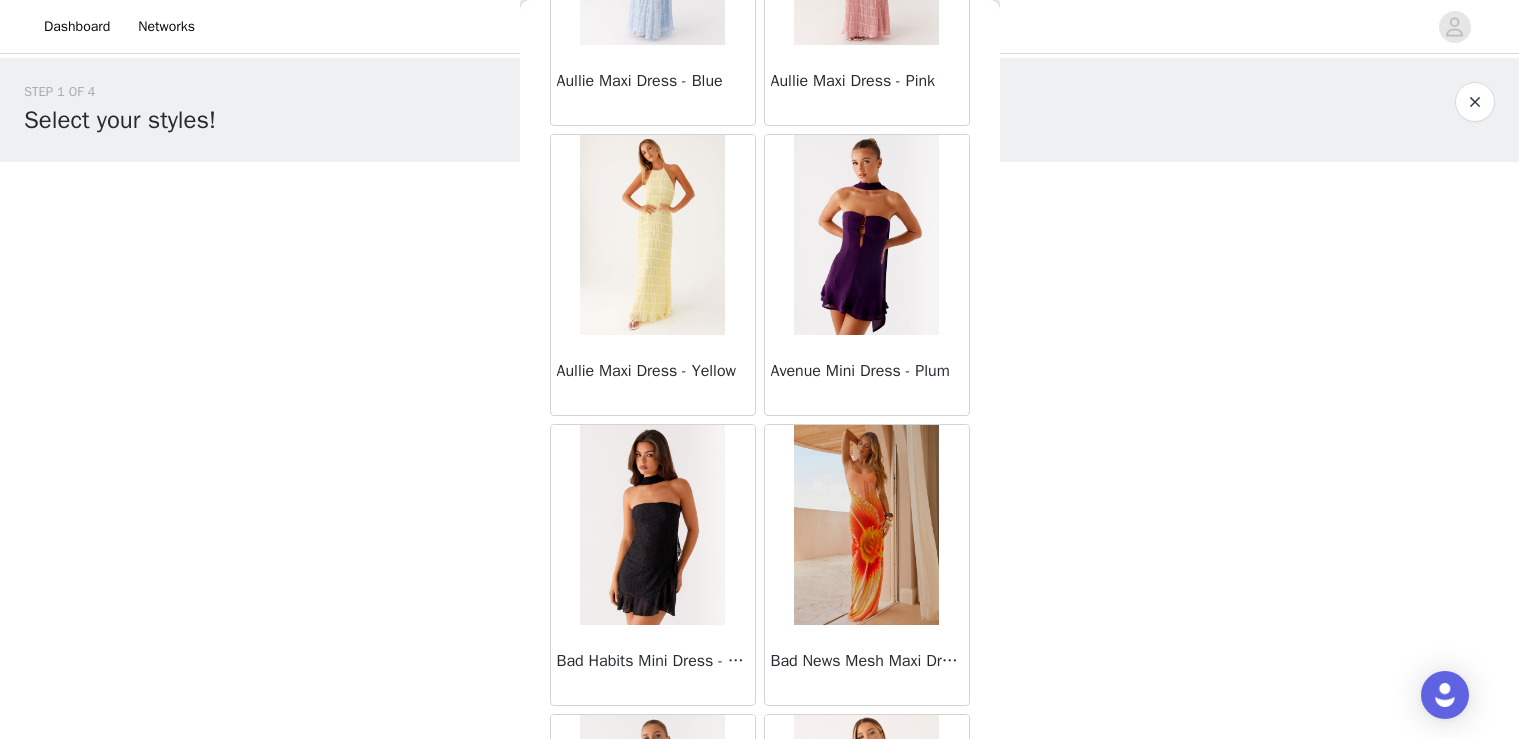 scroll, scrollTop: 5221, scrollLeft: 0, axis: vertical 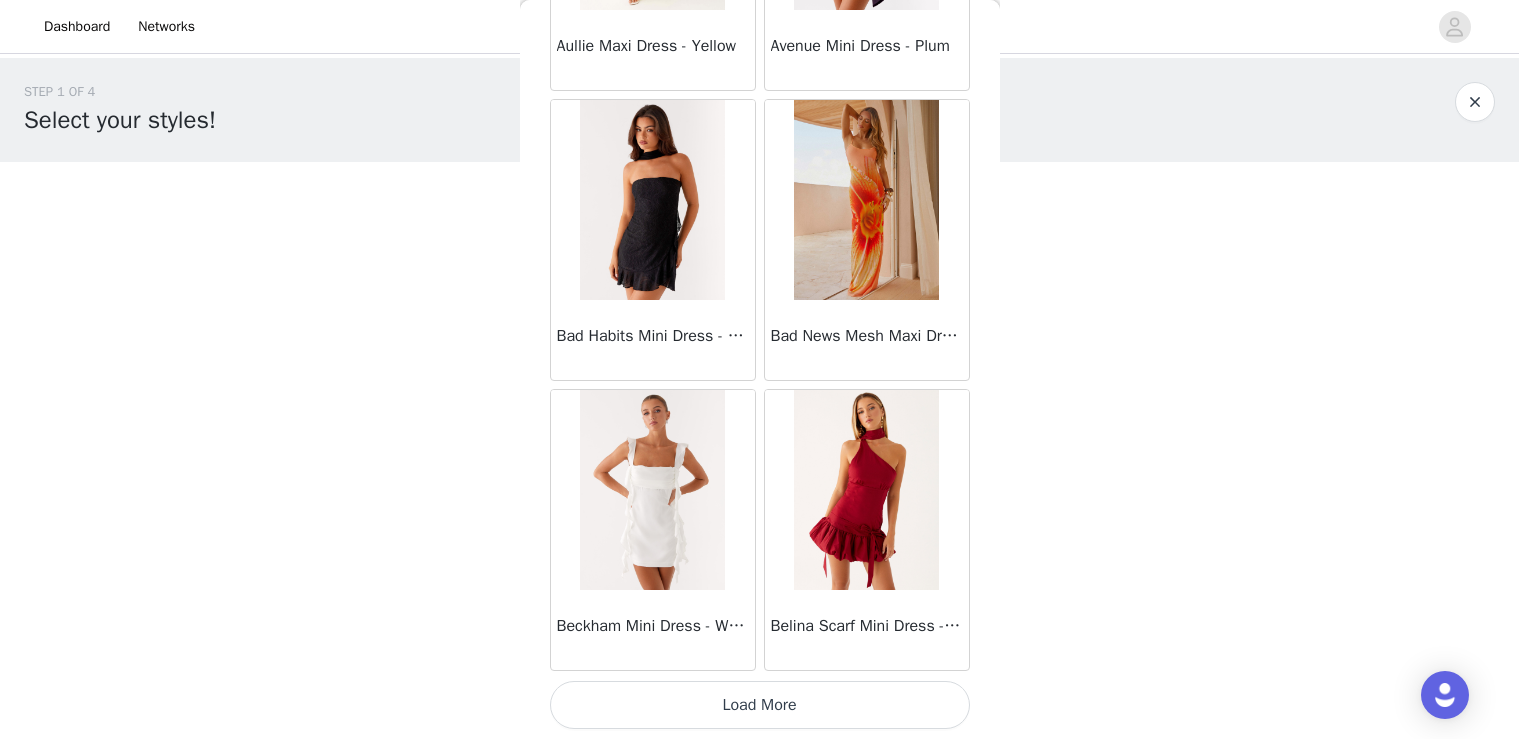 click on "Load More" at bounding box center (760, 705) 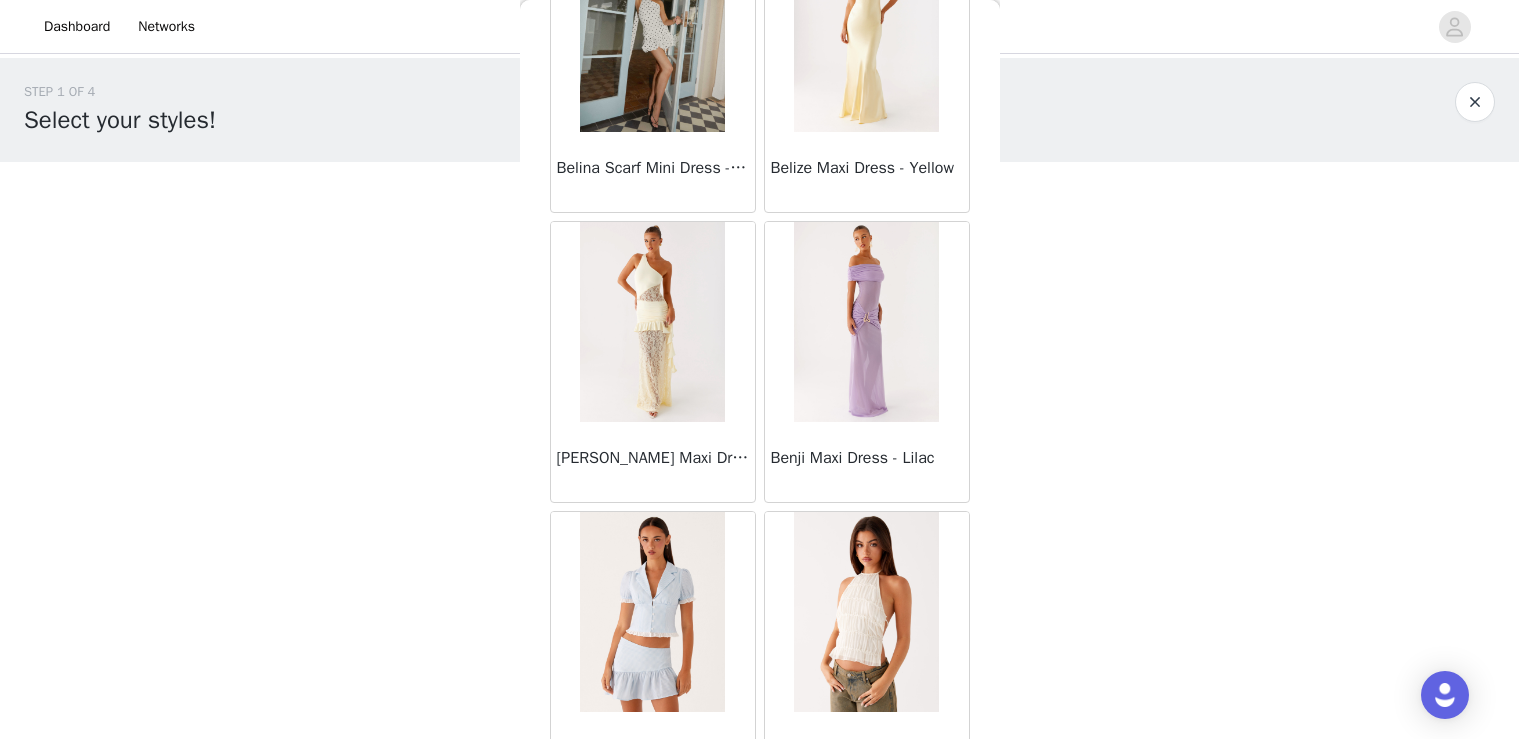 scroll, scrollTop: 5988, scrollLeft: 0, axis: vertical 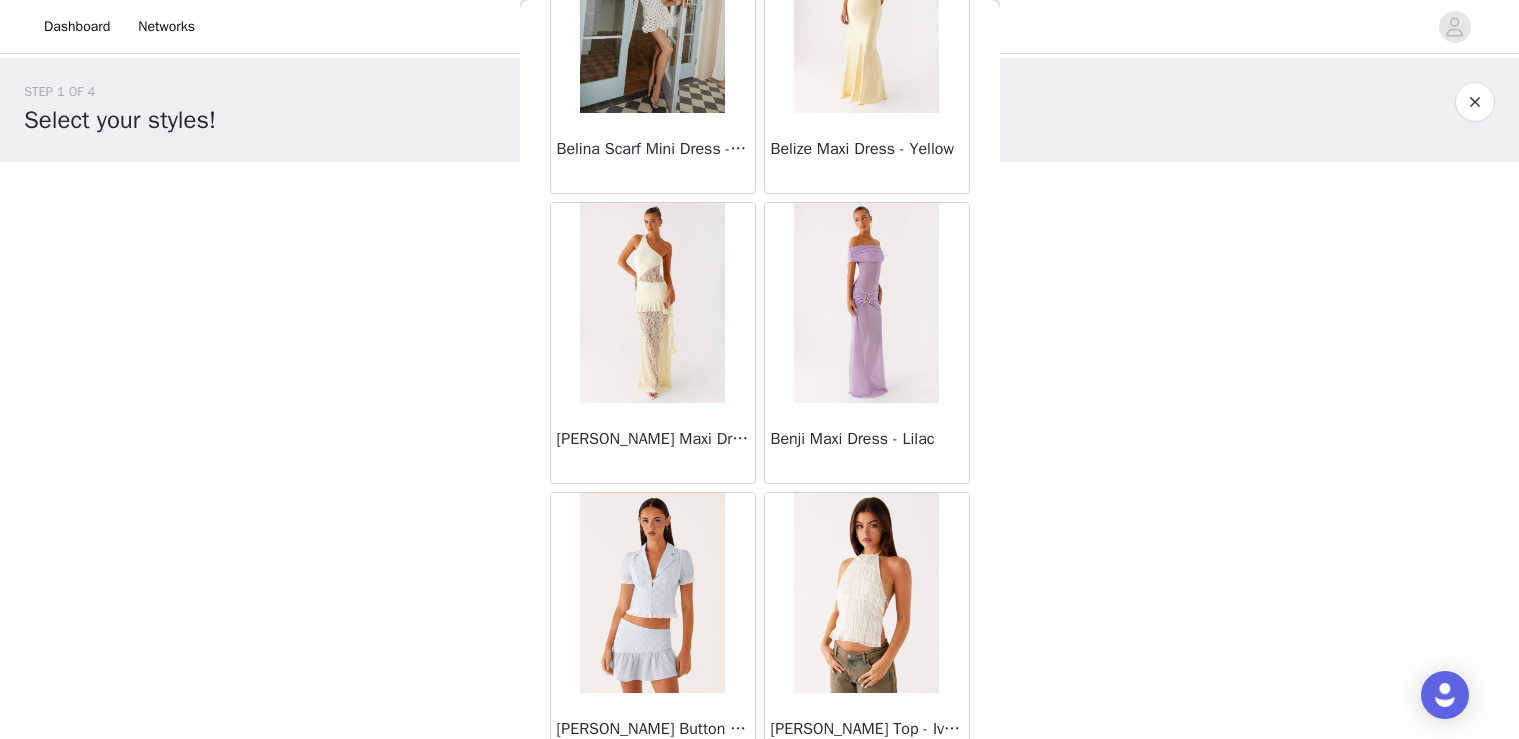click at bounding box center [652, 303] 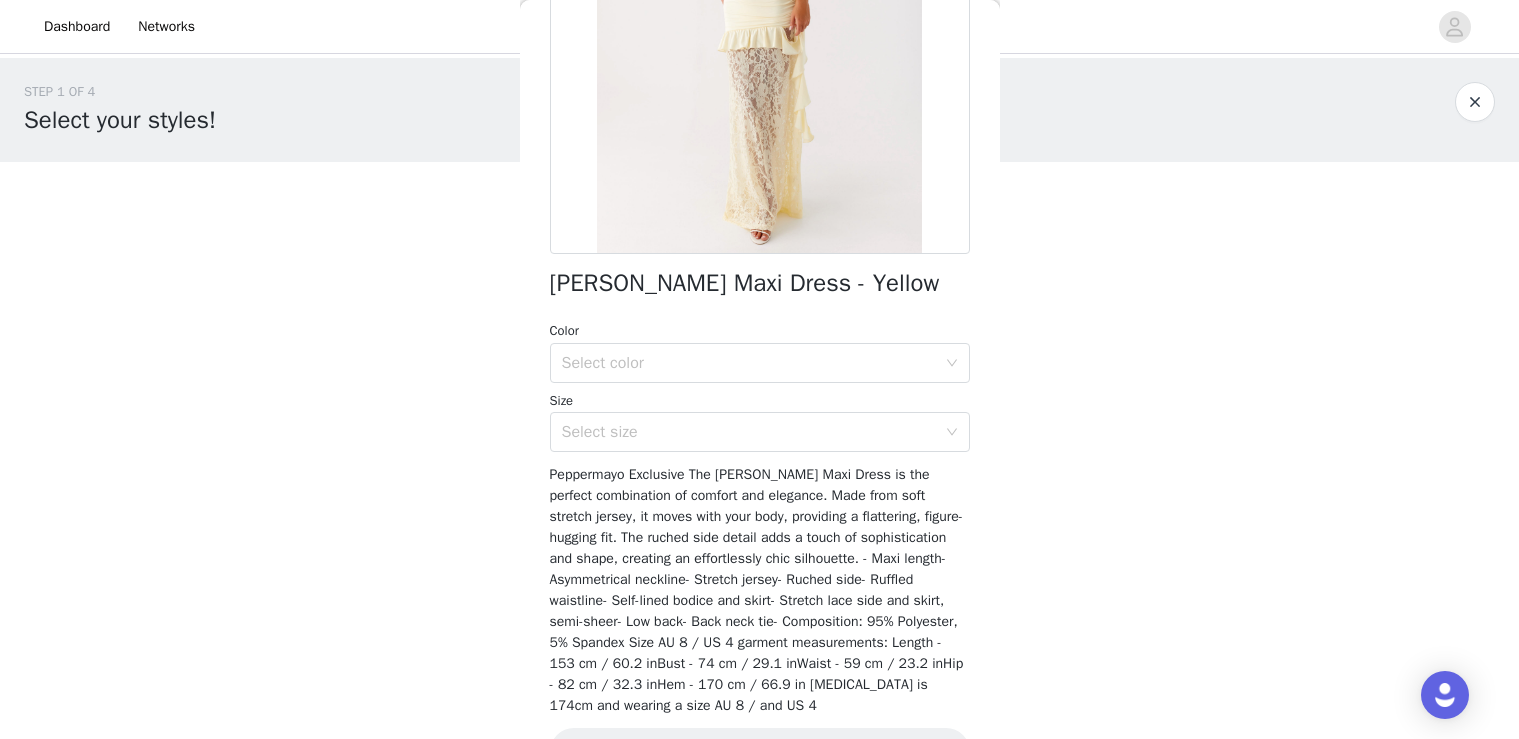 scroll, scrollTop: 334, scrollLeft: 0, axis: vertical 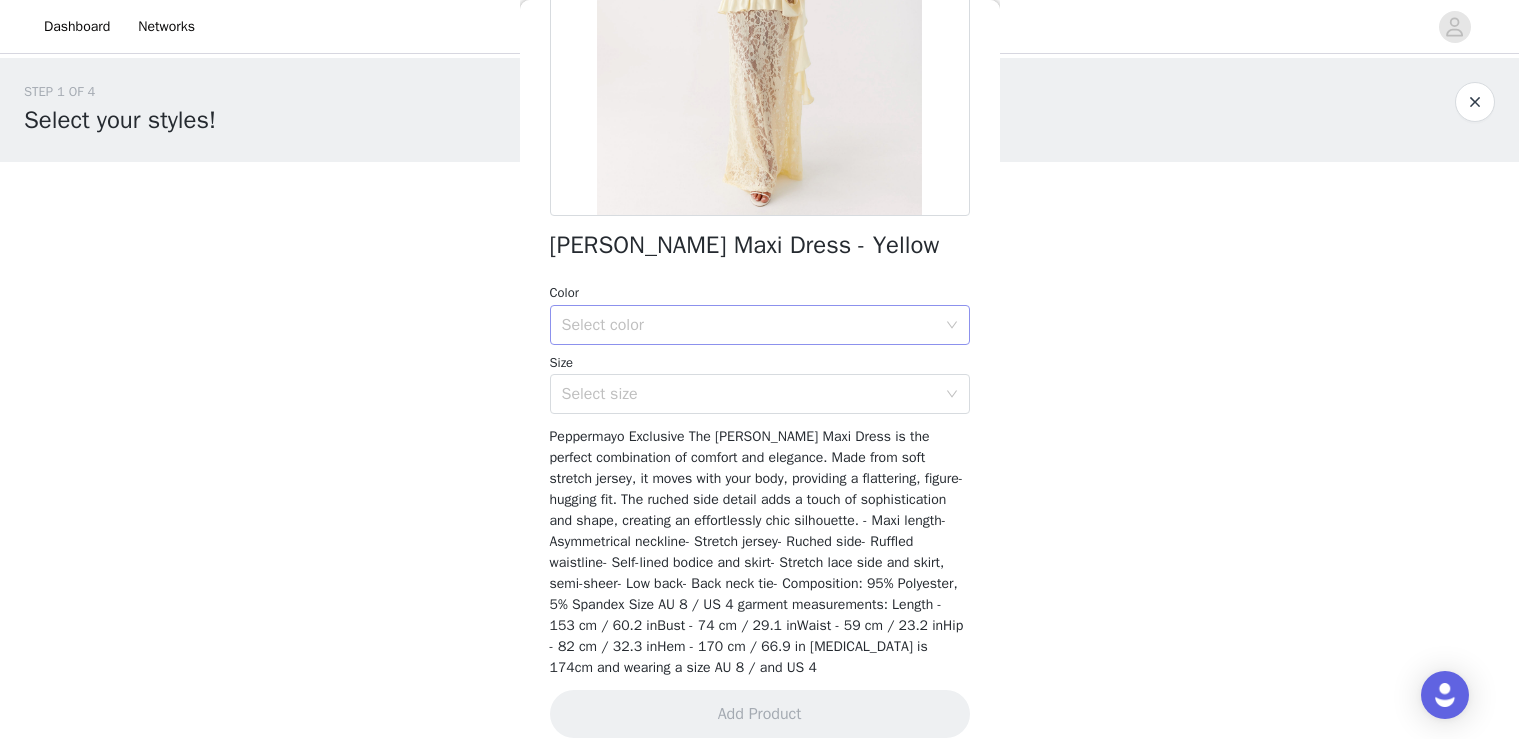 click on "Select color" at bounding box center (749, 325) 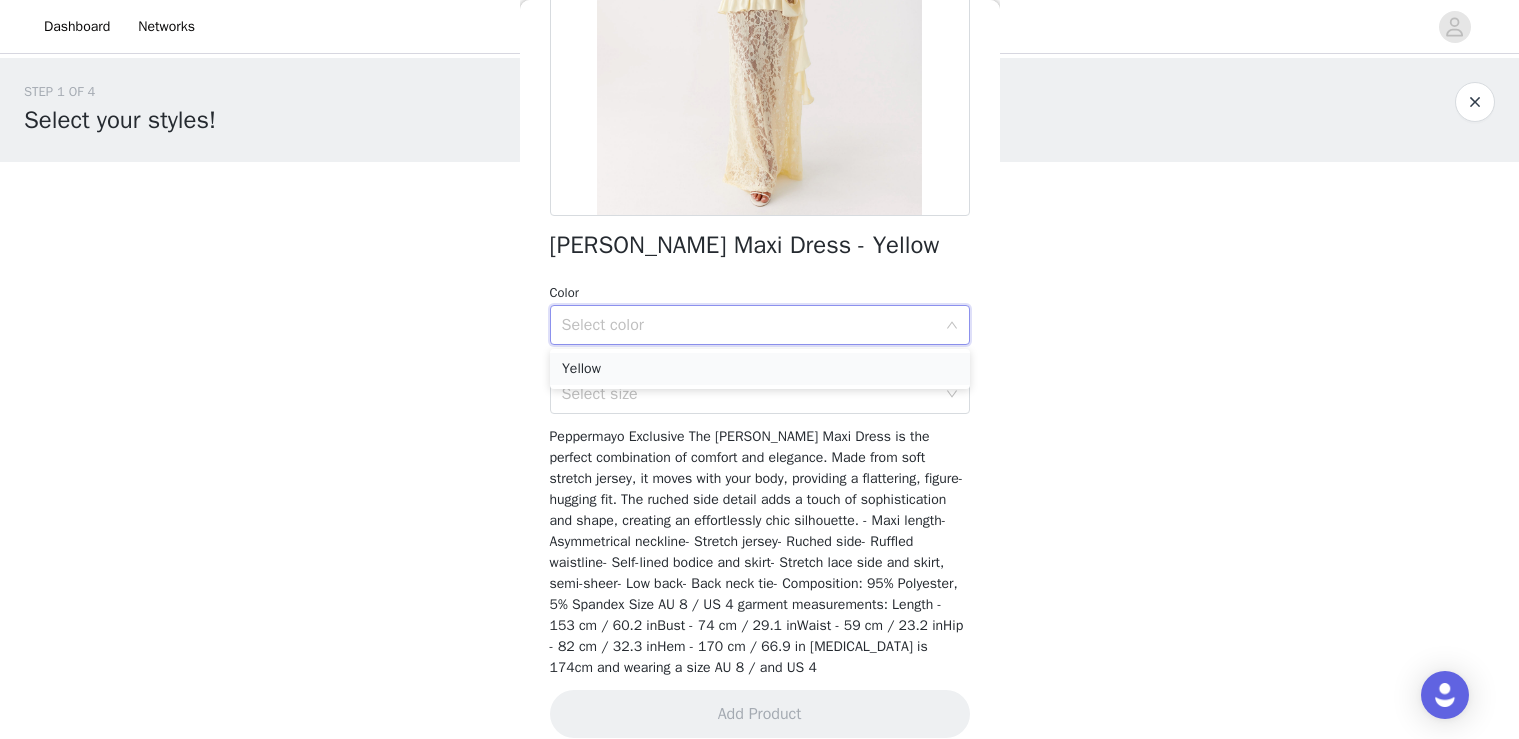 click on "Yellow" at bounding box center (760, 369) 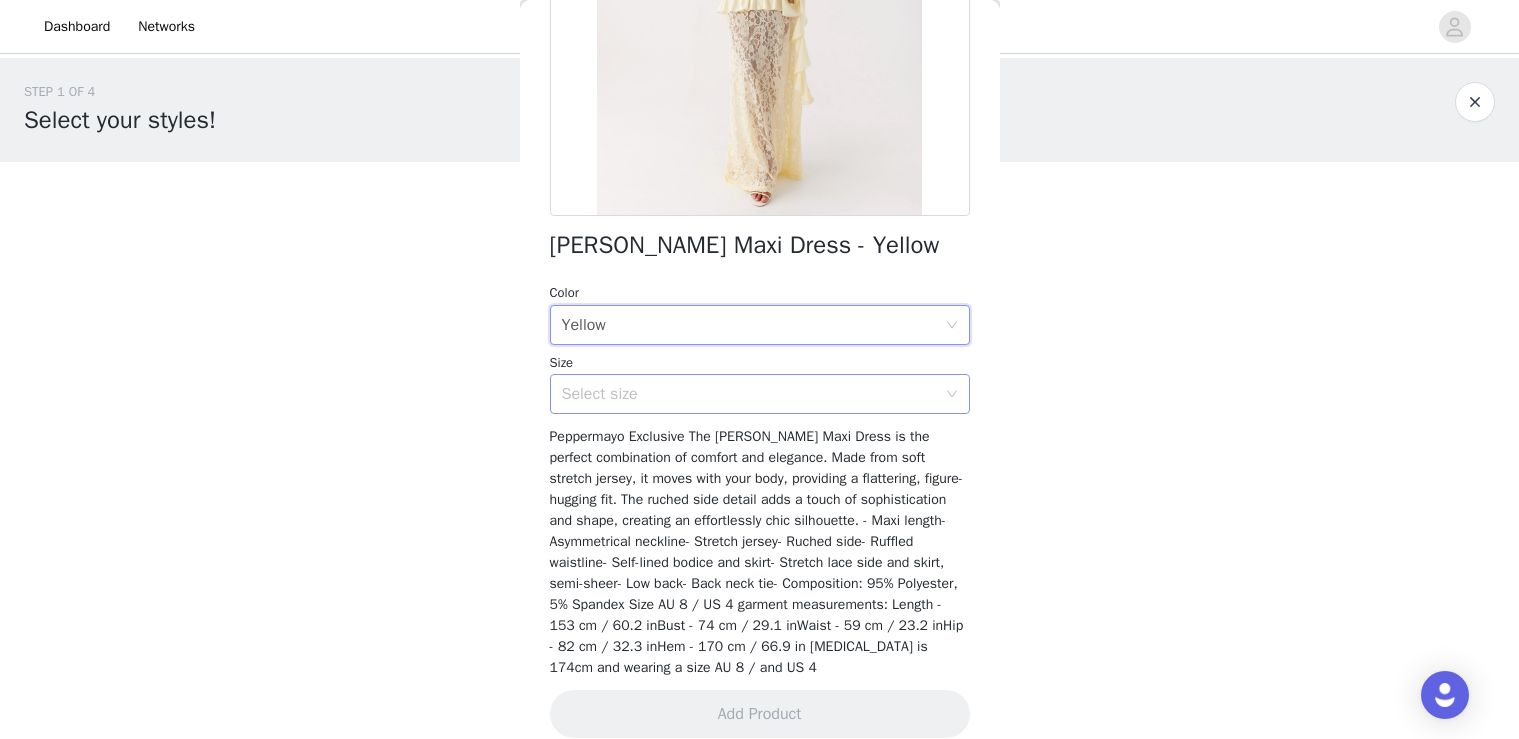 click on "Select size" at bounding box center [749, 394] 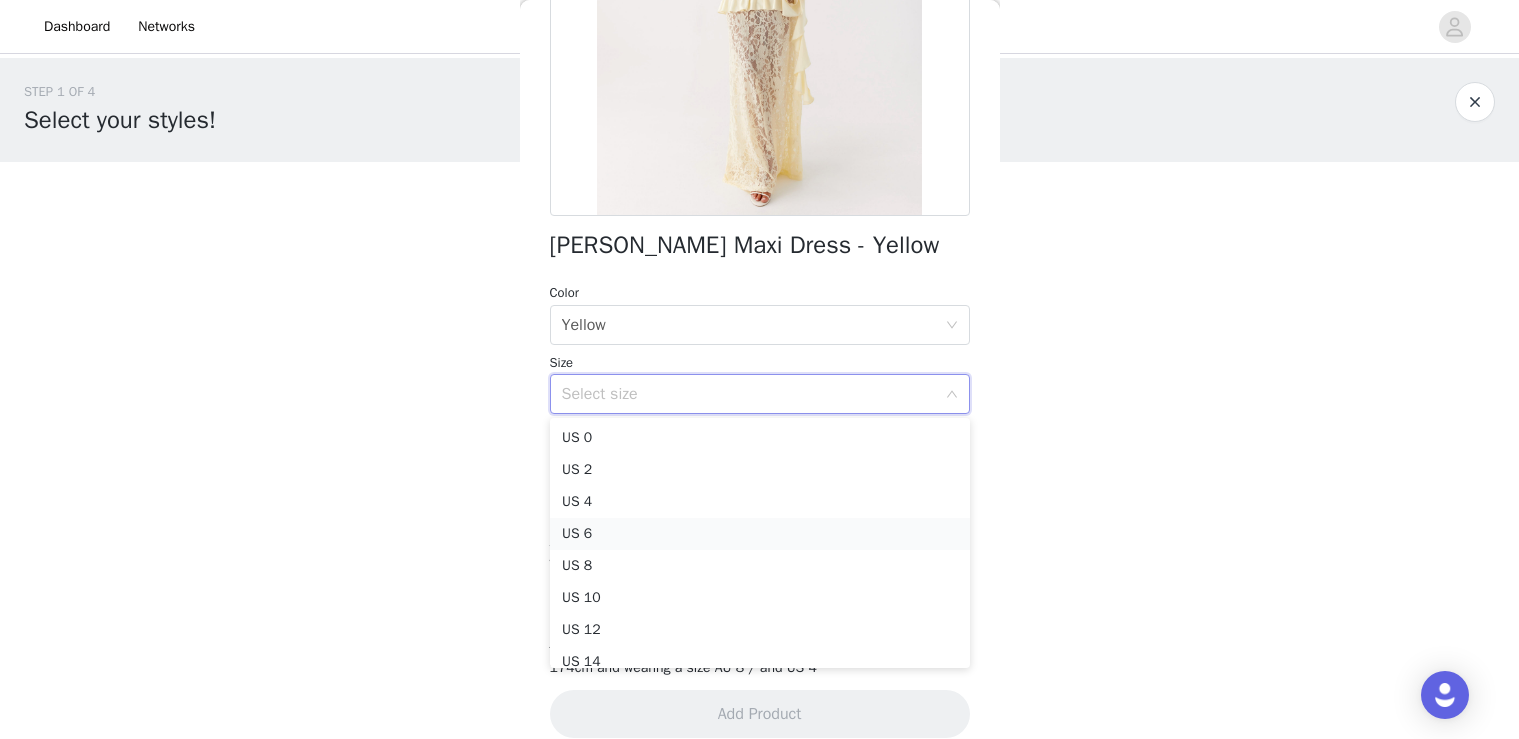 click on "US 6" at bounding box center (760, 534) 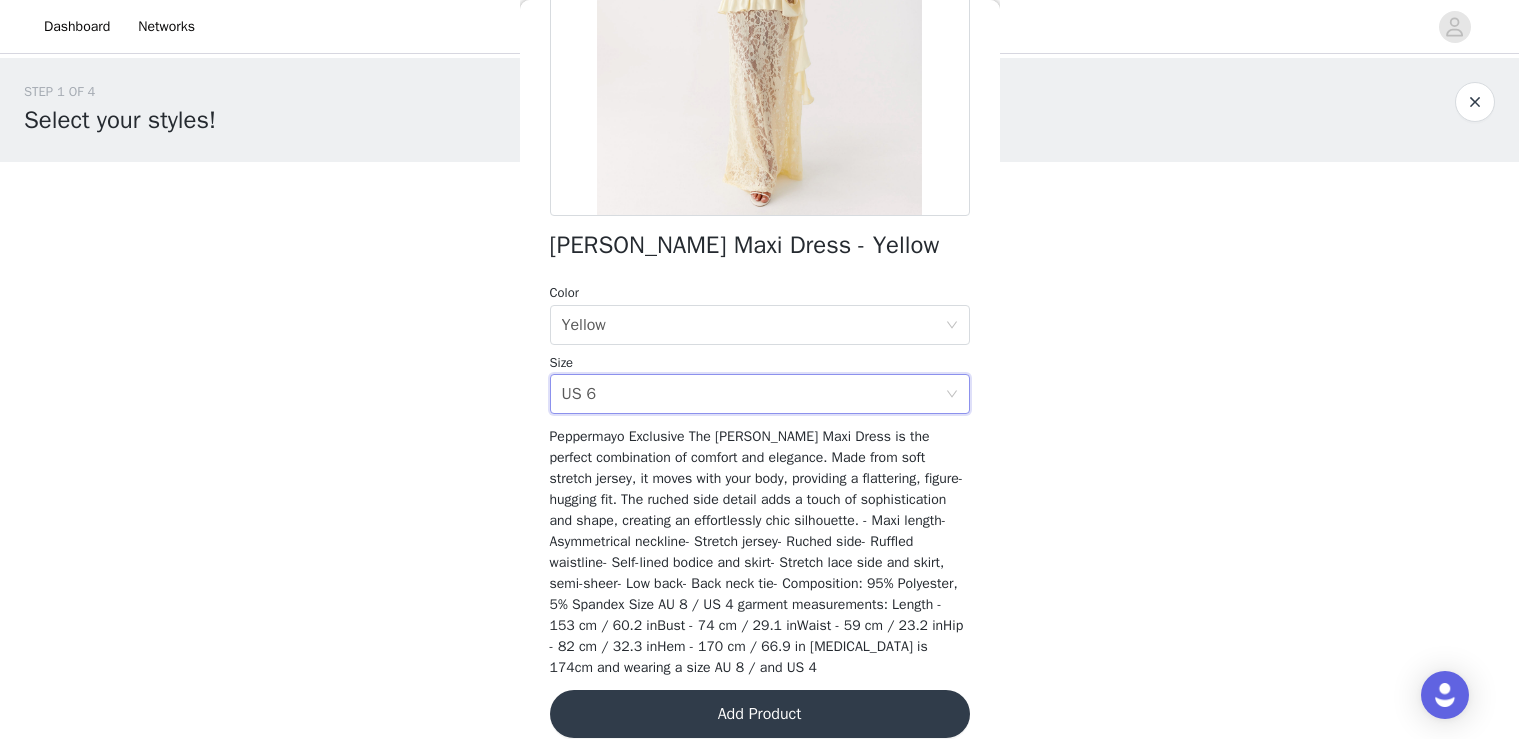 scroll, scrollTop: 357, scrollLeft: 0, axis: vertical 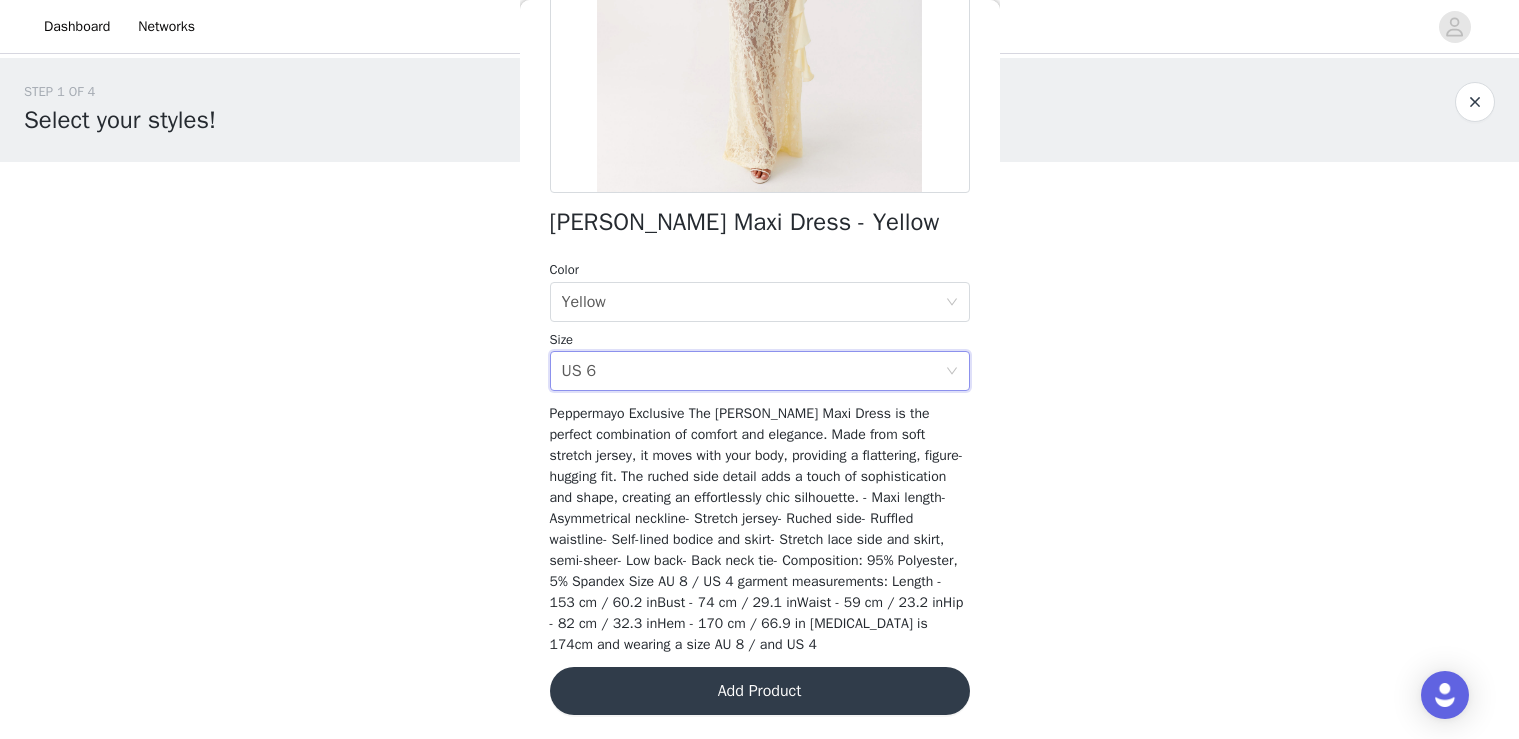 click on "Add Product" at bounding box center (760, 691) 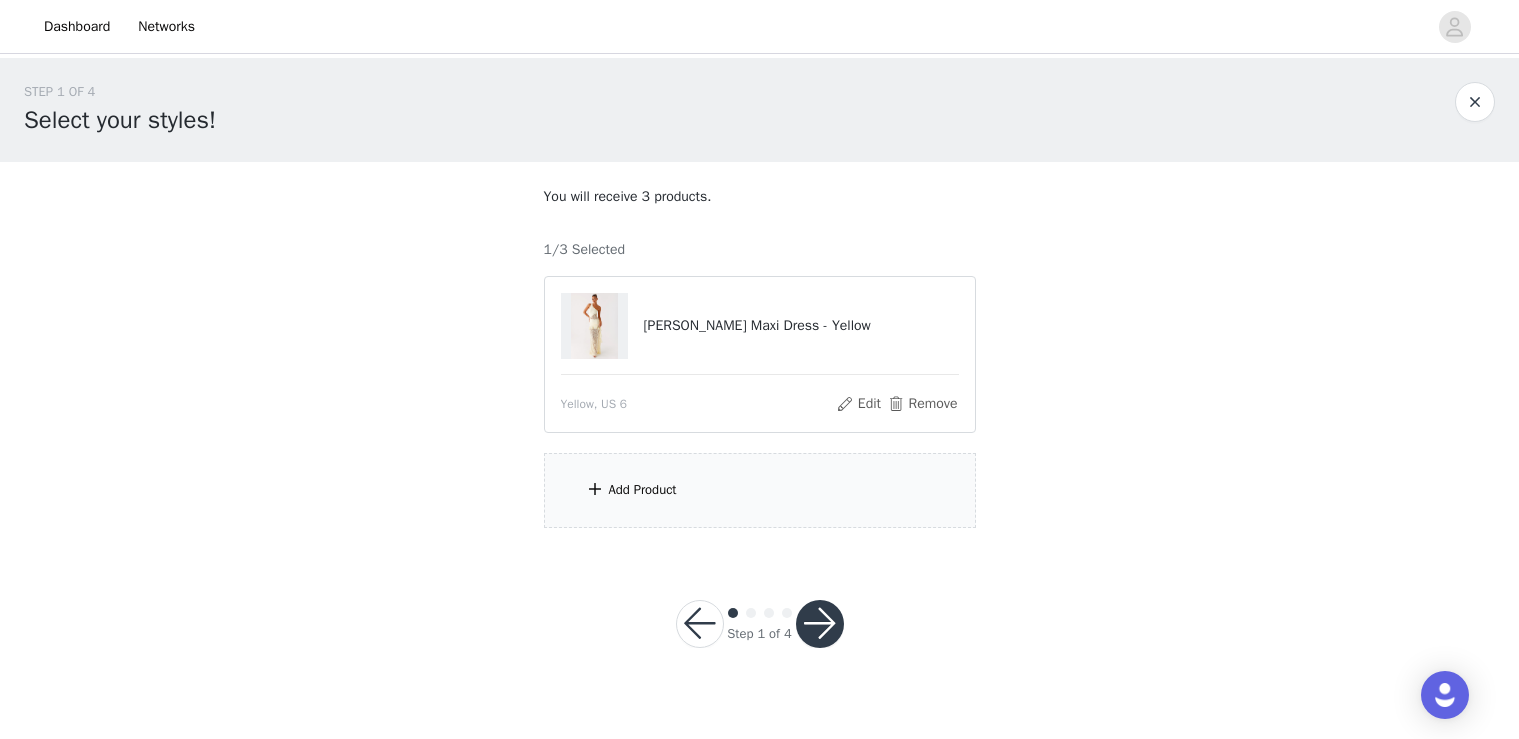 click on "Add Product" at bounding box center [760, 490] 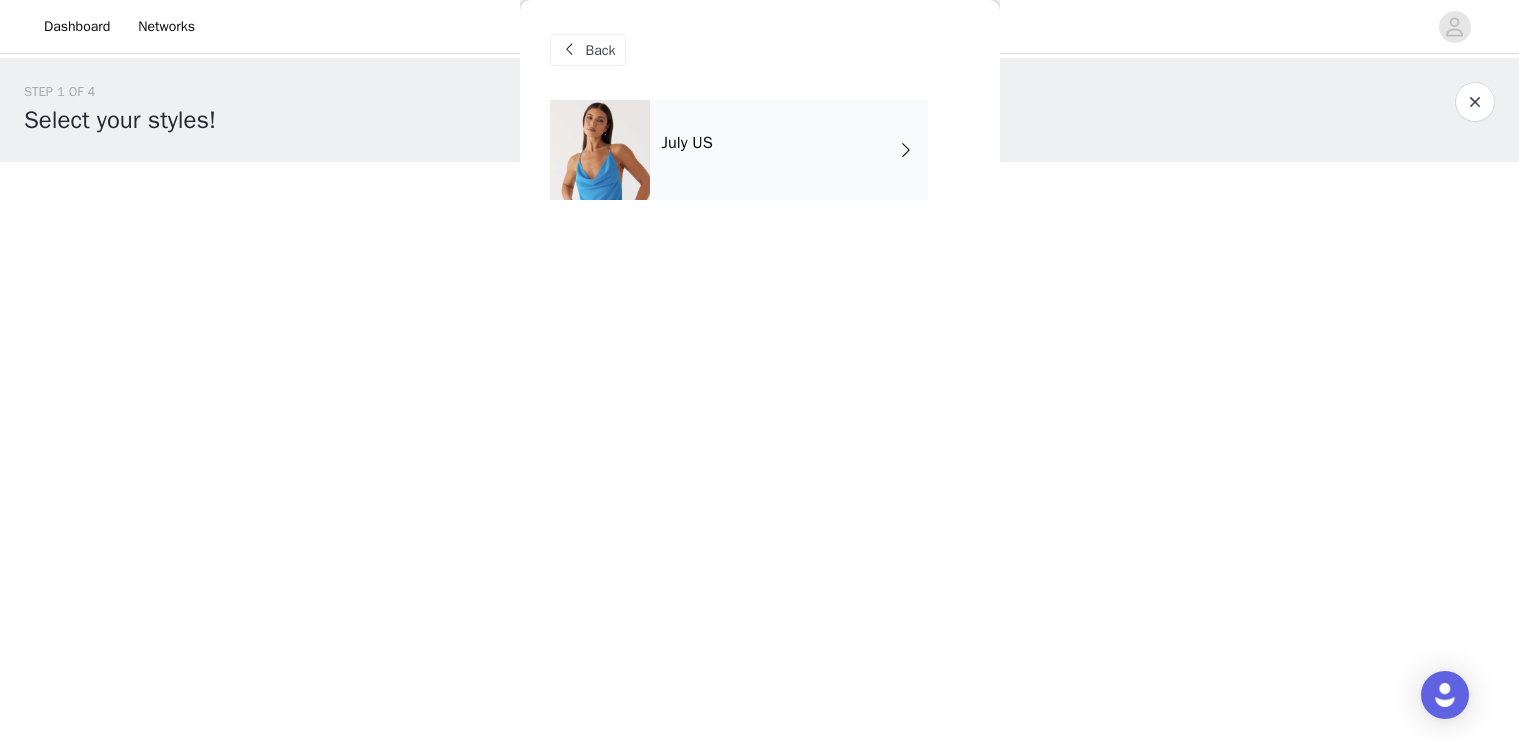 click on "July US" at bounding box center (789, 150) 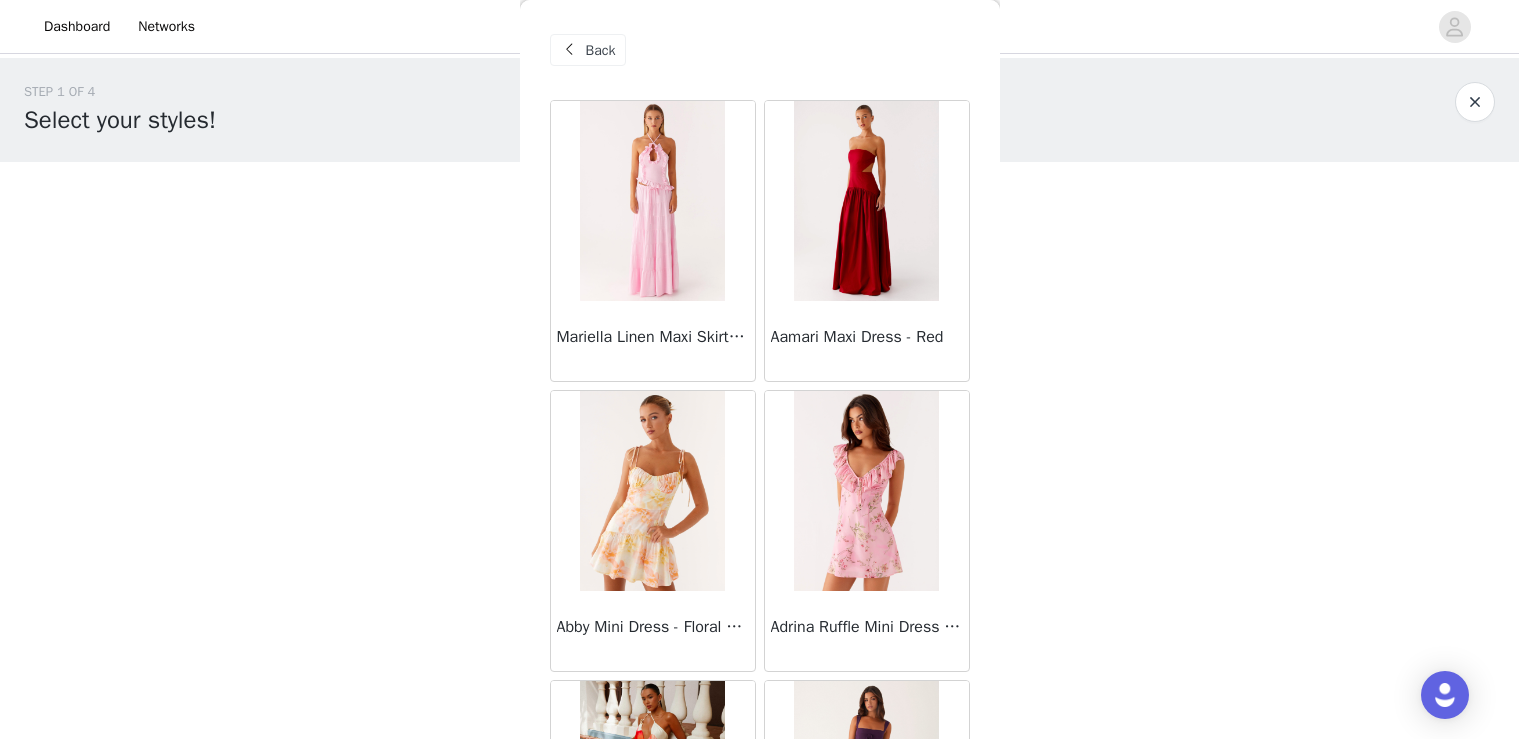 click at bounding box center (652, 201) 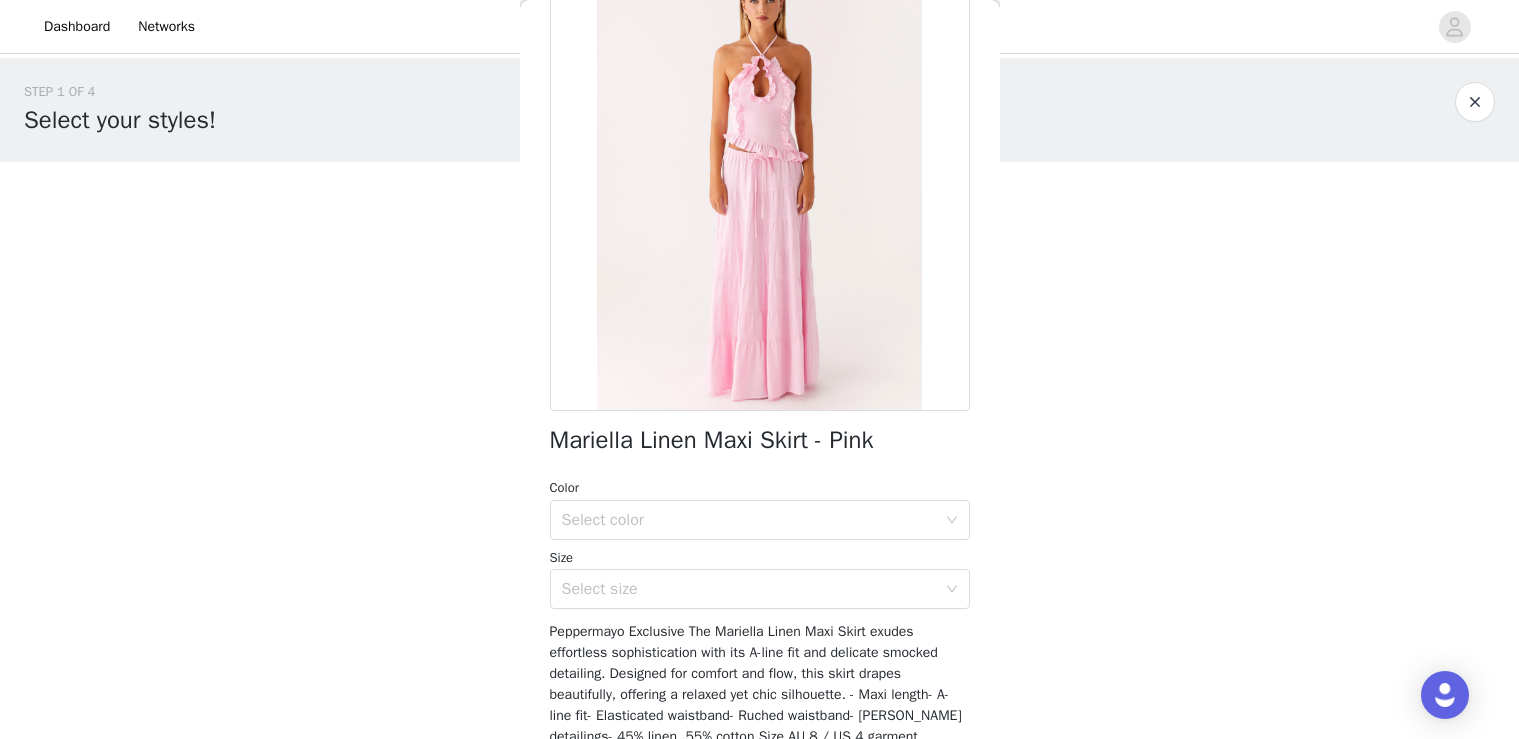 scroll, scrollTop: 248, scrollLeft: 0, axis: vertical 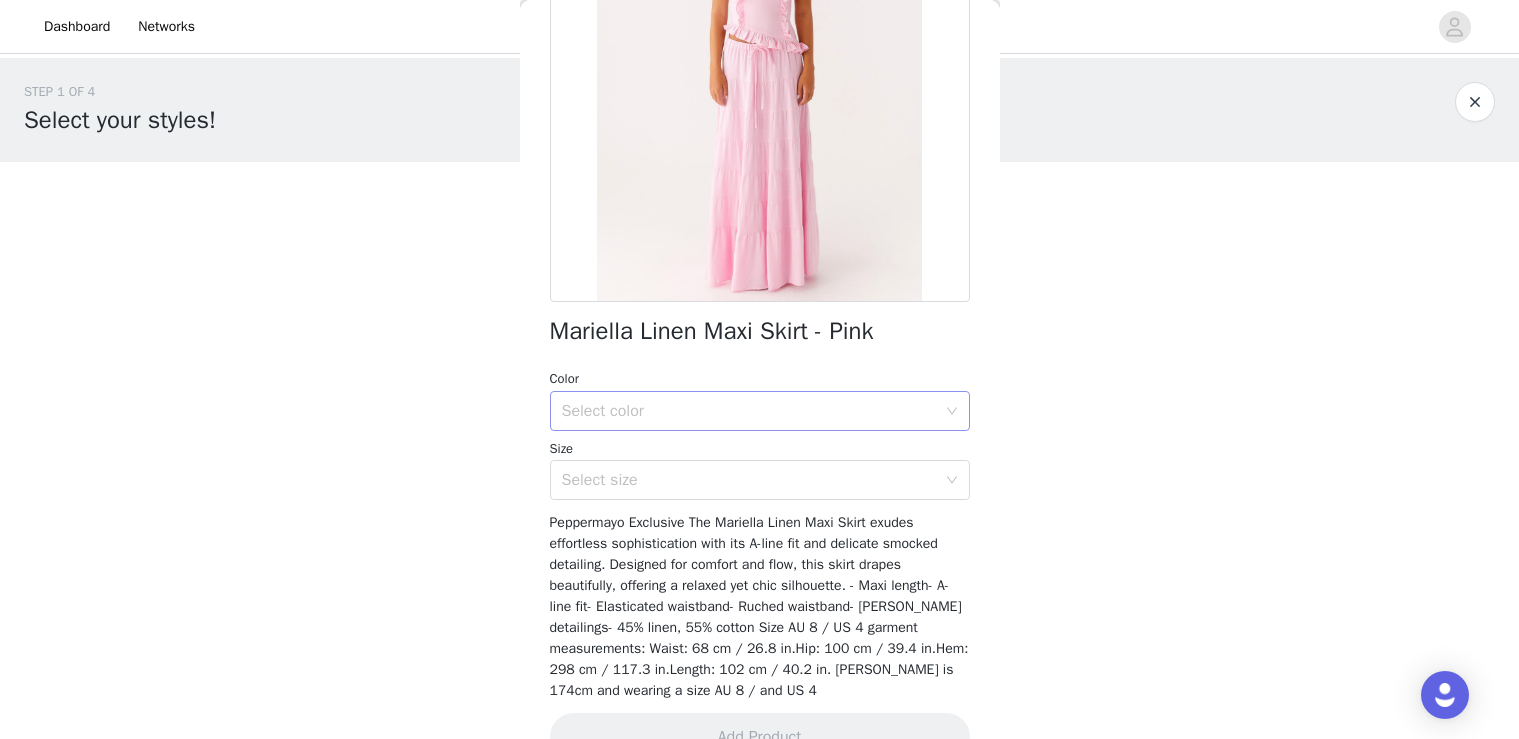 click on "Select color" at bounding box center (749, 411) 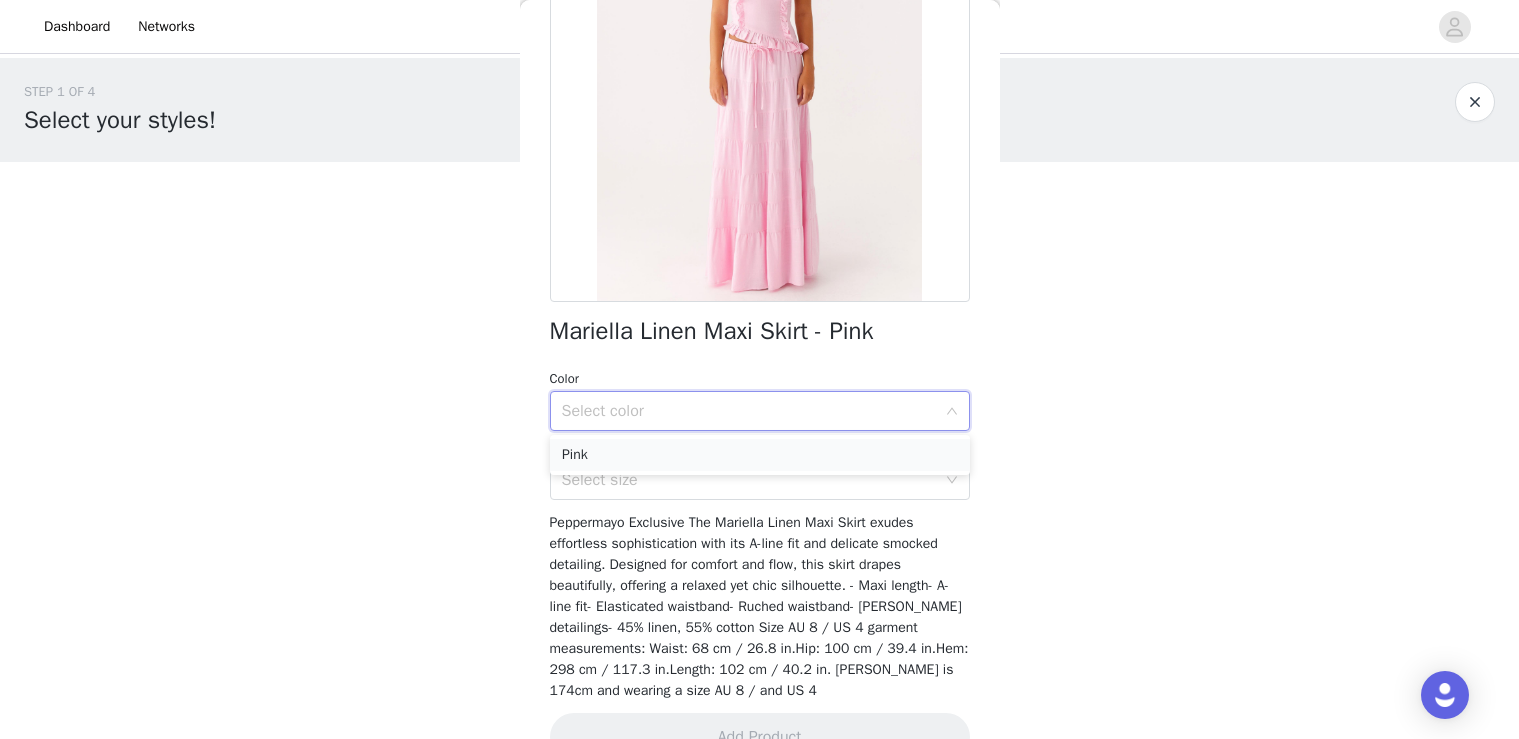 click on "Pink" at bounding box center (760, 455) 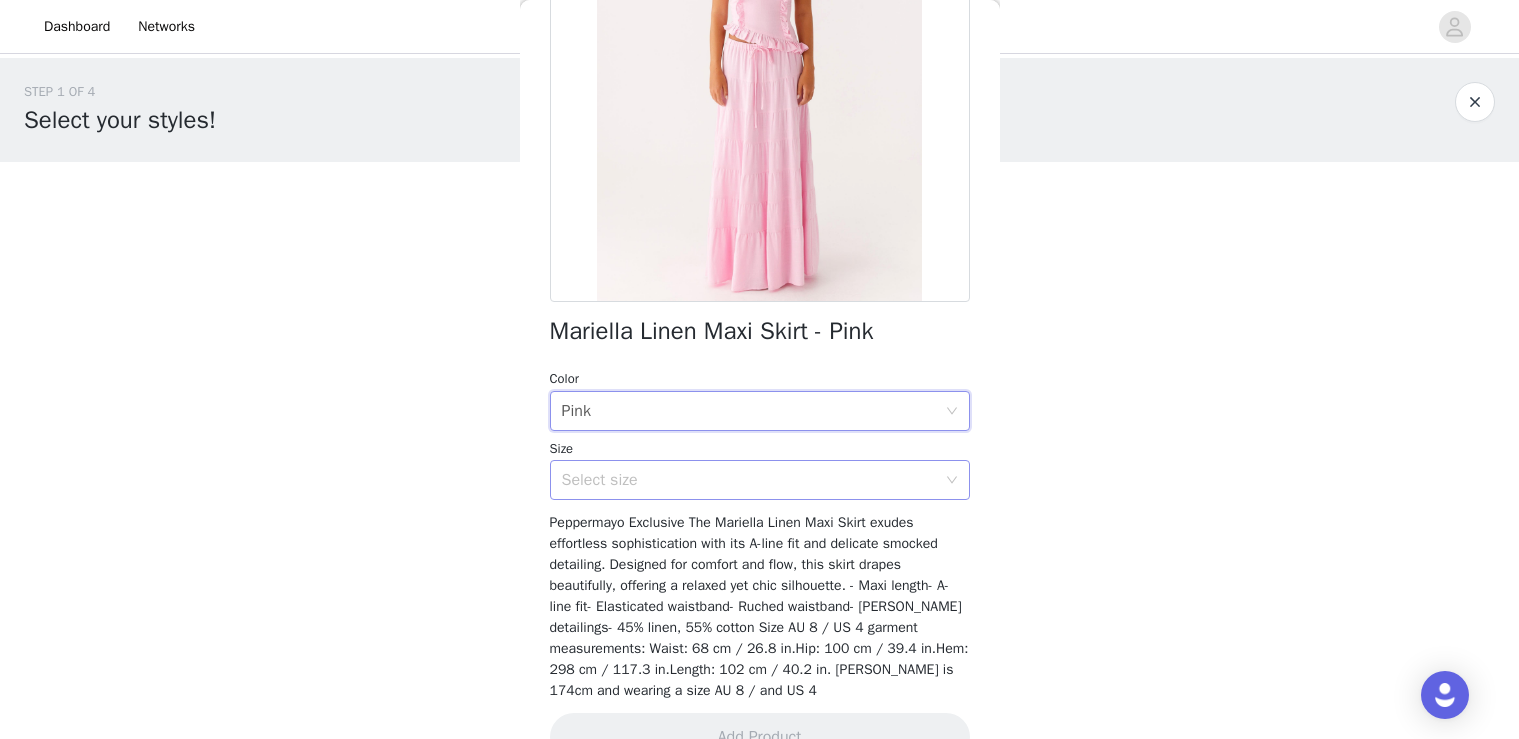click on "Select size" at bounding box center [749, 480] 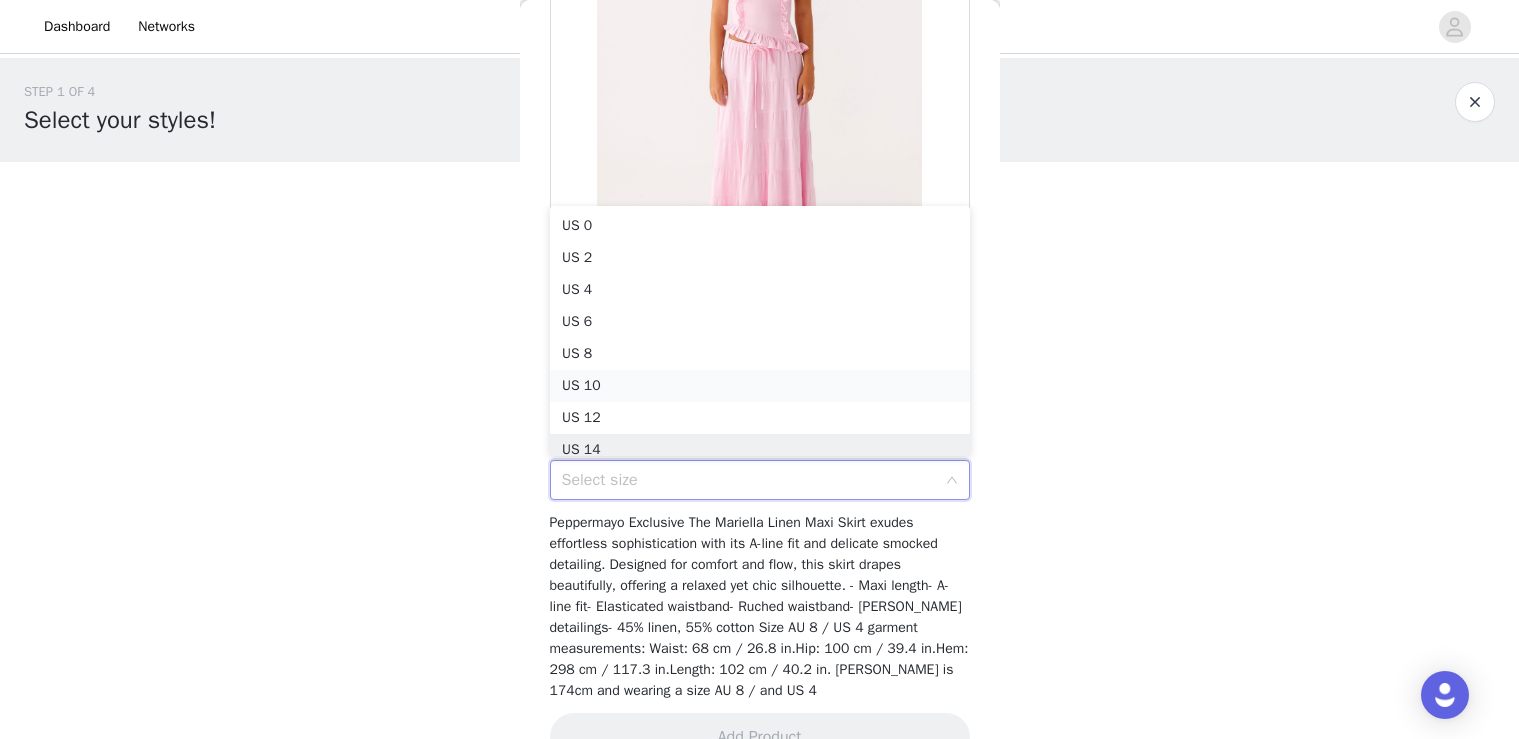 scroll, scrollTop: 10, scrollLeft: 0, axis: vertical 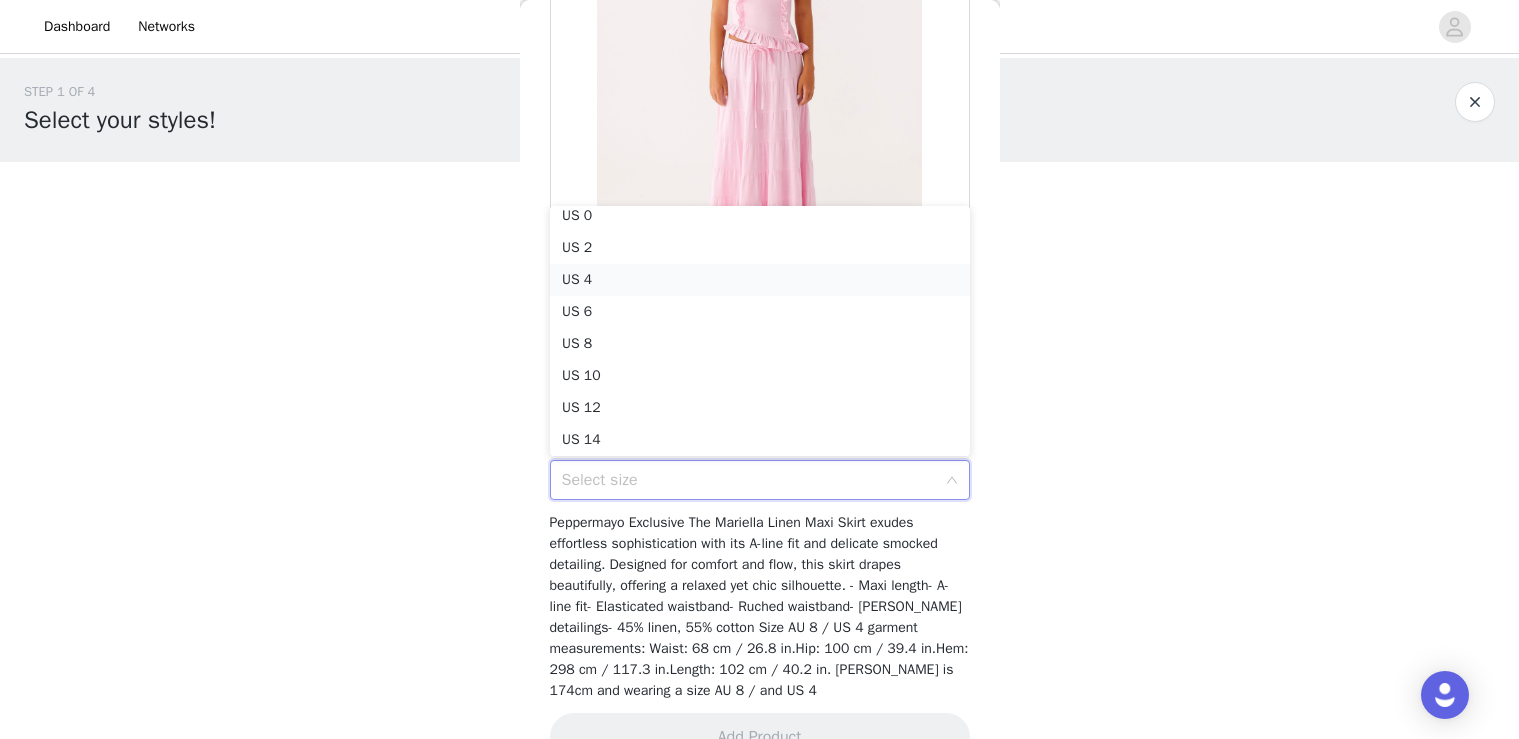 click on "US 4" at bounding box center (760, 280) 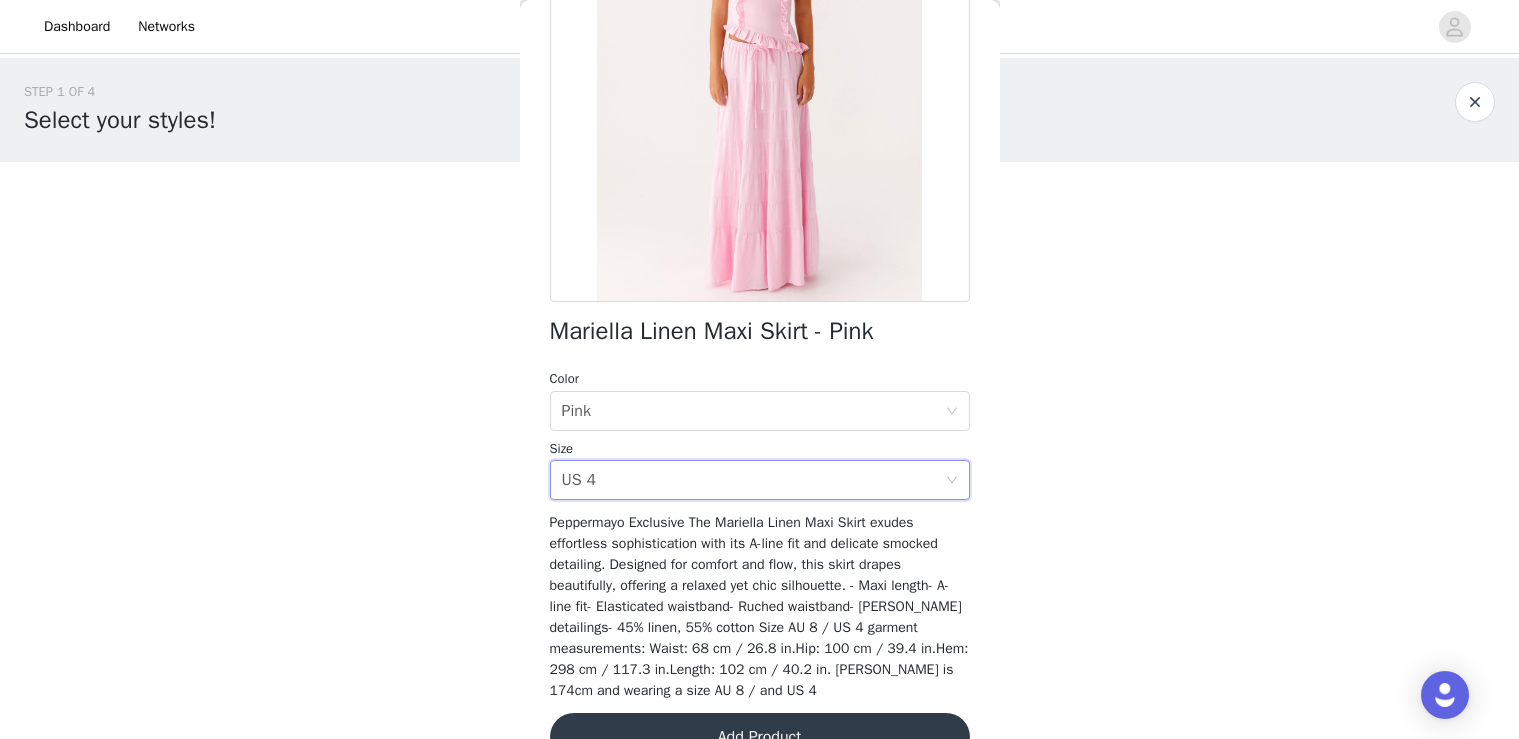 scroll, scrollTop: 294, scrollLeft: 0, axis: vertical 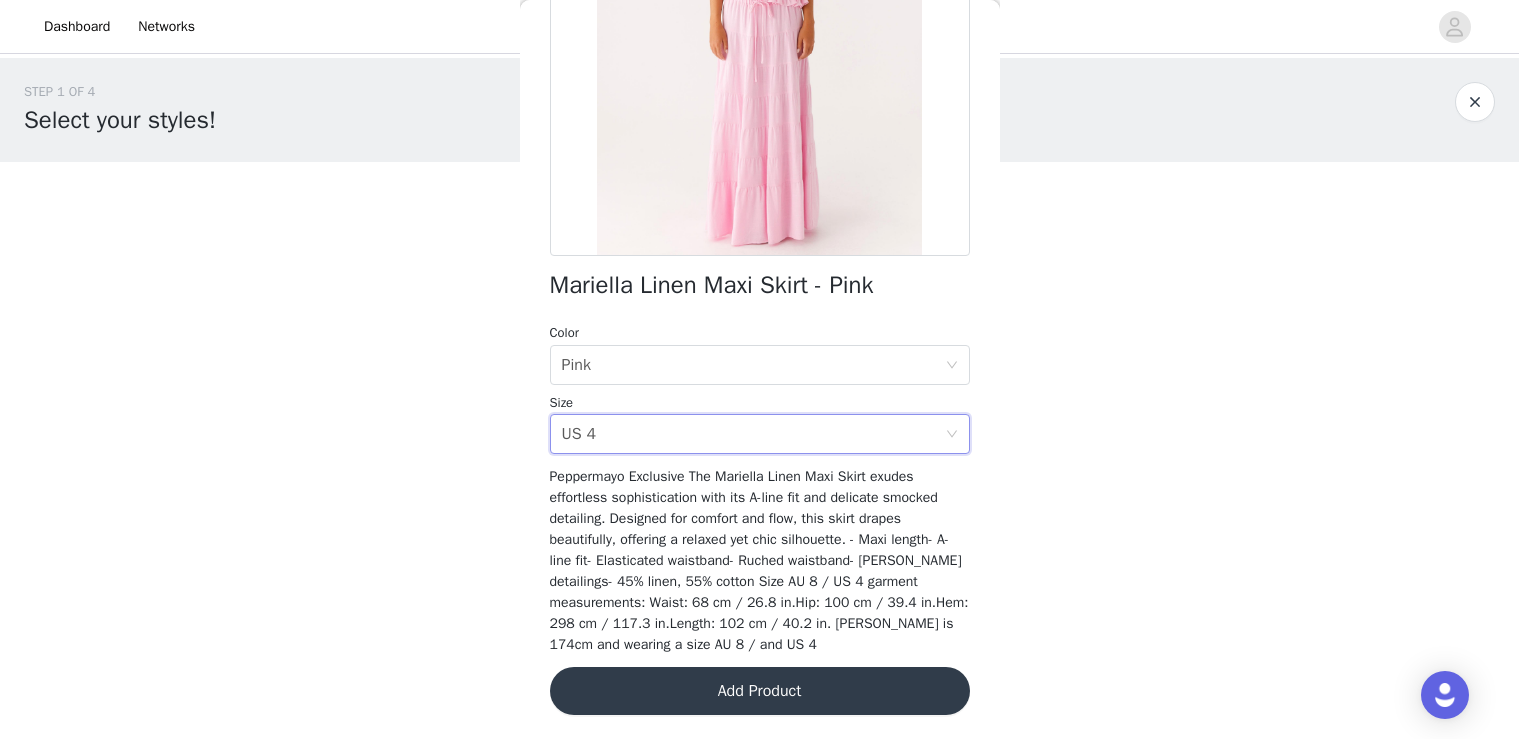 click on "Add Product" at bounding box center [760, 691] 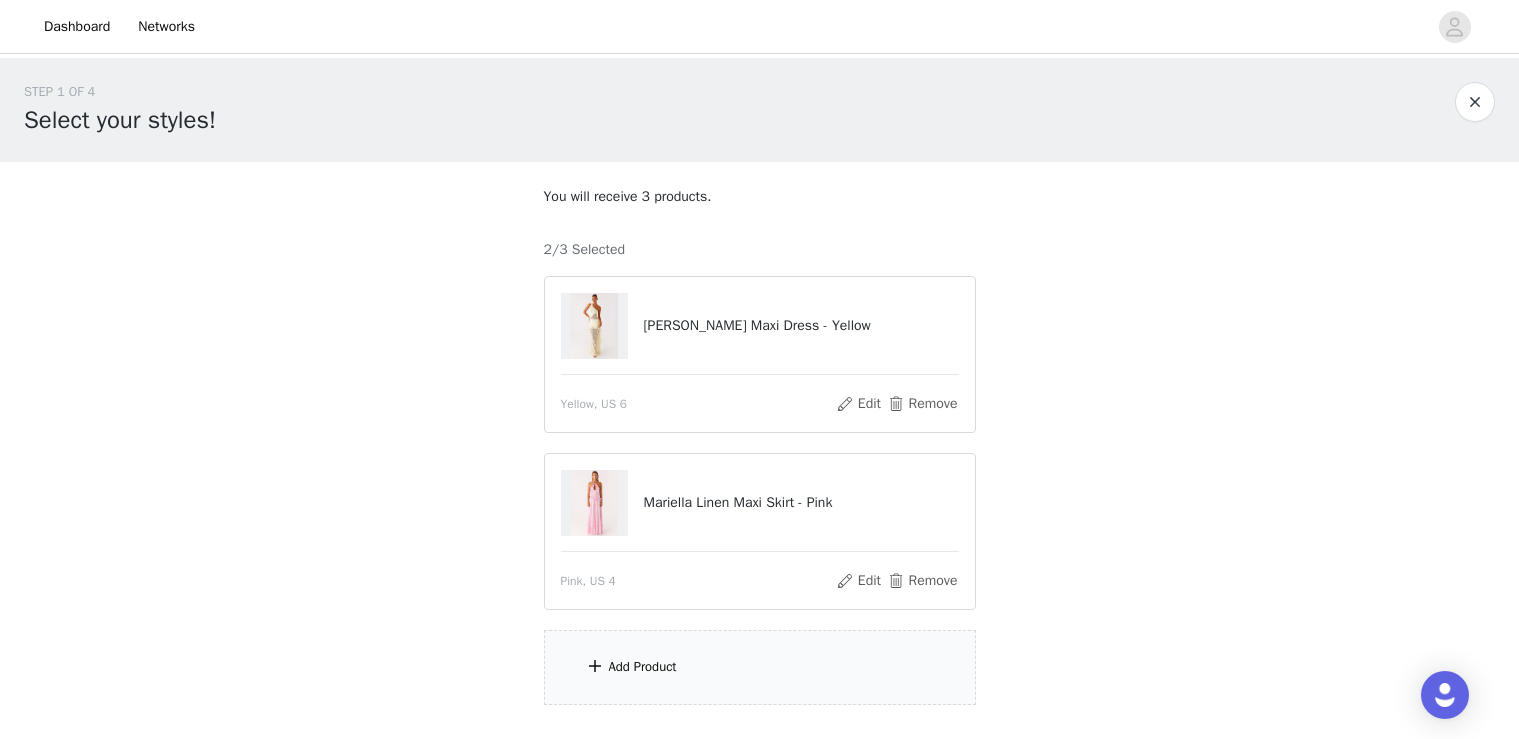 click on "Add Product" at bounding box center (760, 667) 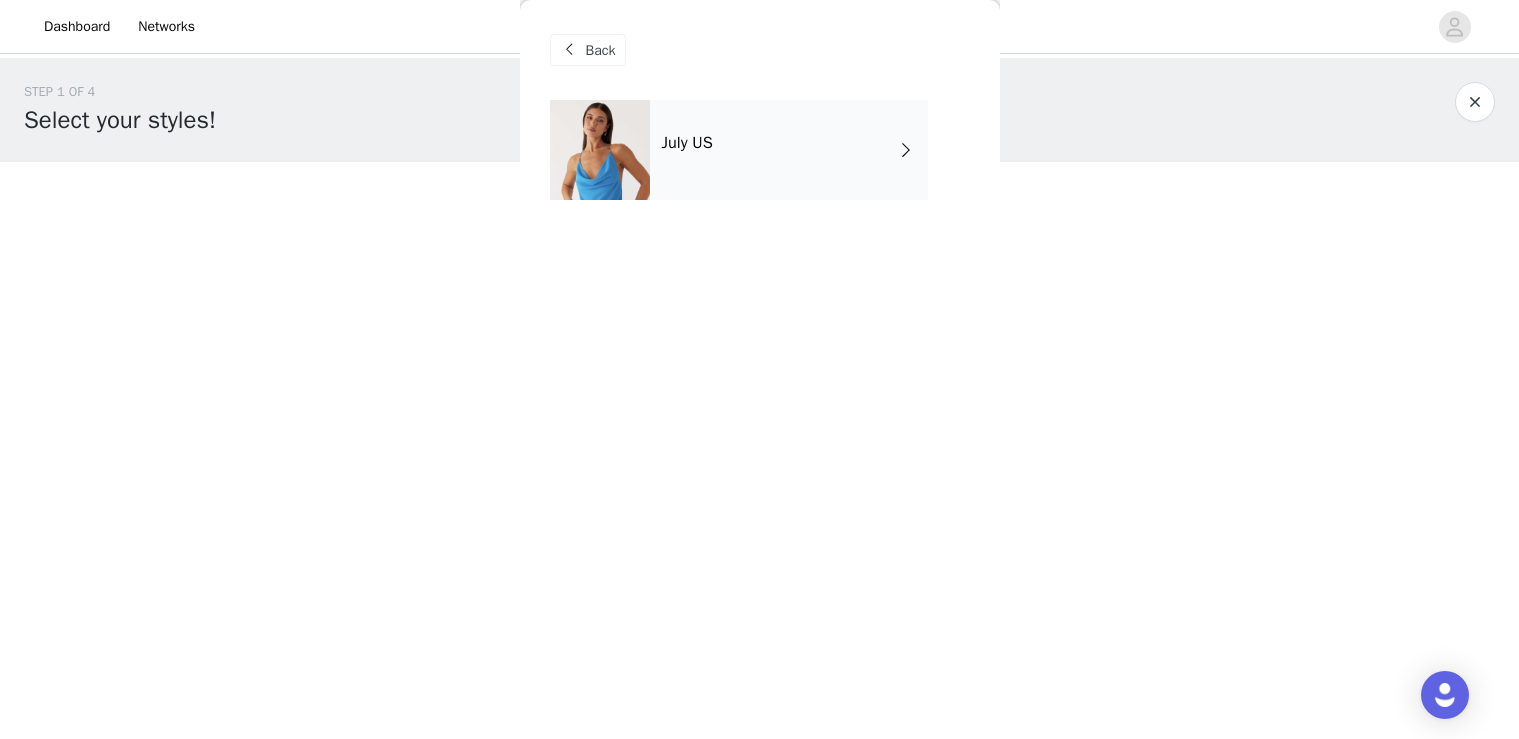 click on "July US" at bounding box center (789, 150) 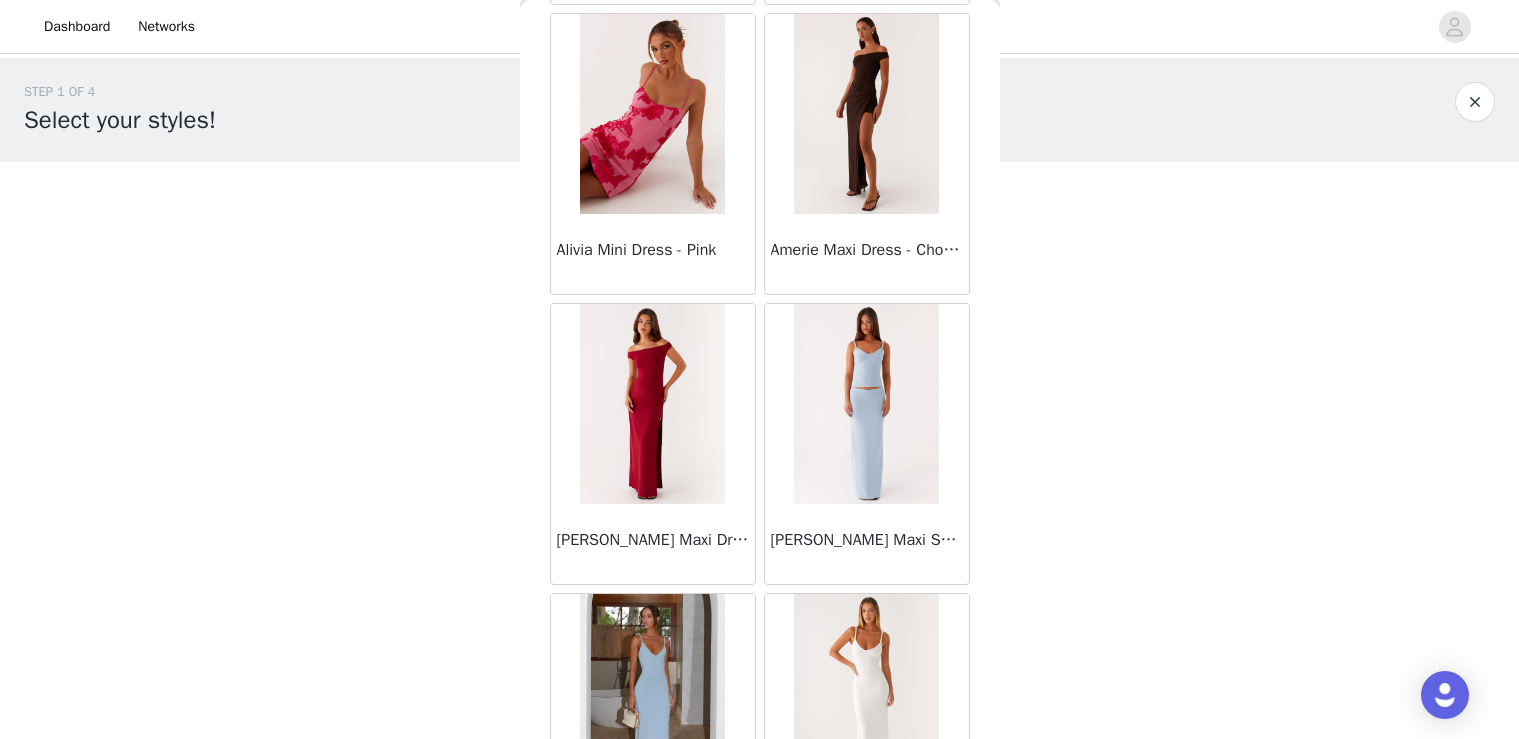 scroll, scrollTop: 2321, scrollLeft: 0, axis: vertical 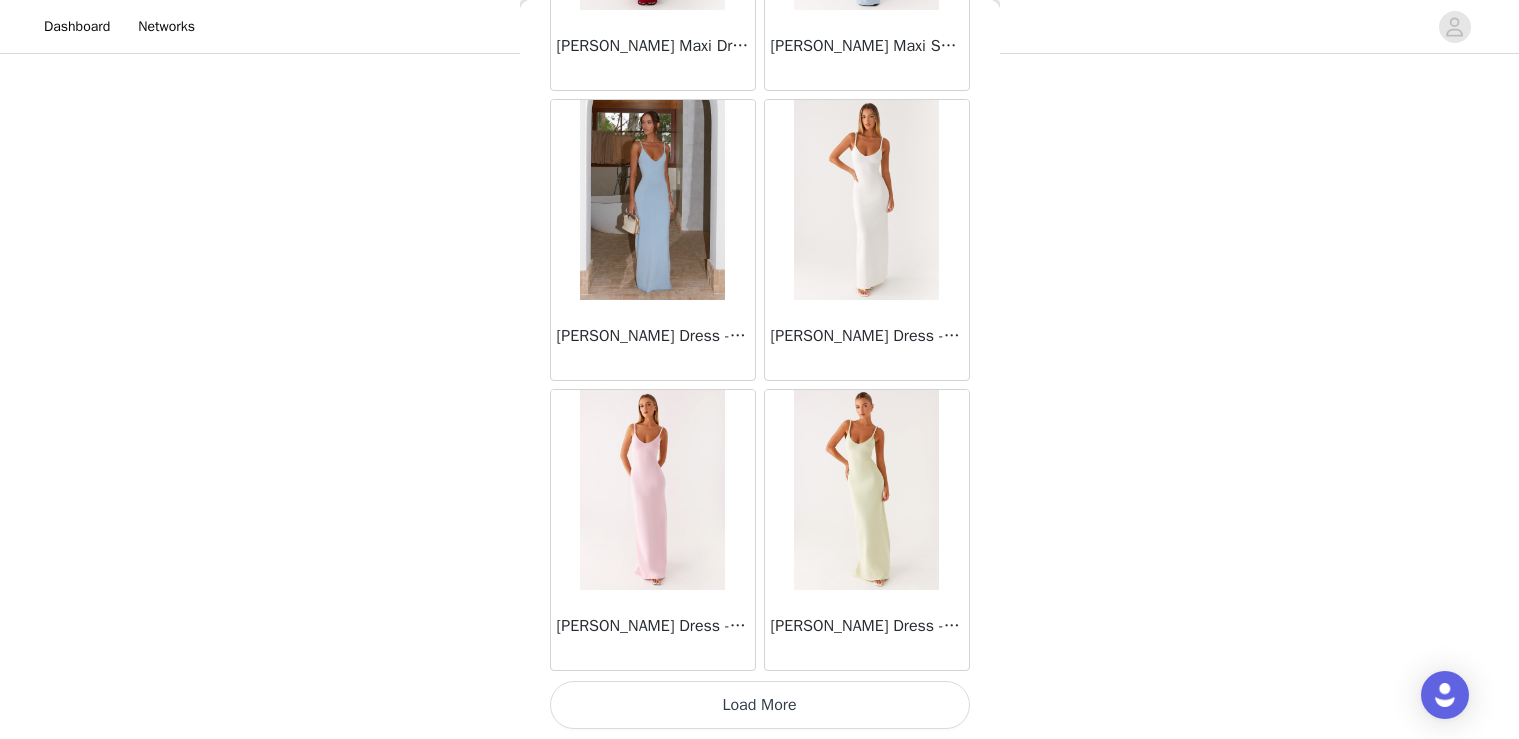 click on "Load More" at bounding box center (760, 705) 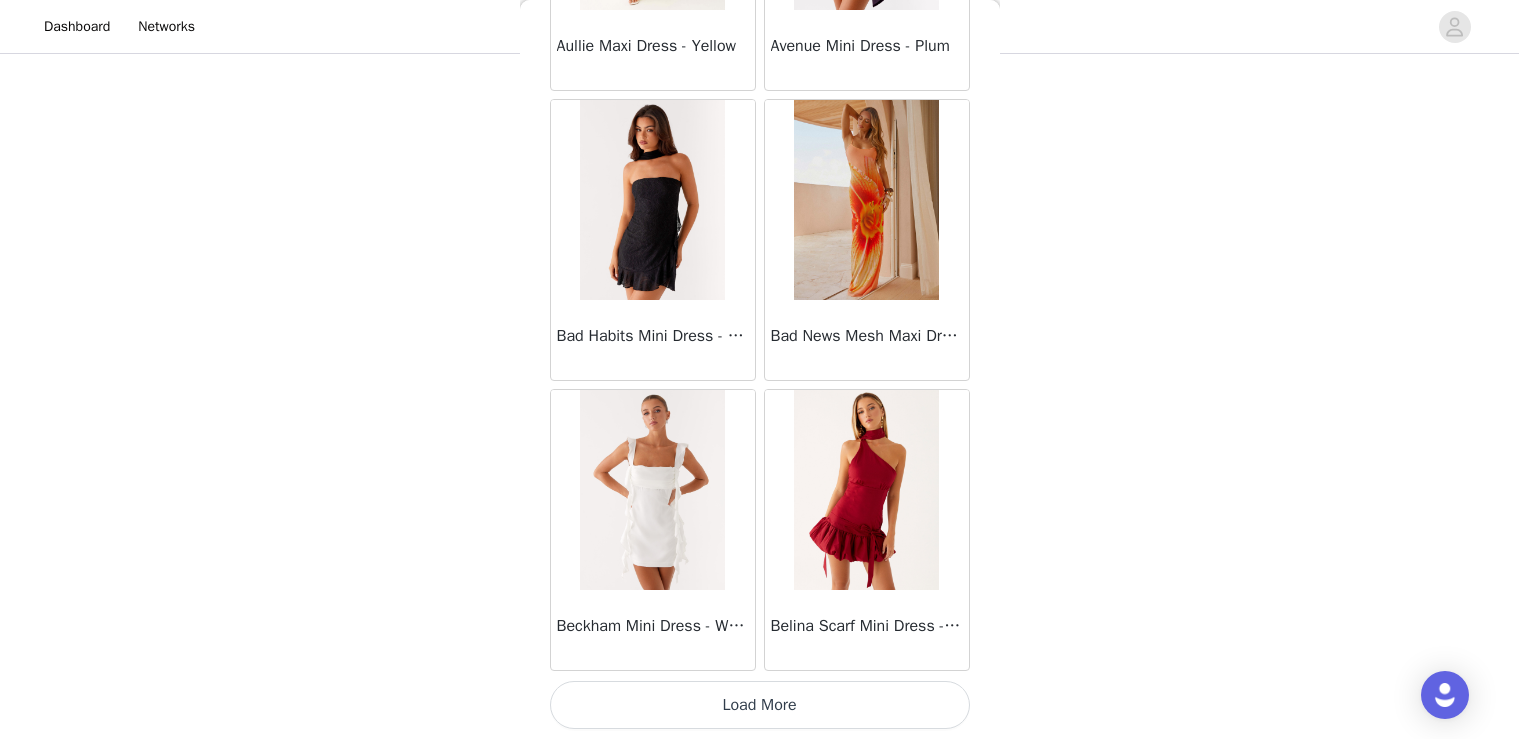 click on "Load More" at bounding box center (760, 705) 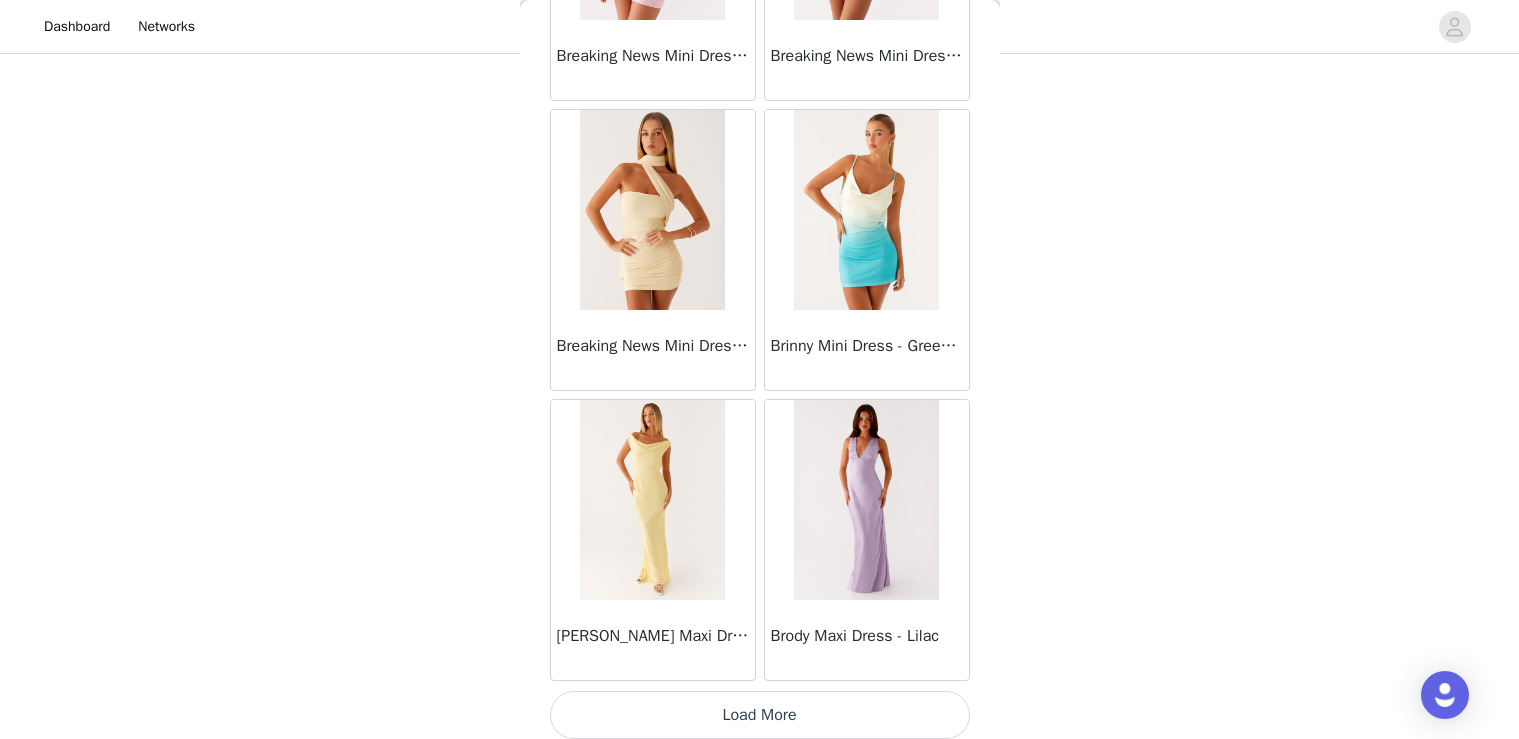 scroll, scrollTop: 8121, scrollLeft: 0, axis: vertical 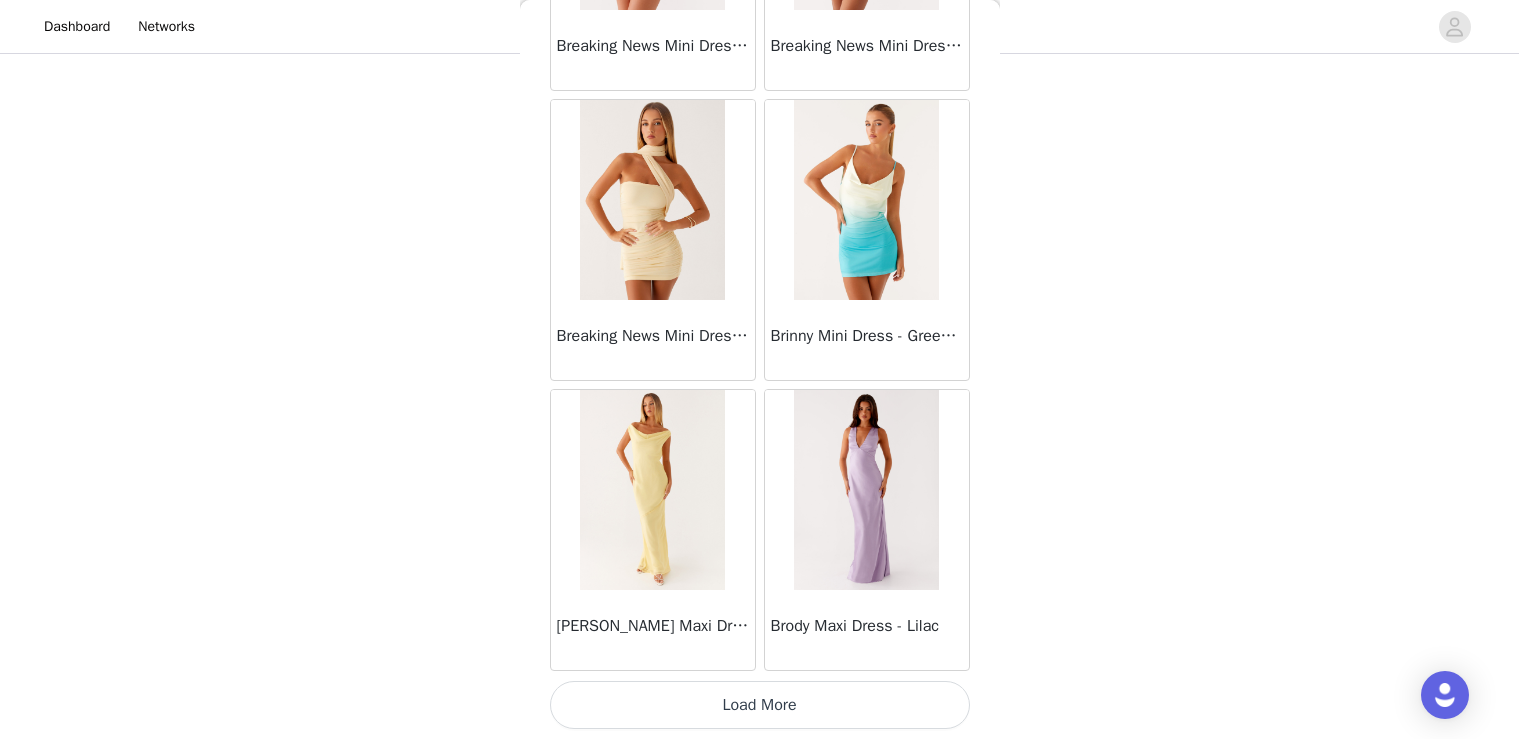 click on "Load More" at bounding box center [760, 705] 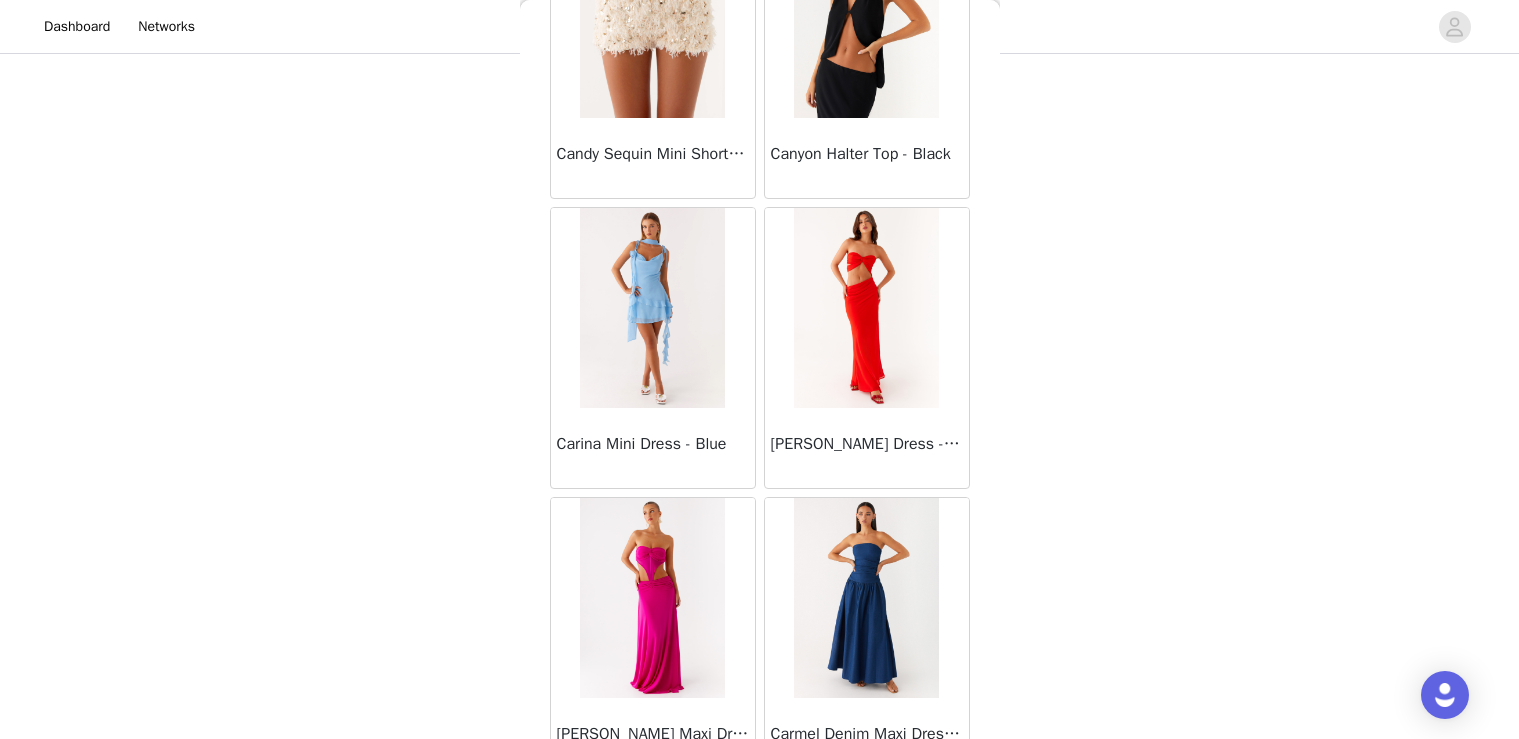 scroll, scrollTop: 9414, scrollLeft: 0, axis: vertical 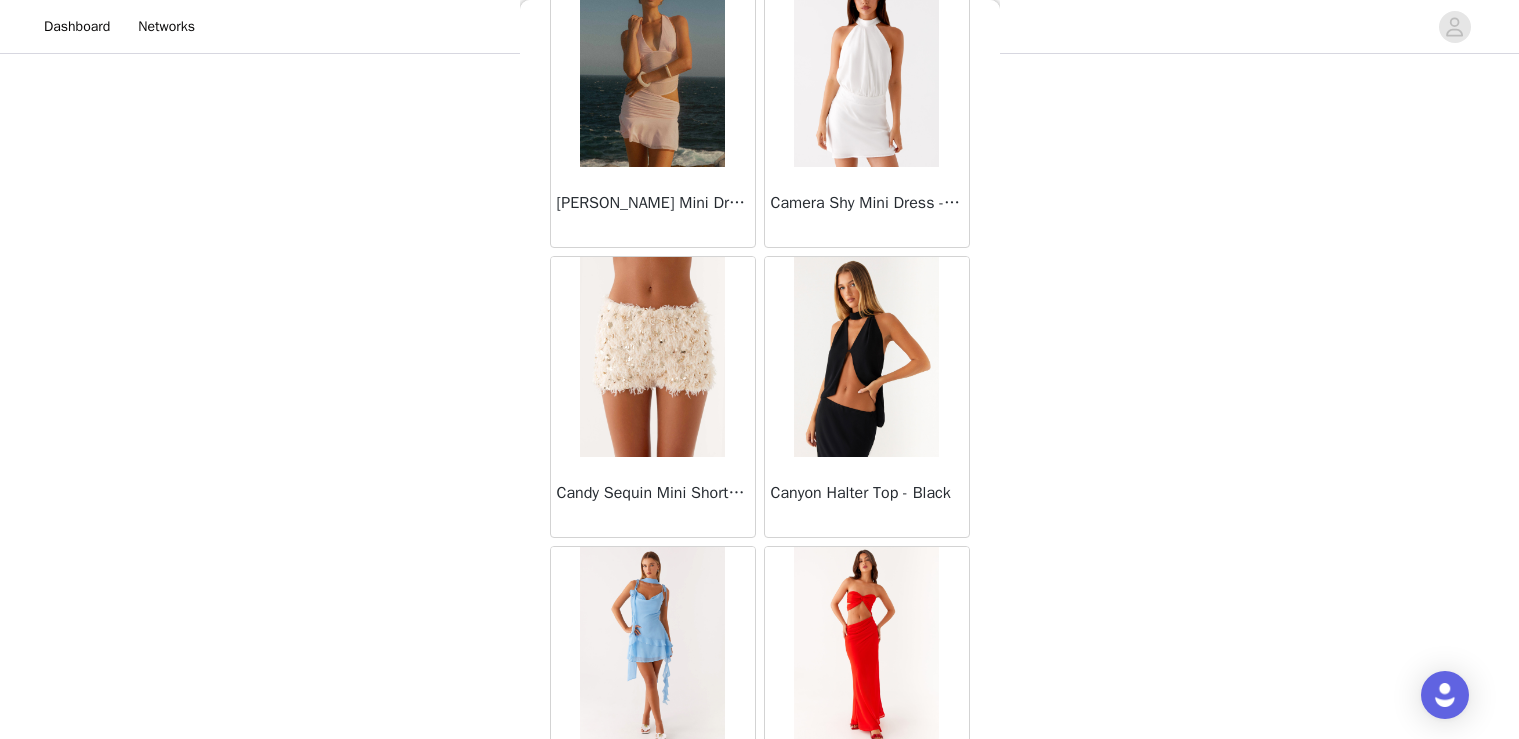 click at bounding box center (652, 357) 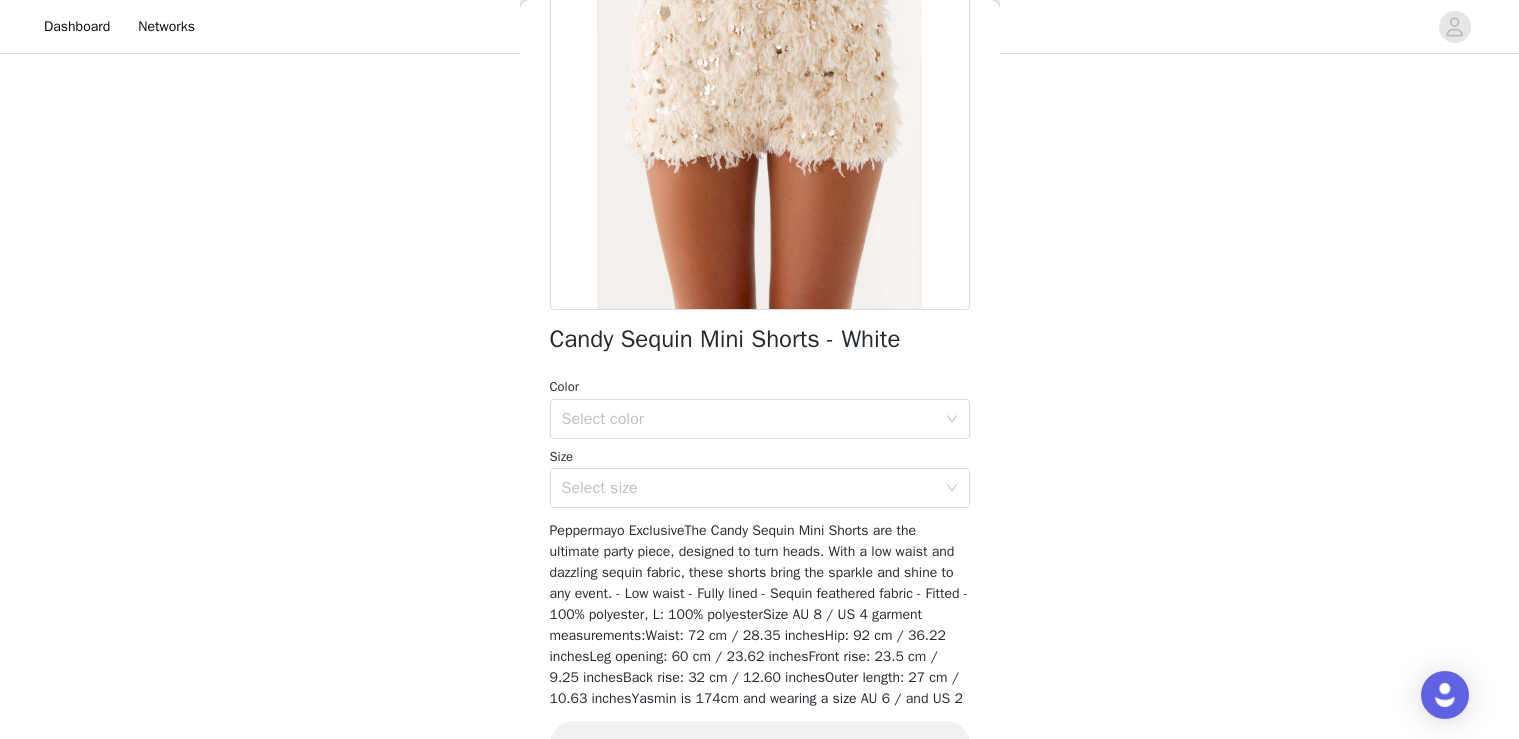 scroll, scrollTop: 315, scrollLeft: 0, axis: vertical 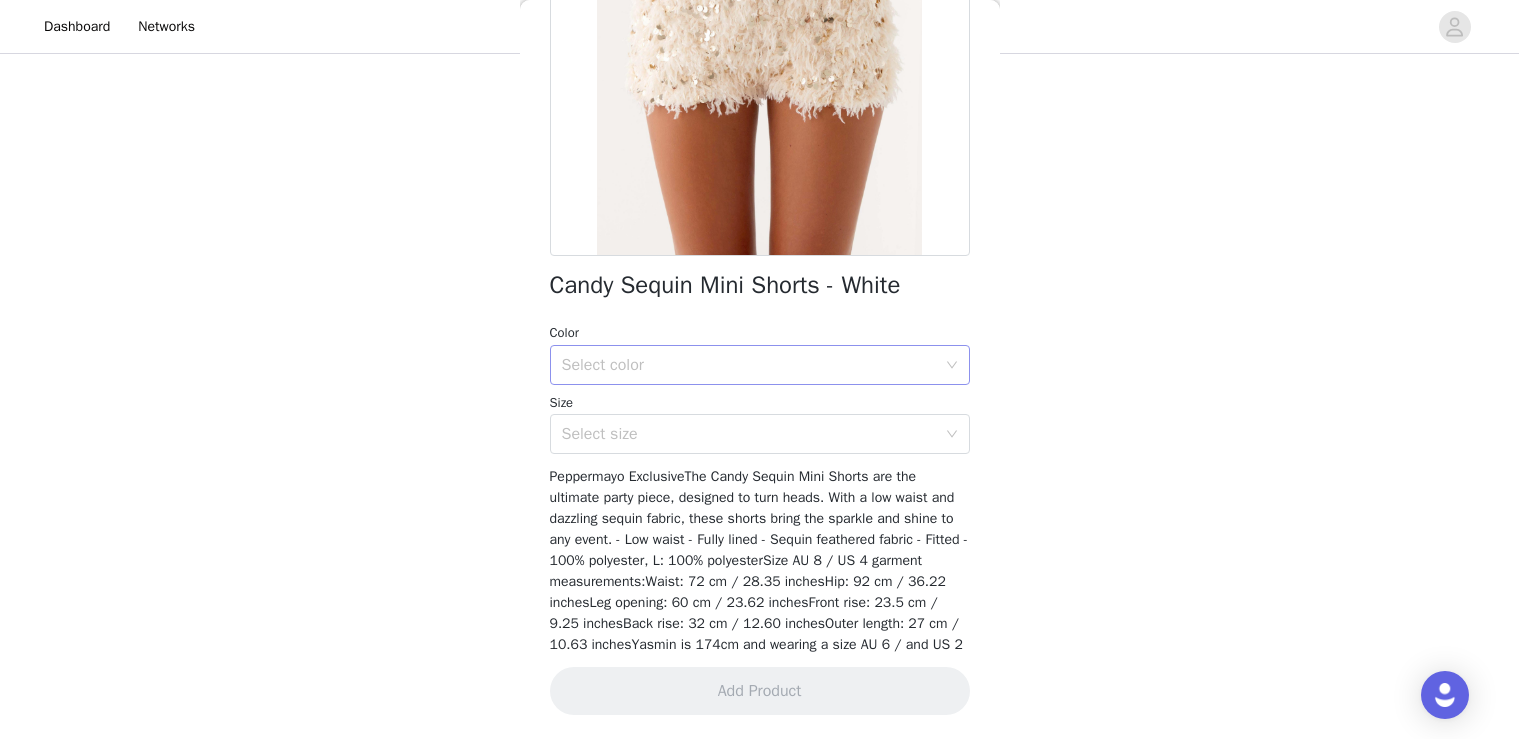 click on "Select color" at bounding box center (749, 365) 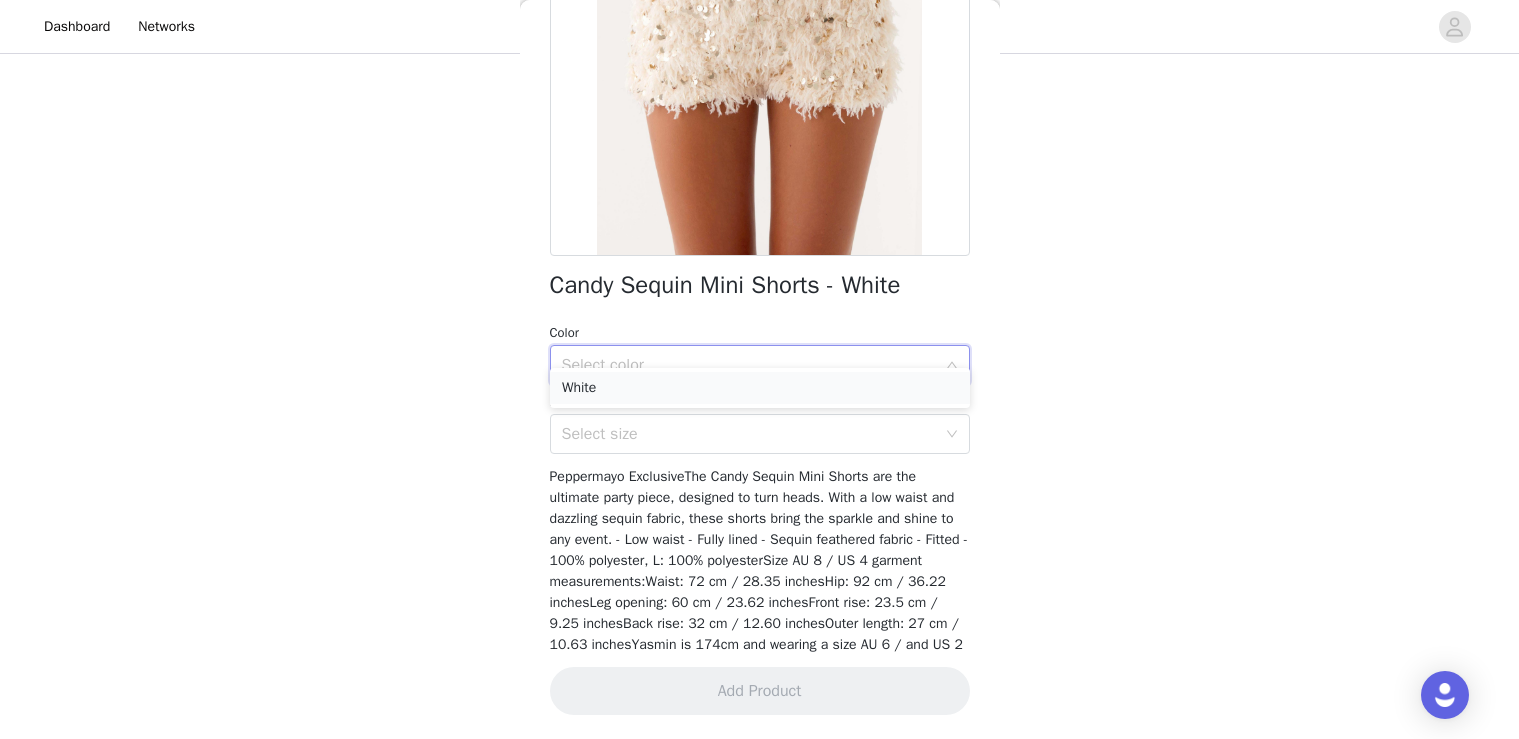 click on "White" at bounding box center [760, 388] 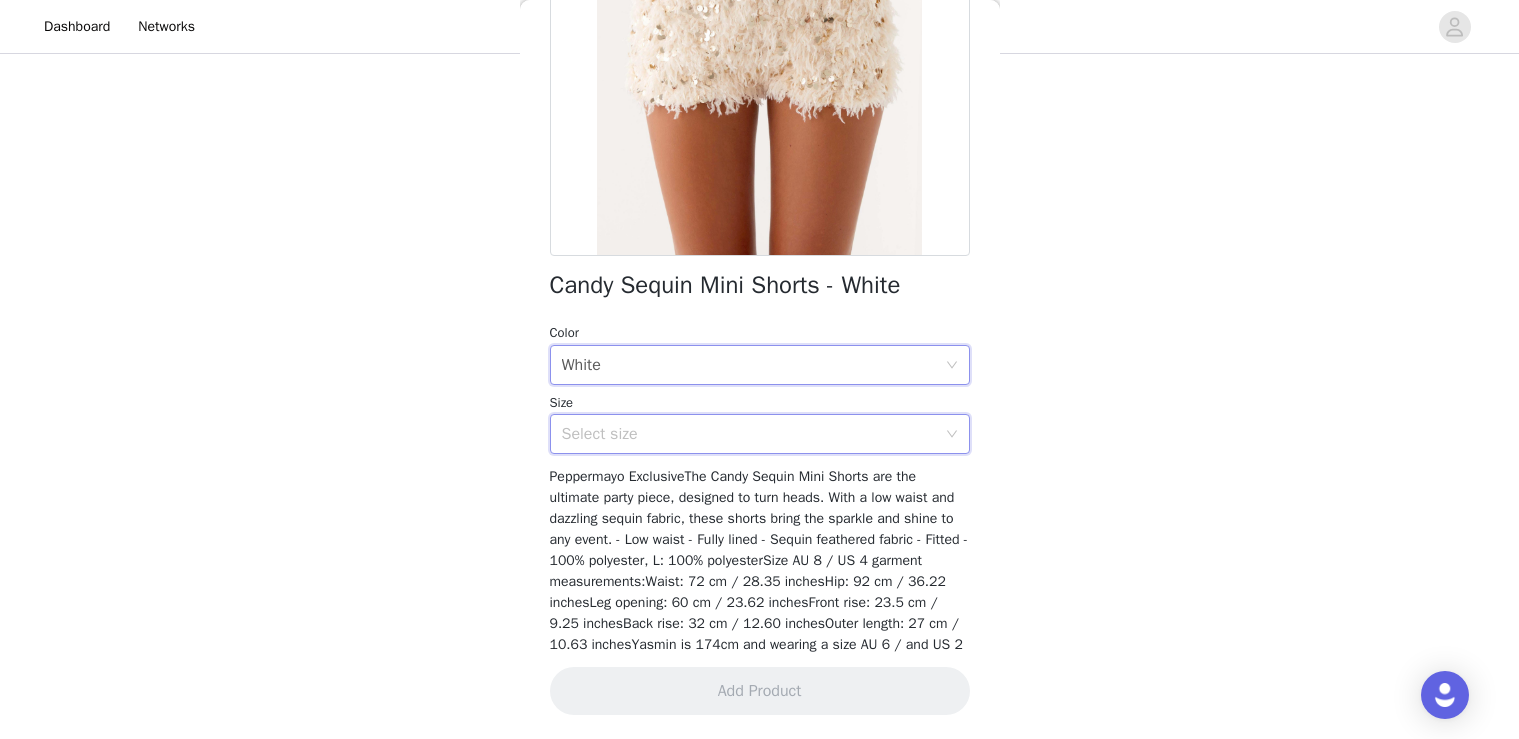 click on "Select size" at bounding box center [753, 434] 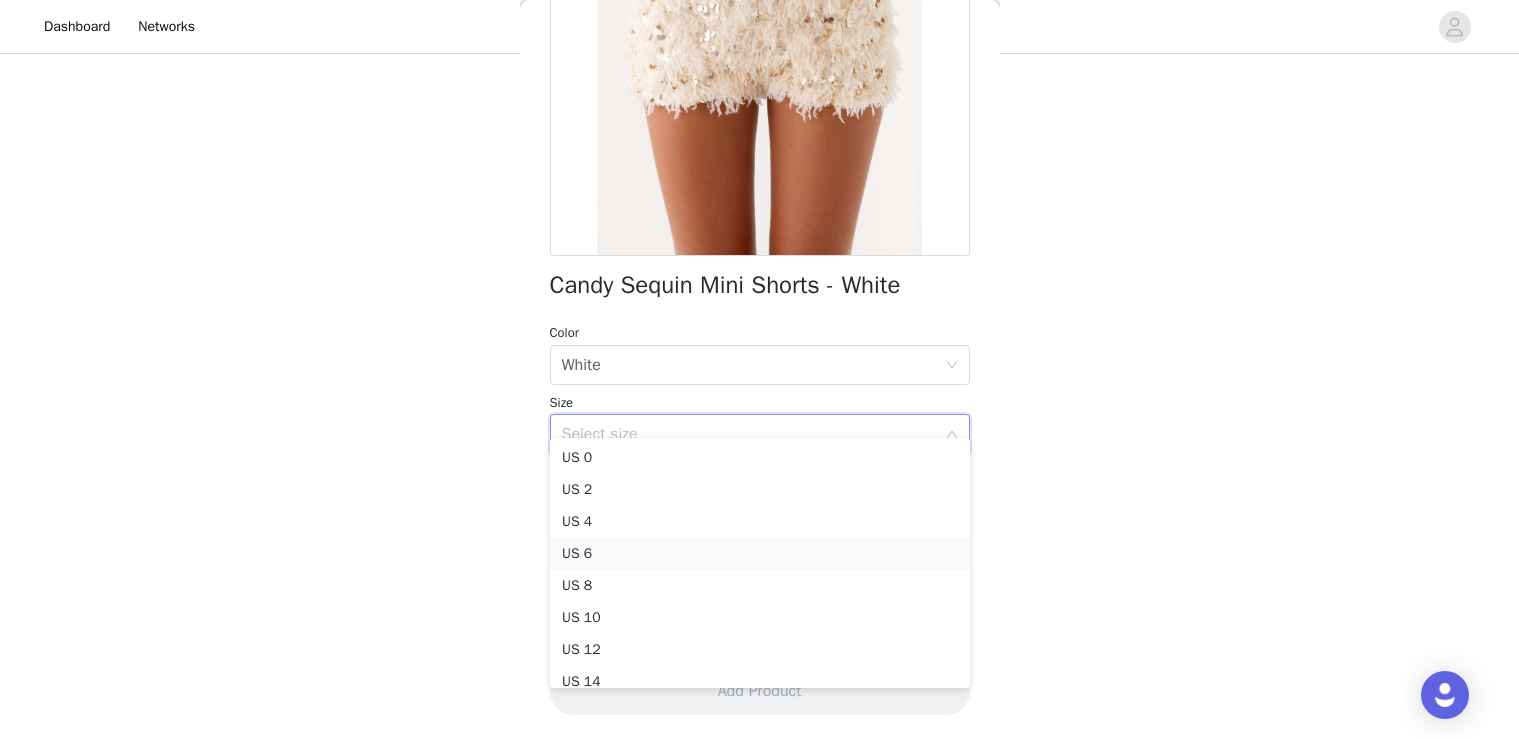 click on "US 6" at bounding box center [760, 554] 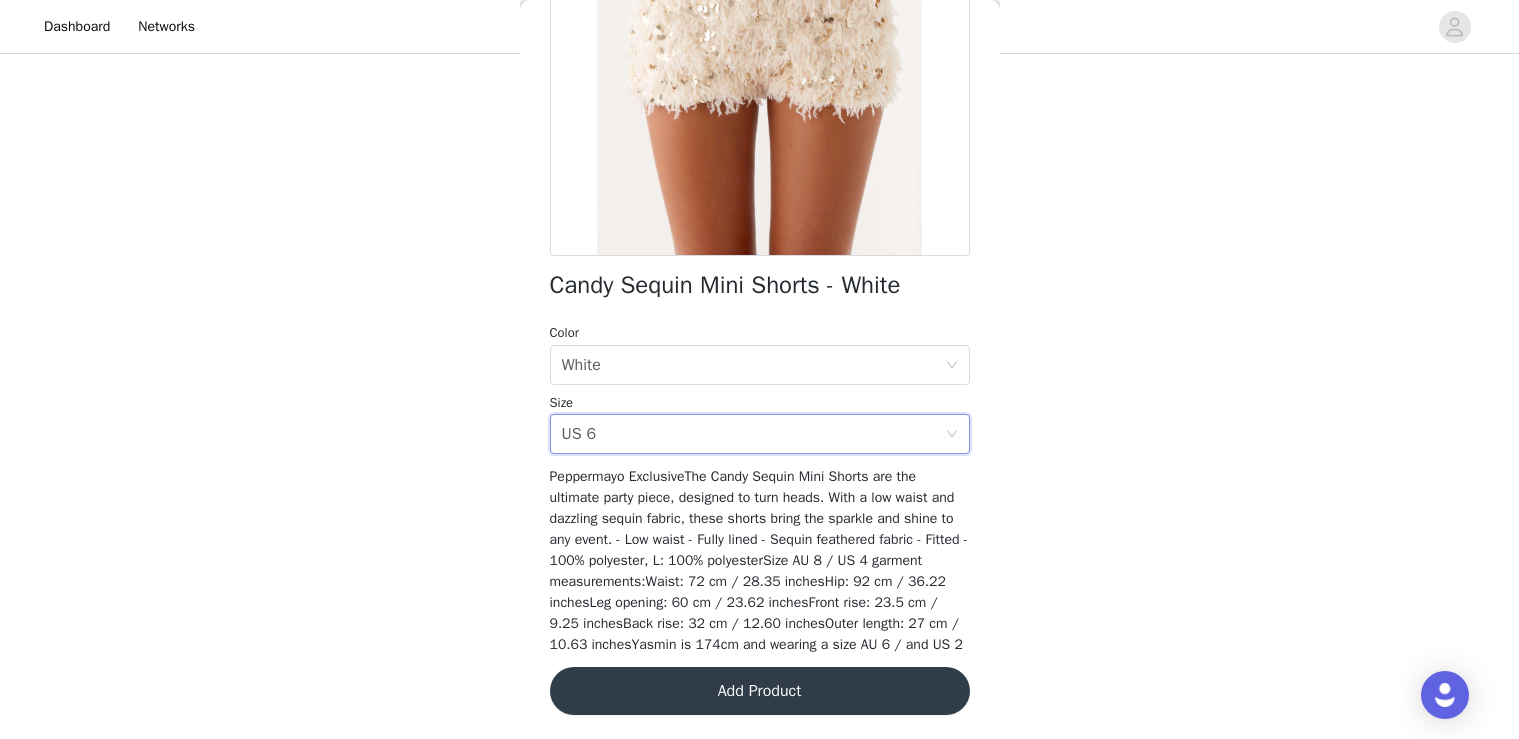 click on "Add Product" at bounding box center (760, 691) 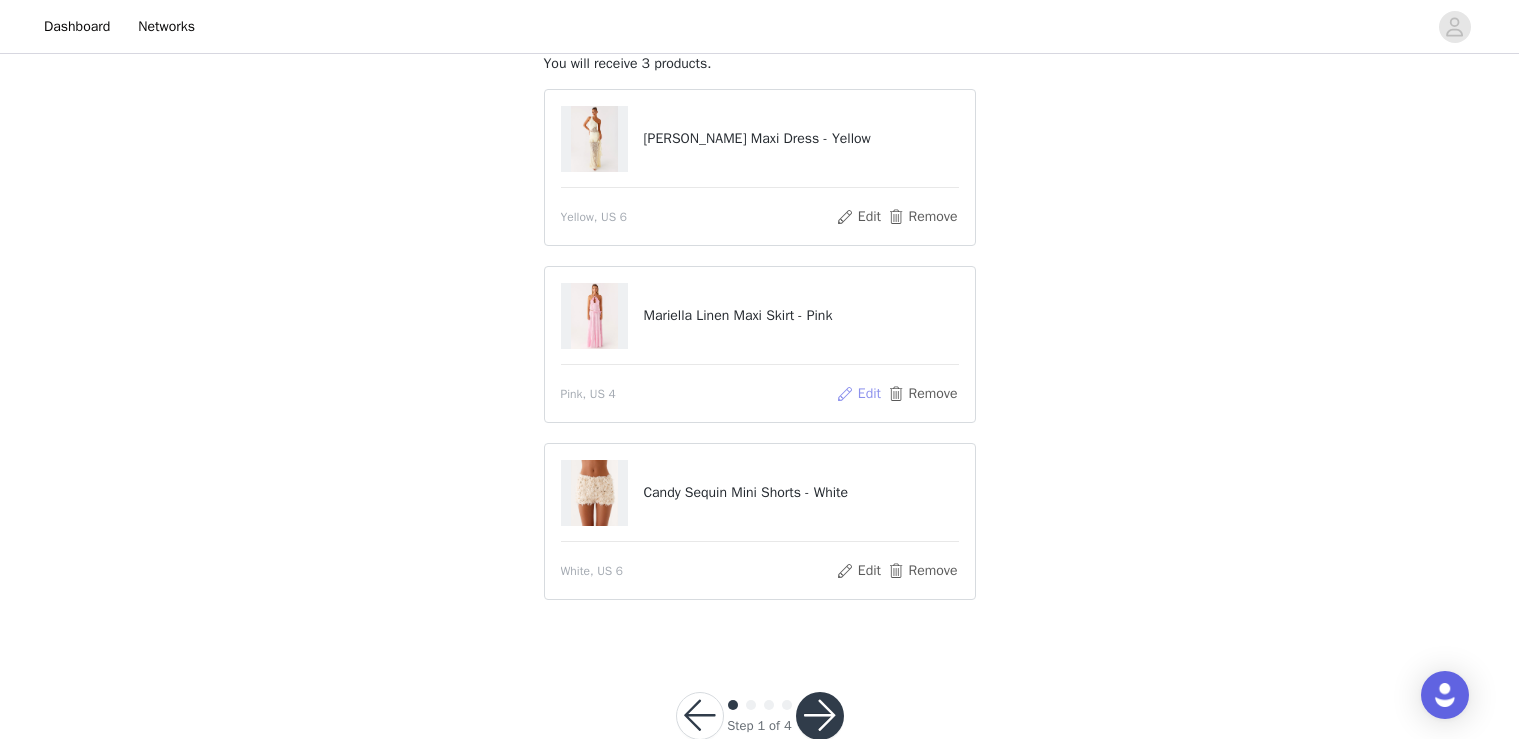 click on "Edit" at bounding box center (858, 394) 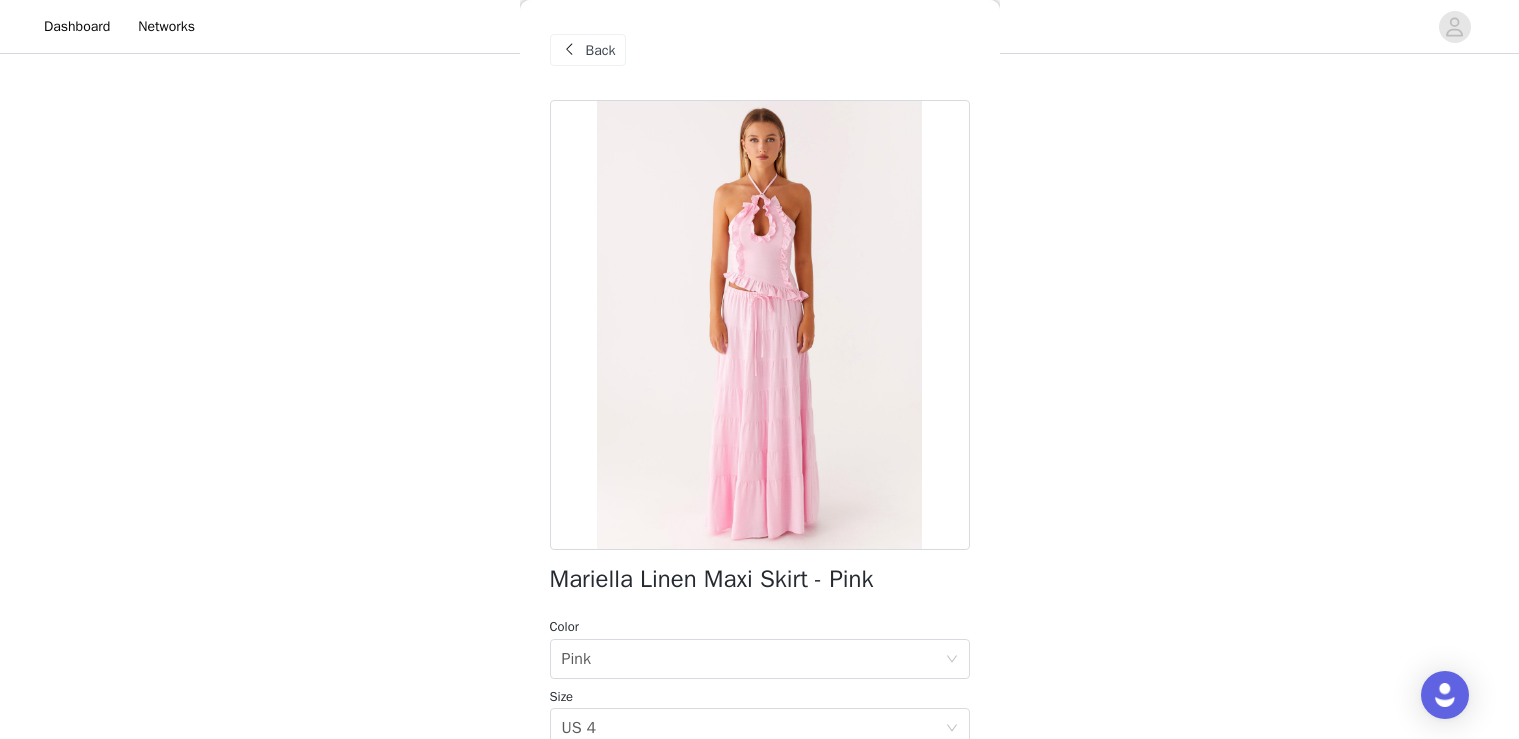 click on "Back" at bounding box center (601, 50) 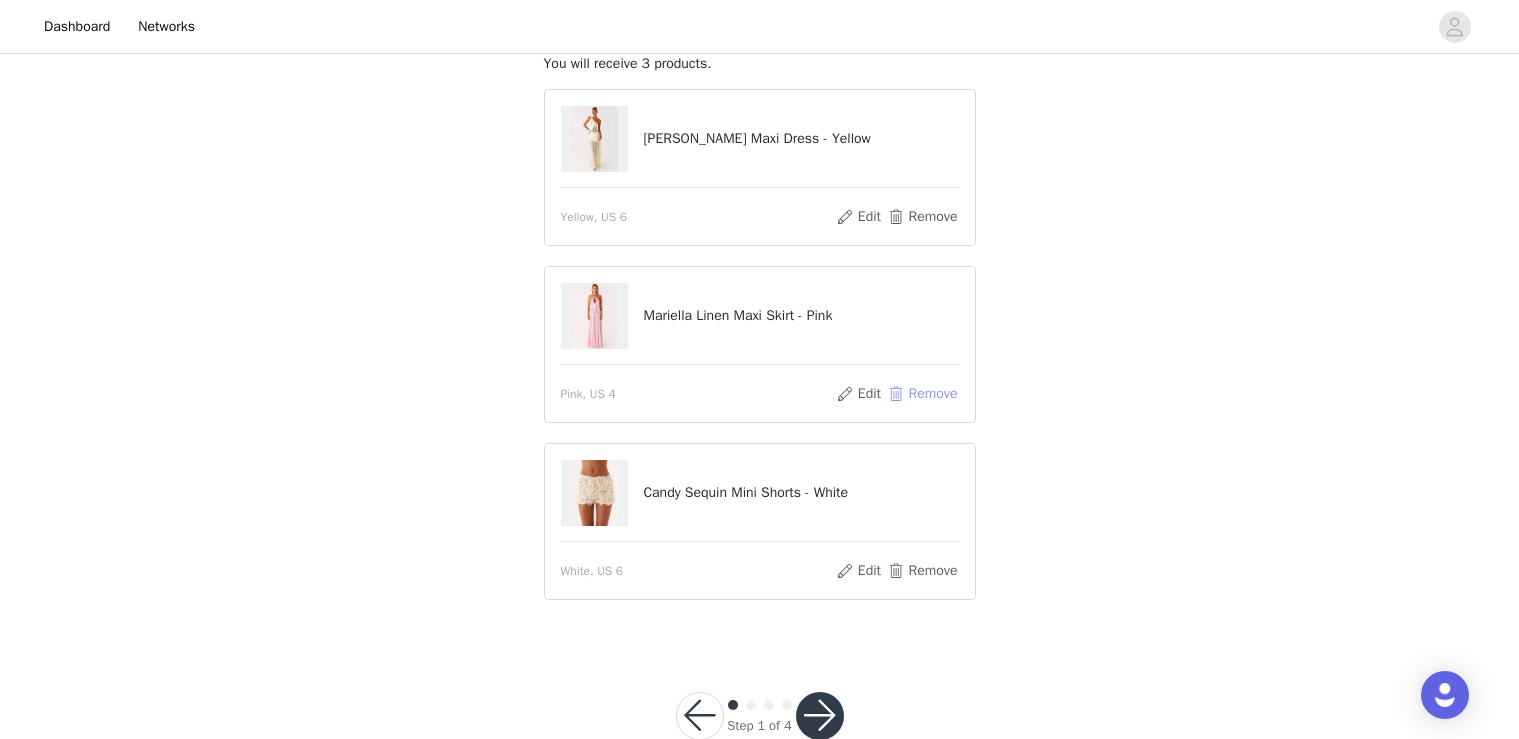 click on "Remove" at bounding box center (922, 394) 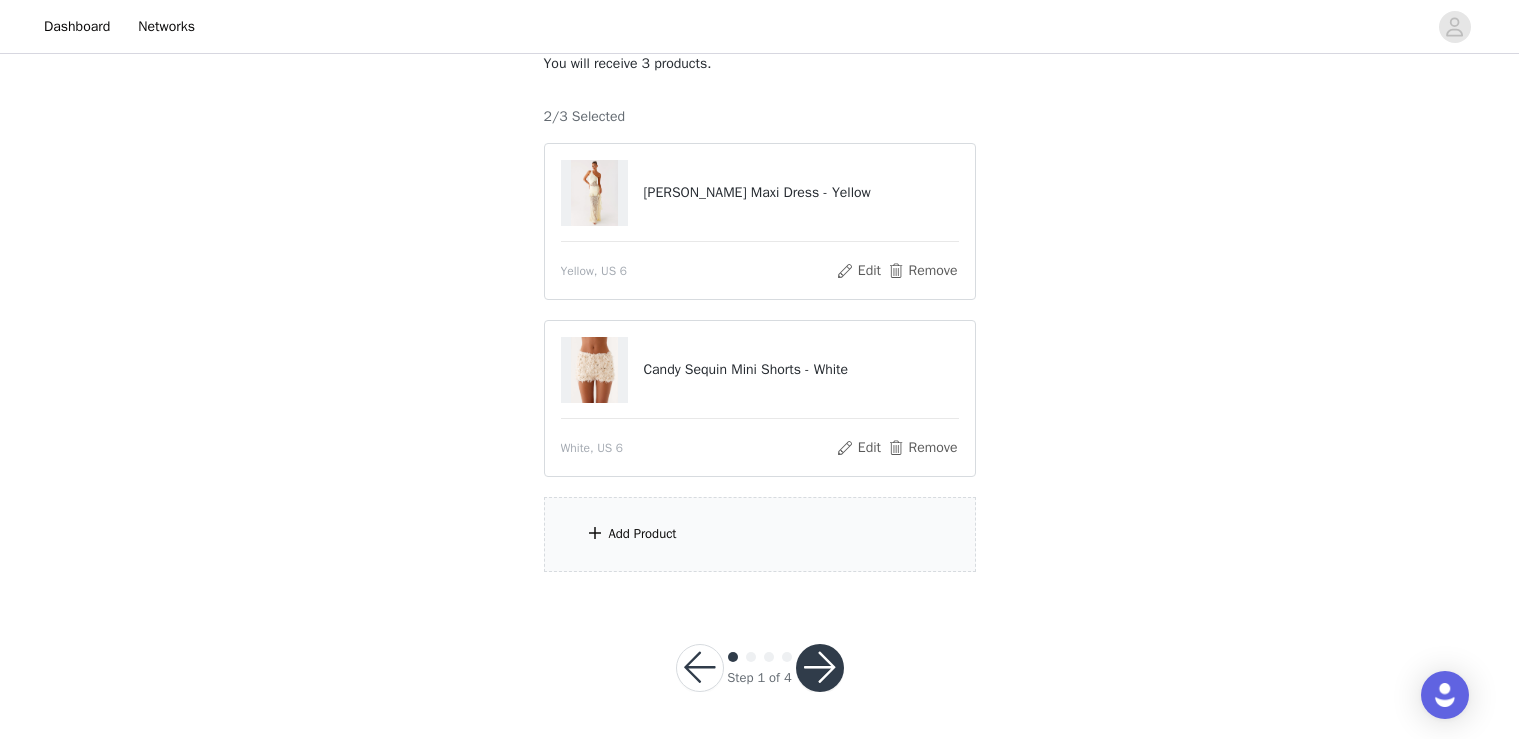 click on "Add Product" at bounding box center [760, 534] 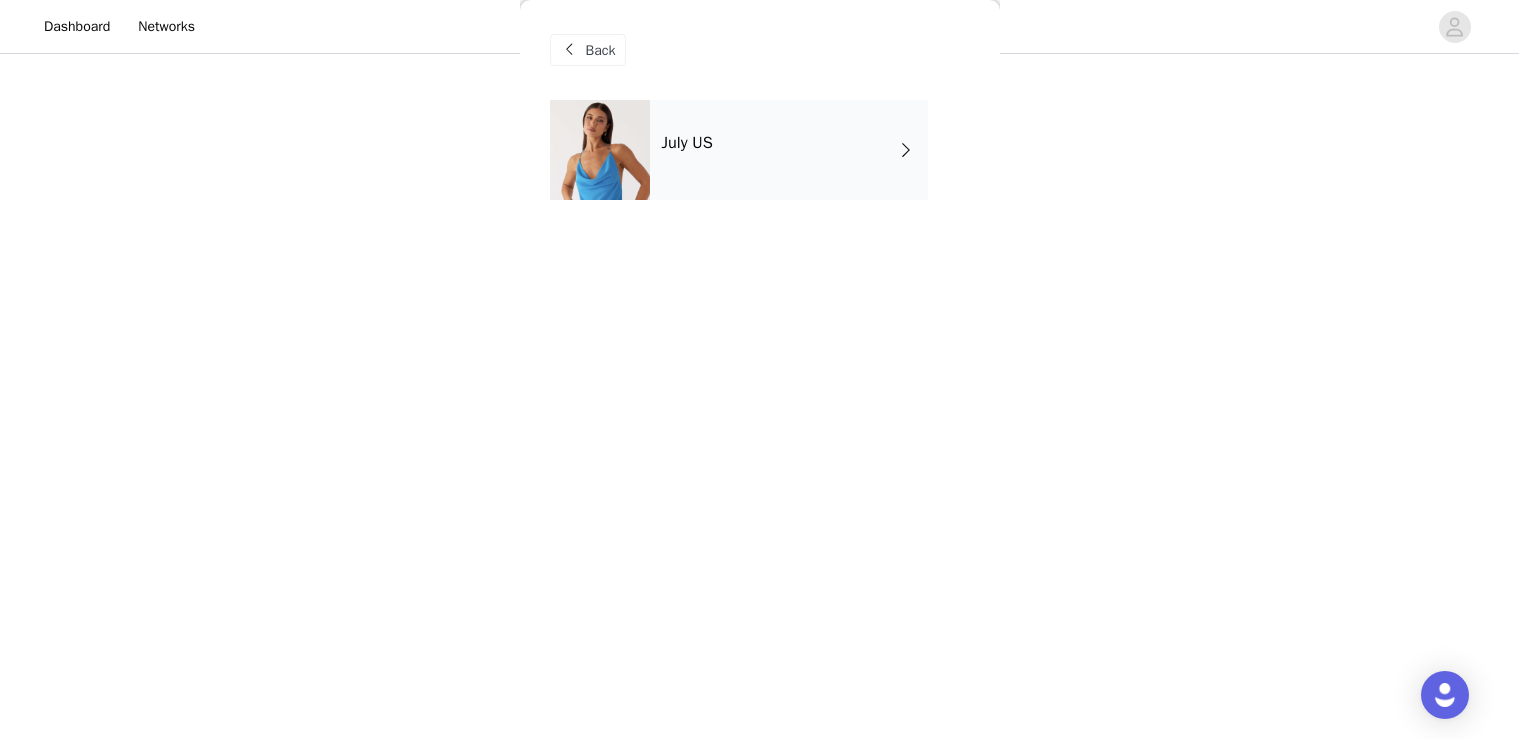click on "July US" at bounding box center (789, 150) 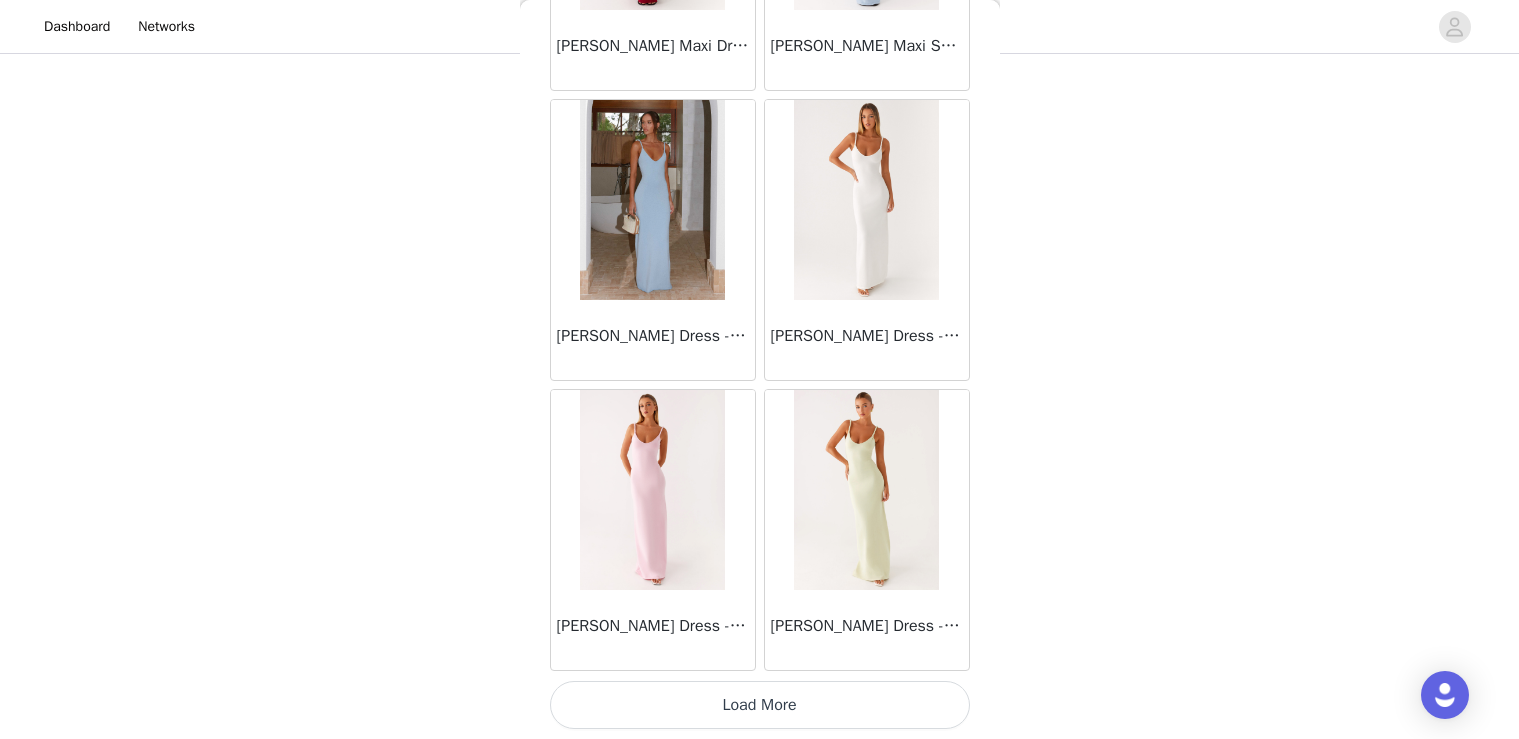 click on "Load More" at bounding box center [760, 705] 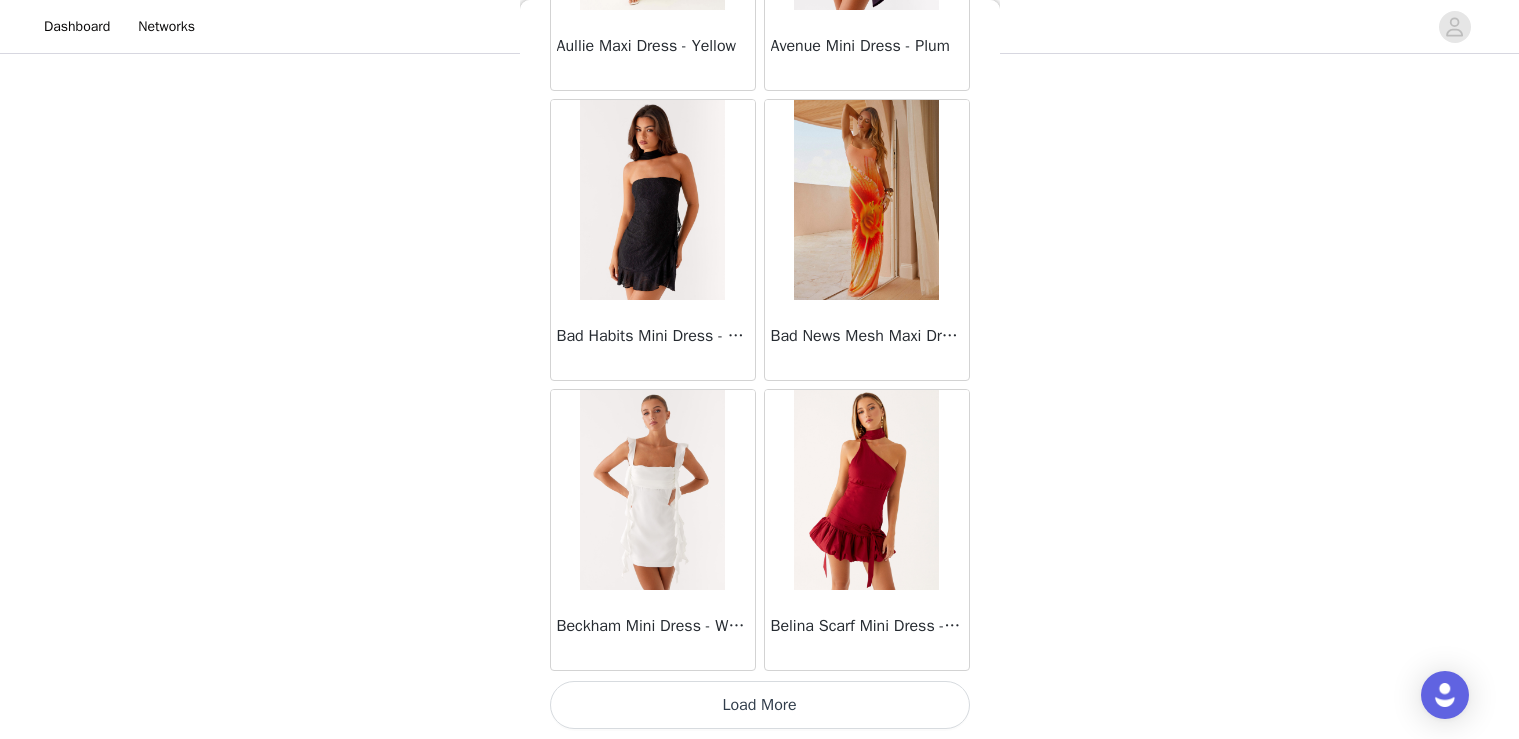 click on "Load More" at bounding box center (760, 705) 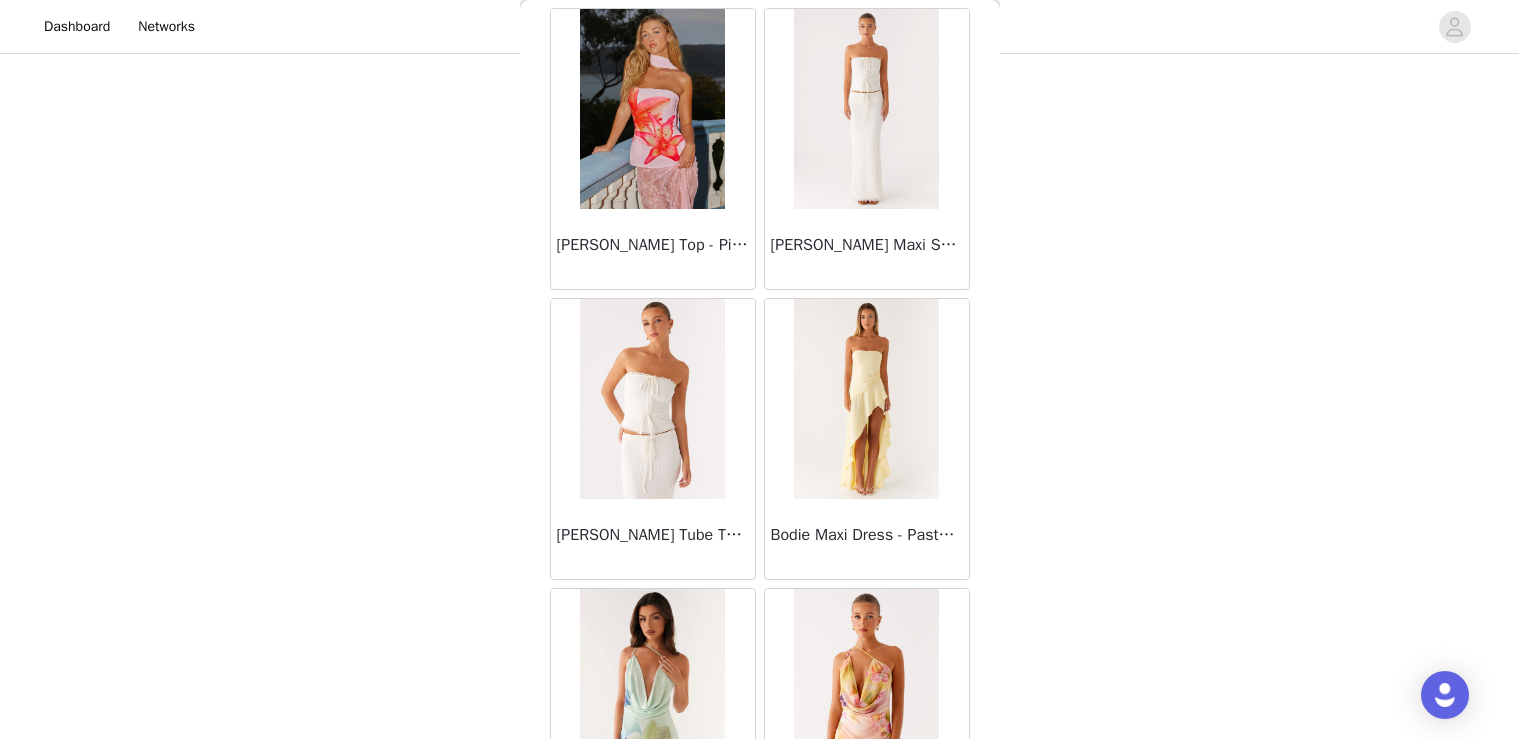 scroll, scrollTop: 8121, scrollLeft: 0, axis: vertical 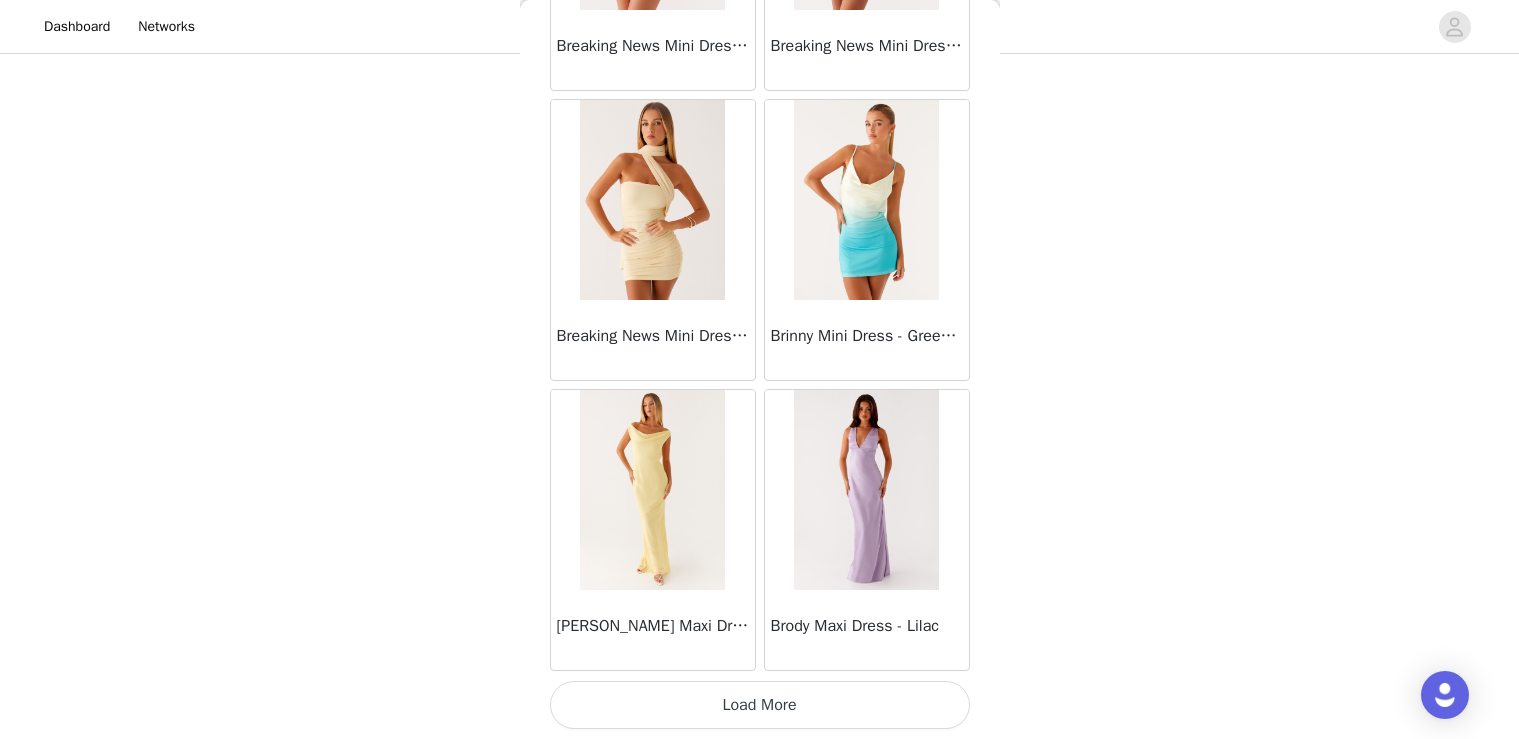 click on "Brody Maxi Dress - Lilac" at bounding box center (867, 530) 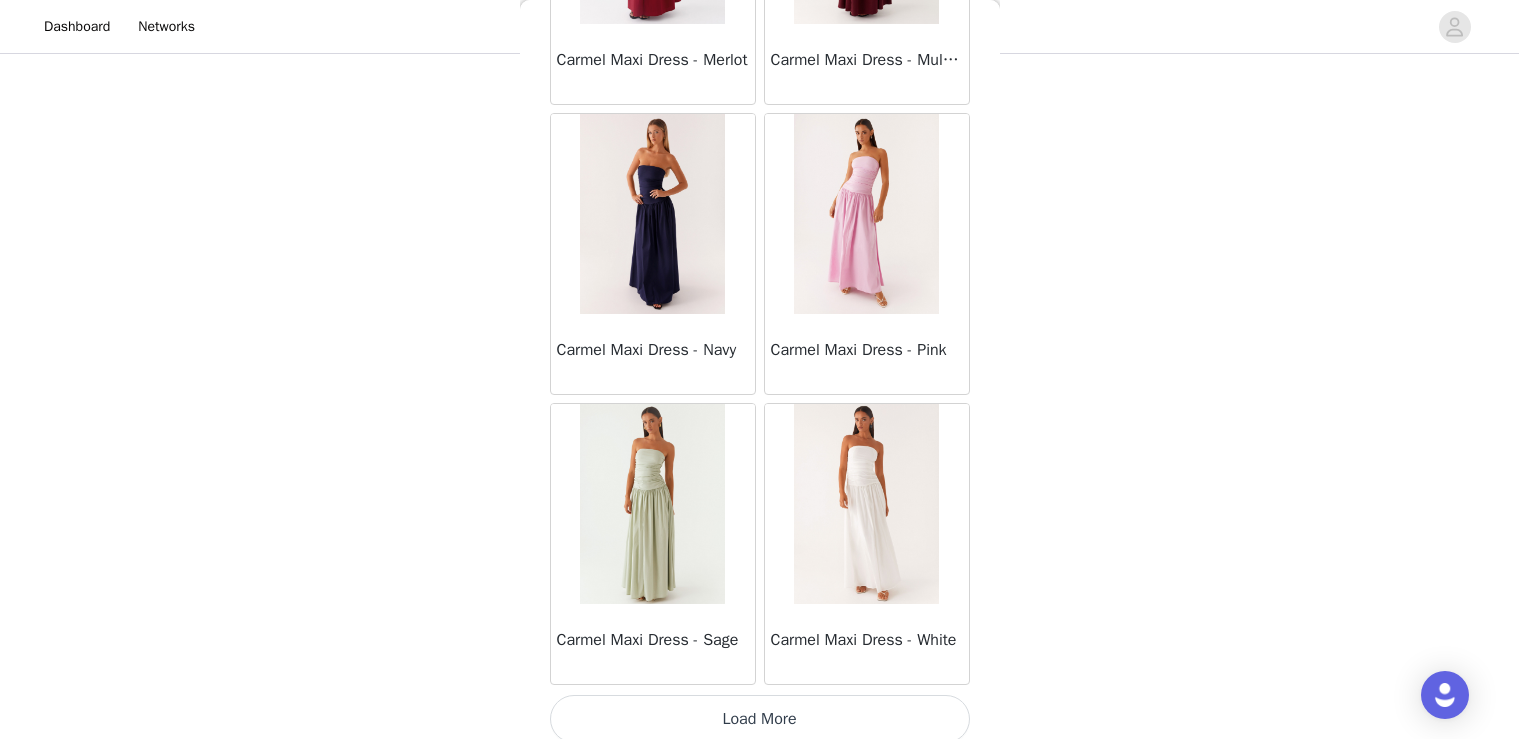 scroll, scrollTop: 11021, scrollLeft: 0, axis: vertical 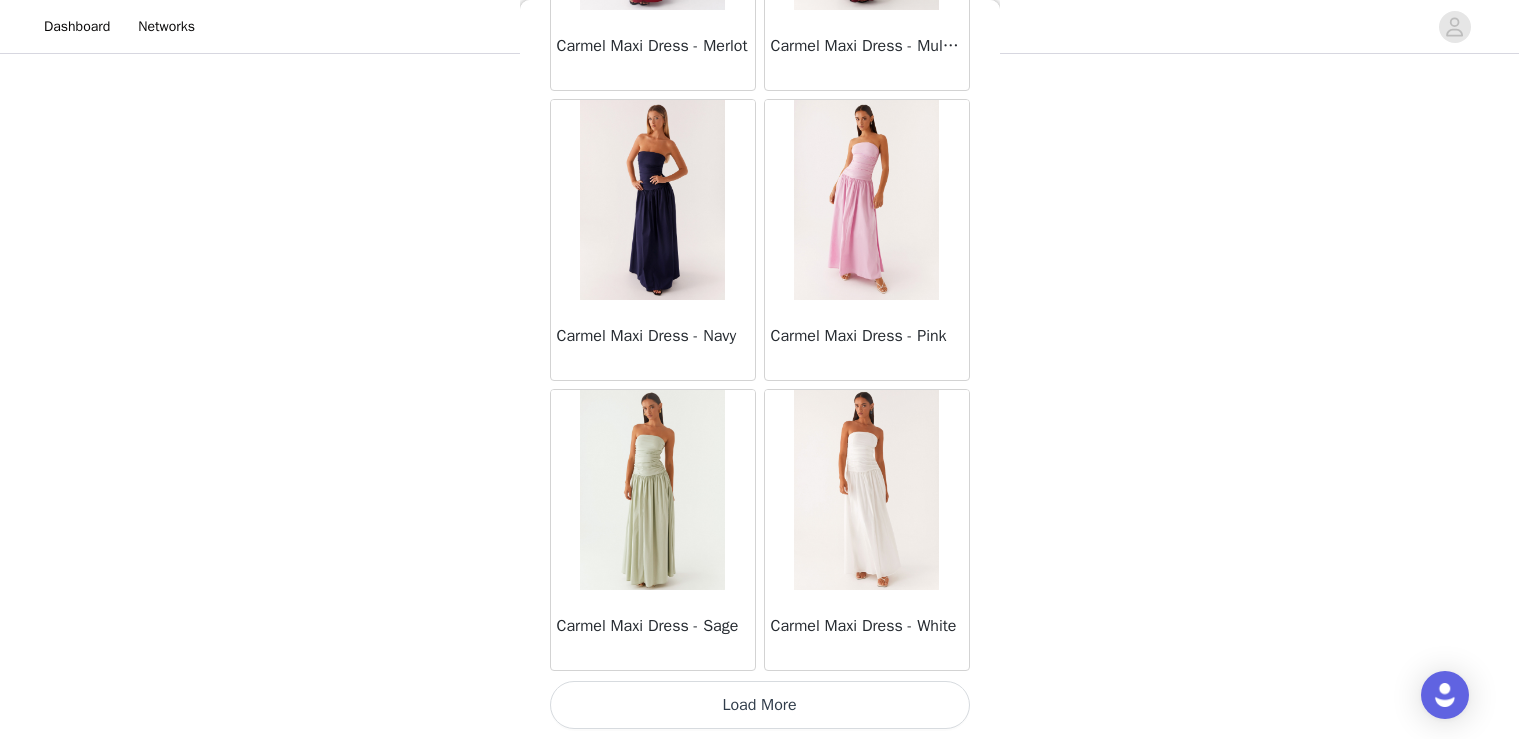 click on "Load More" at bounding box center (760, 705) 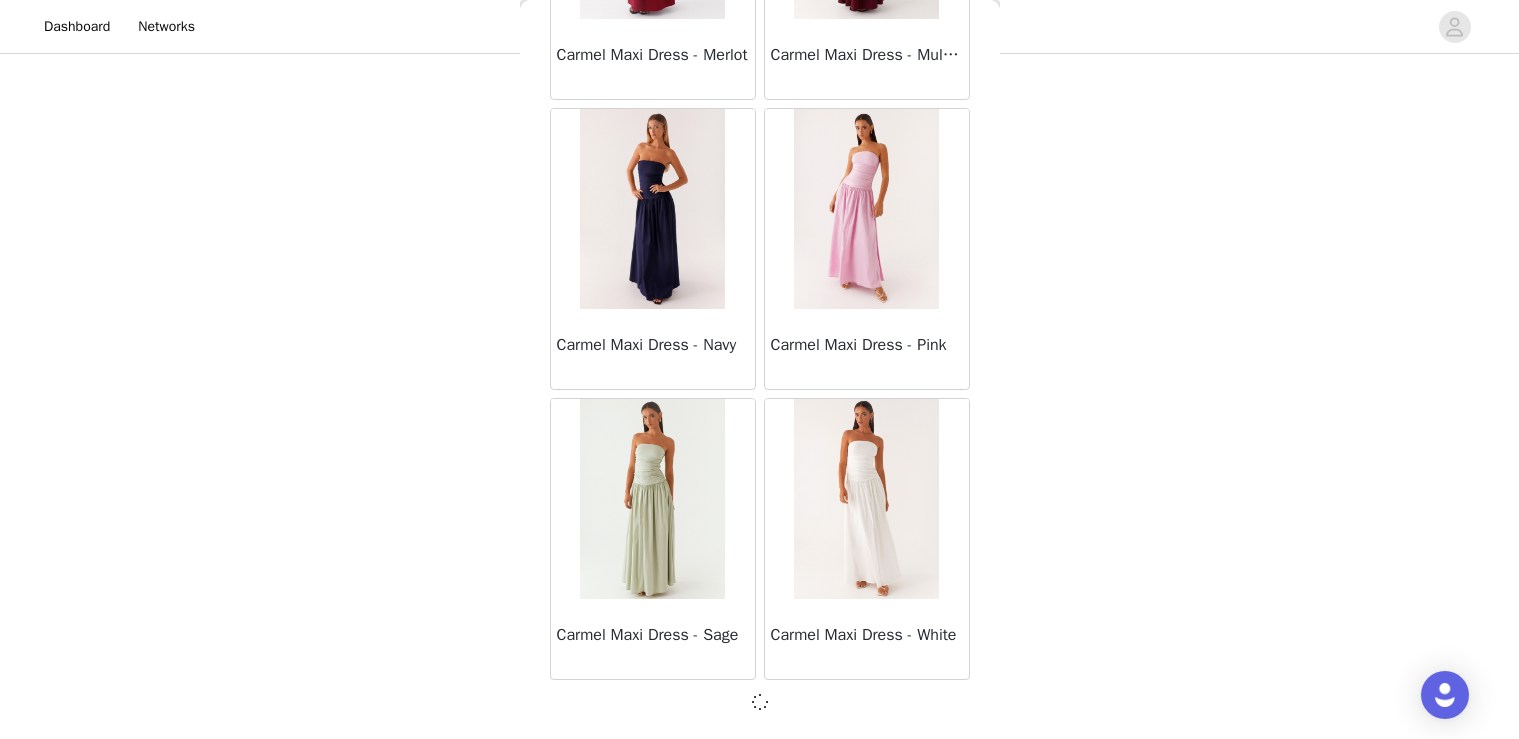 scroll, scrollTop: 11012, scrollLeft: 0, axis: vertical 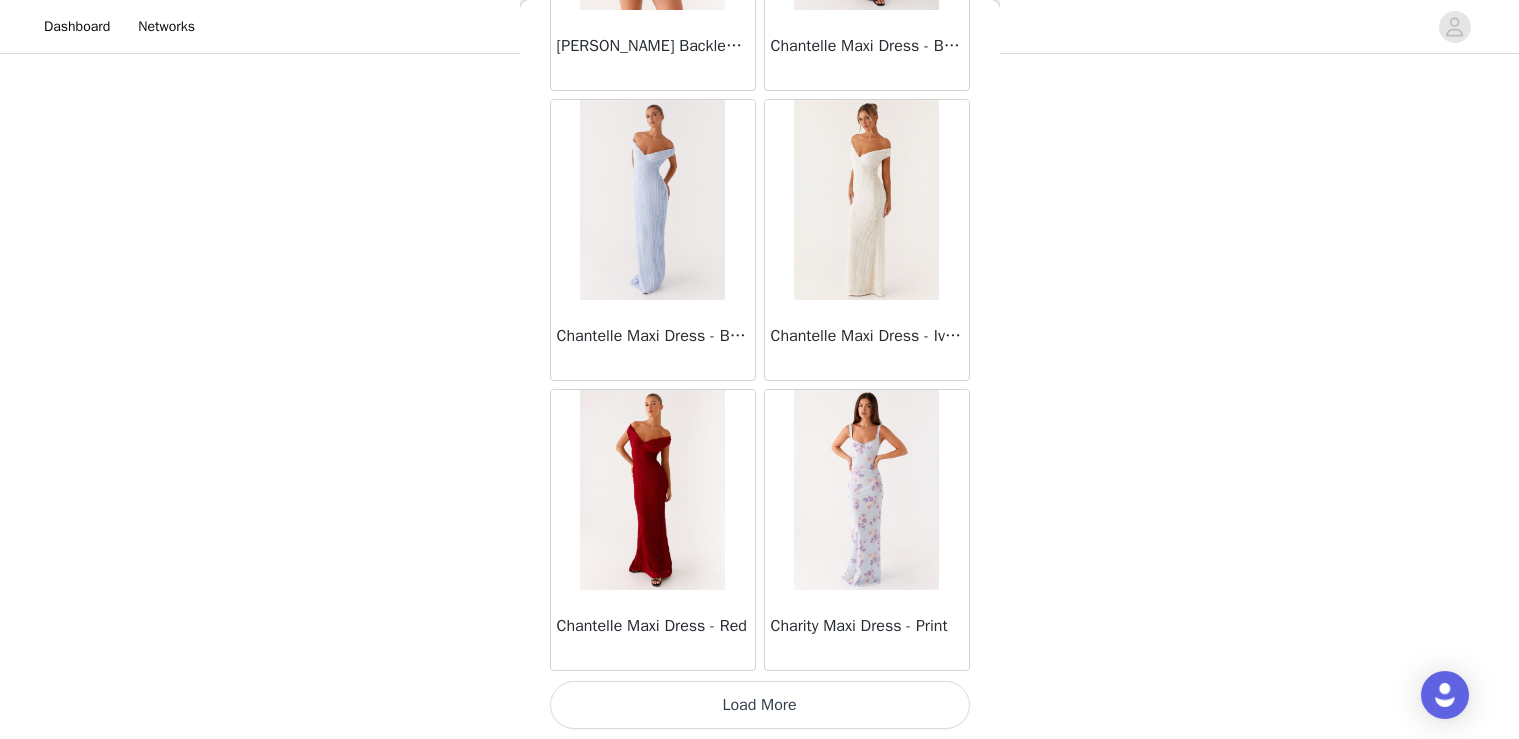 click on "Load More" at bounding box center (760, 705) 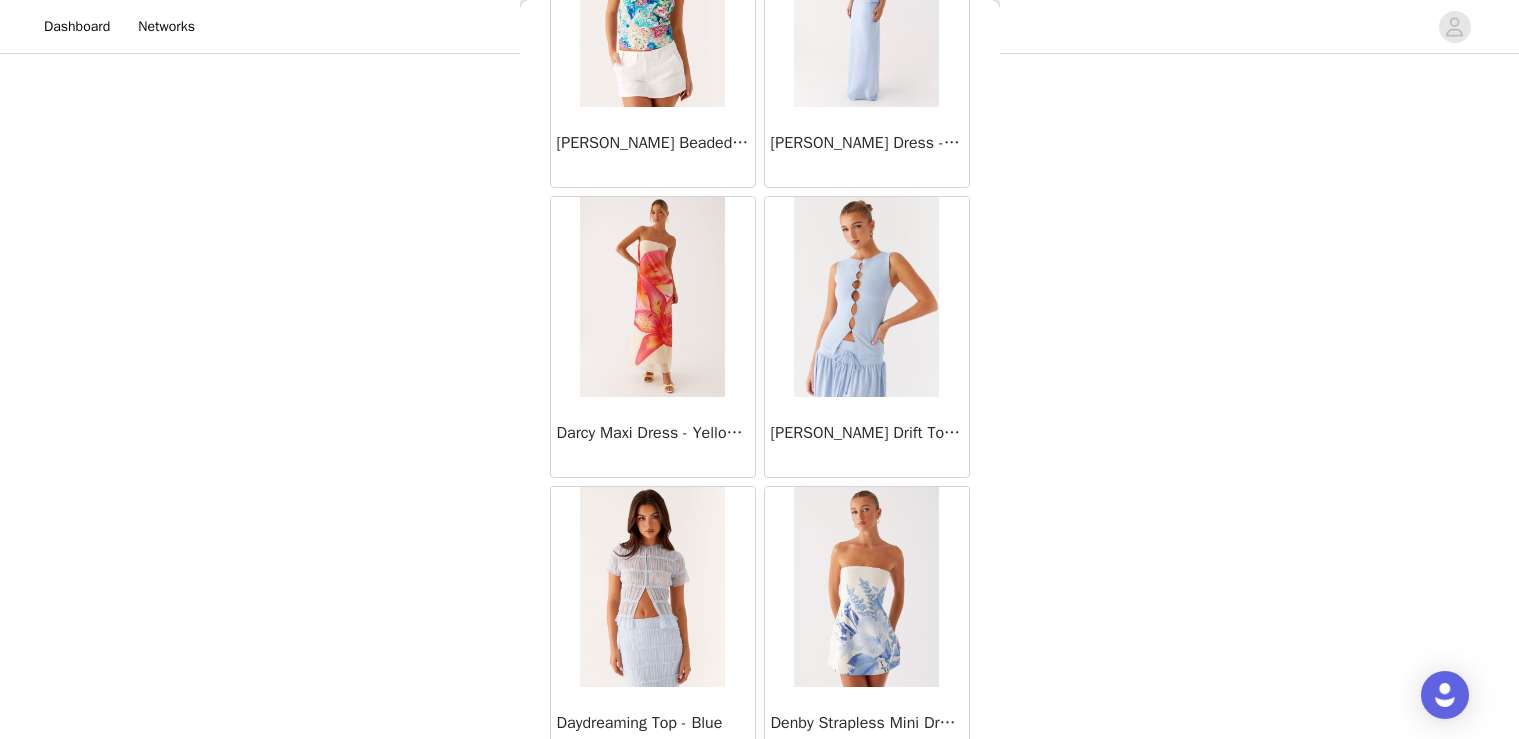 scroll, scrollTop: 16821, scrollLeft: 0, axis: vertical 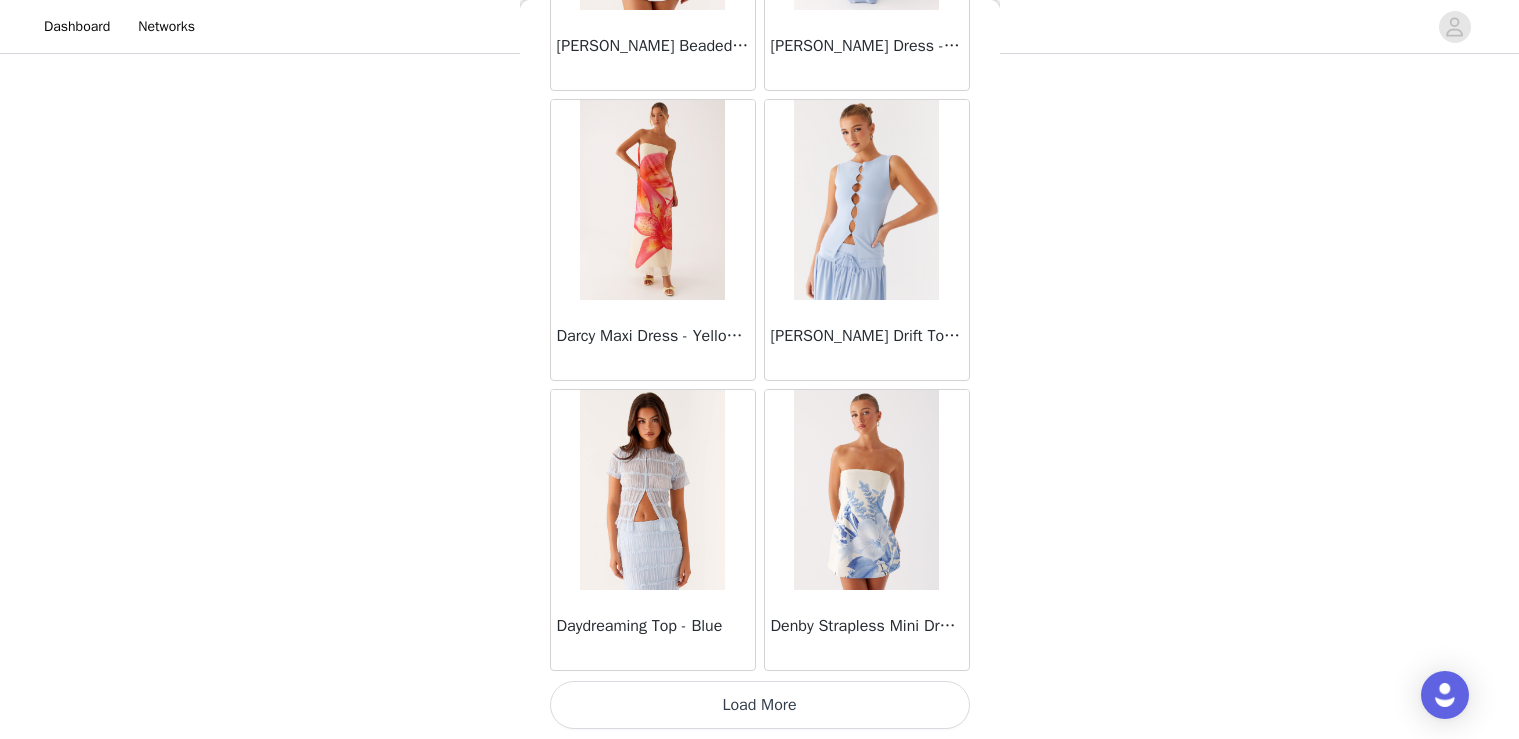 click on "Load More" at bounding box center (760, 705) 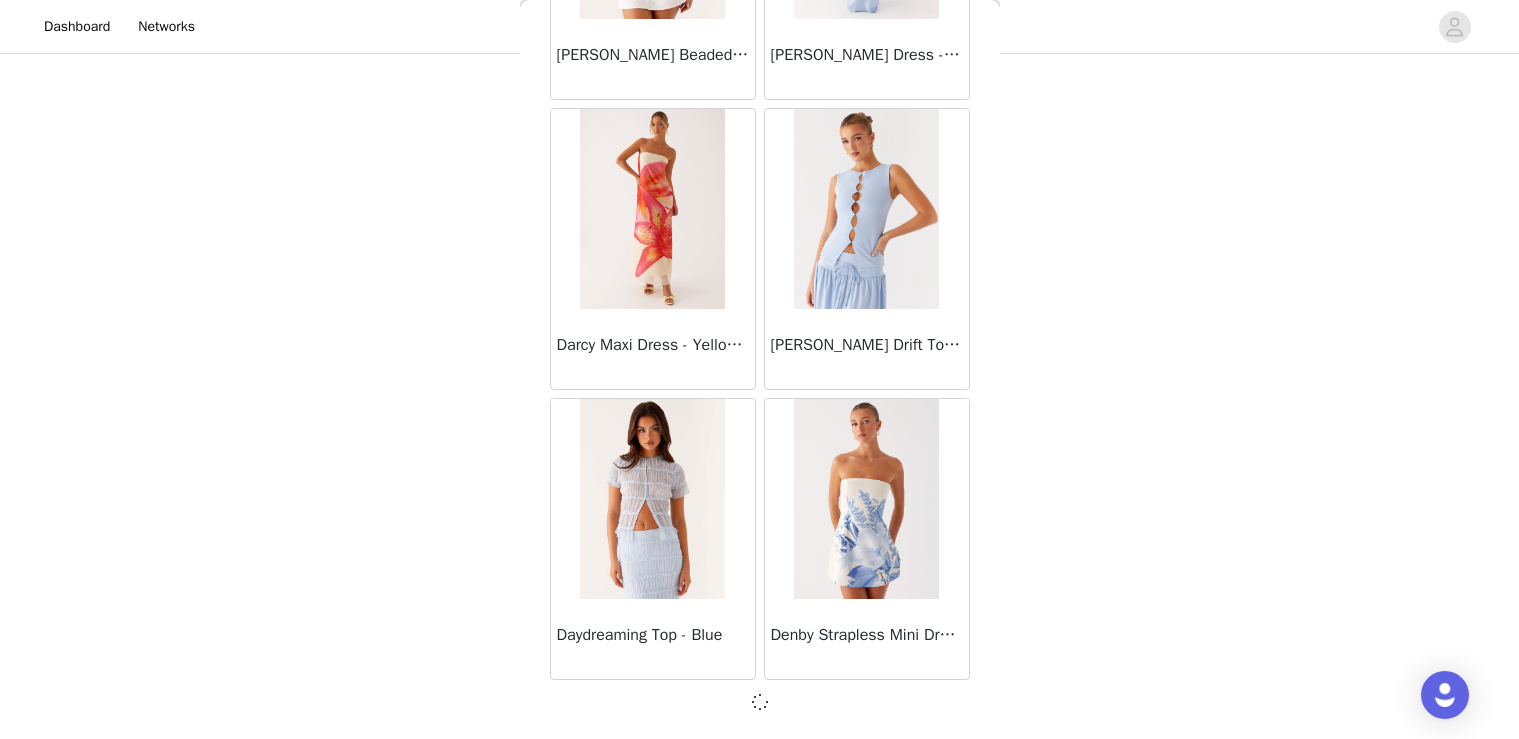 scroll, scrollTop: 16812, scrollLeft: 0, axis: vertical 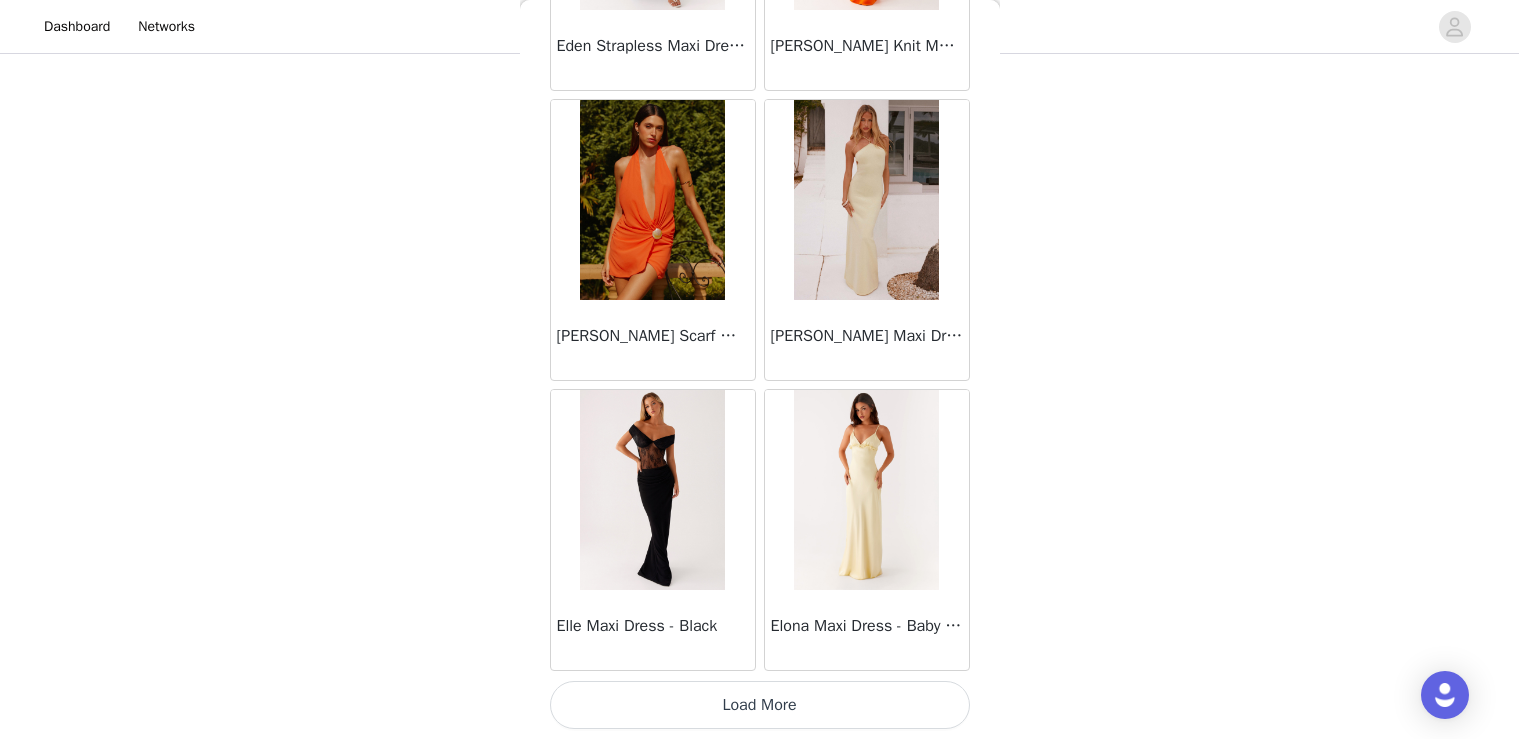 click on "Load More" at bounding box center (760, 705) 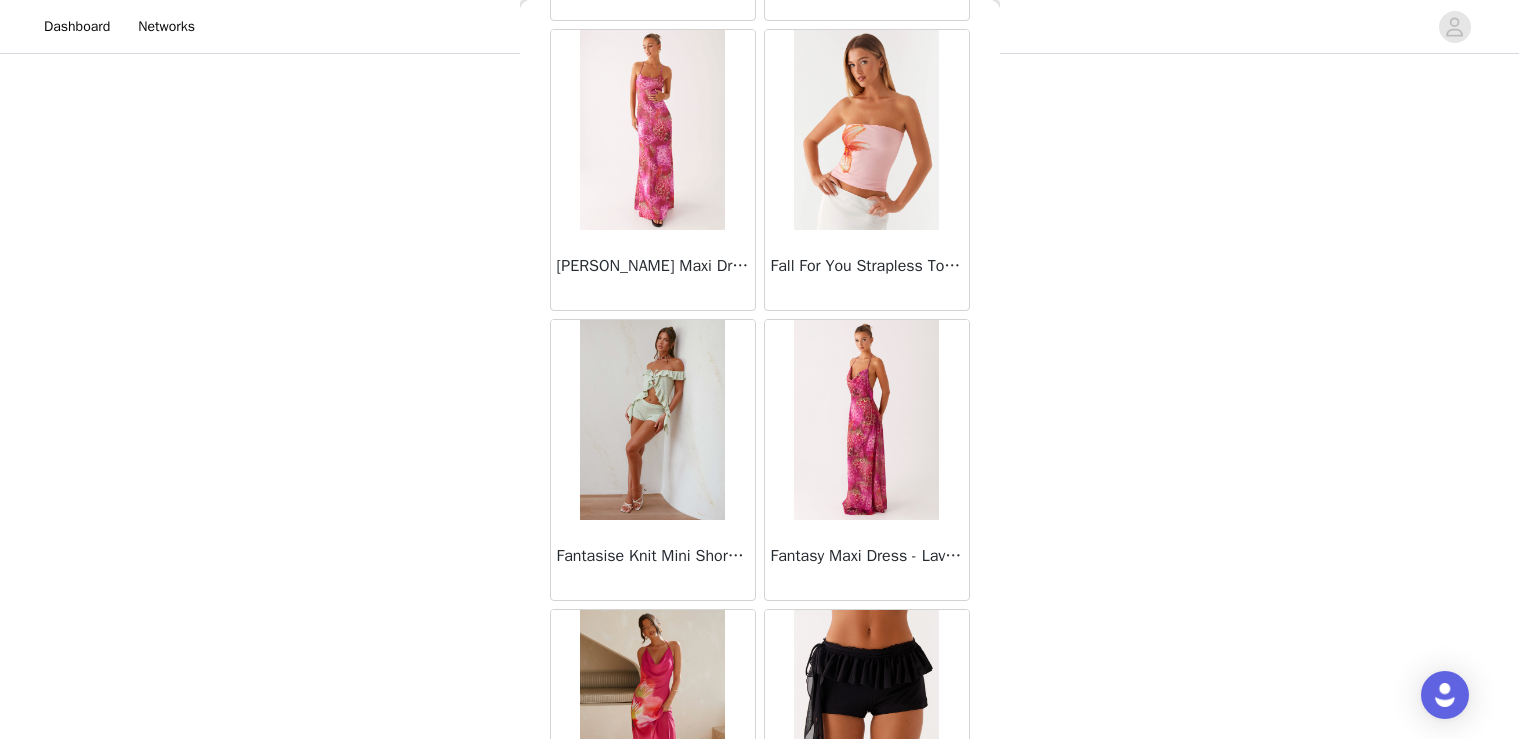 scroll, scrollTop: 22621, scrollLeft: 0, axis: vertical 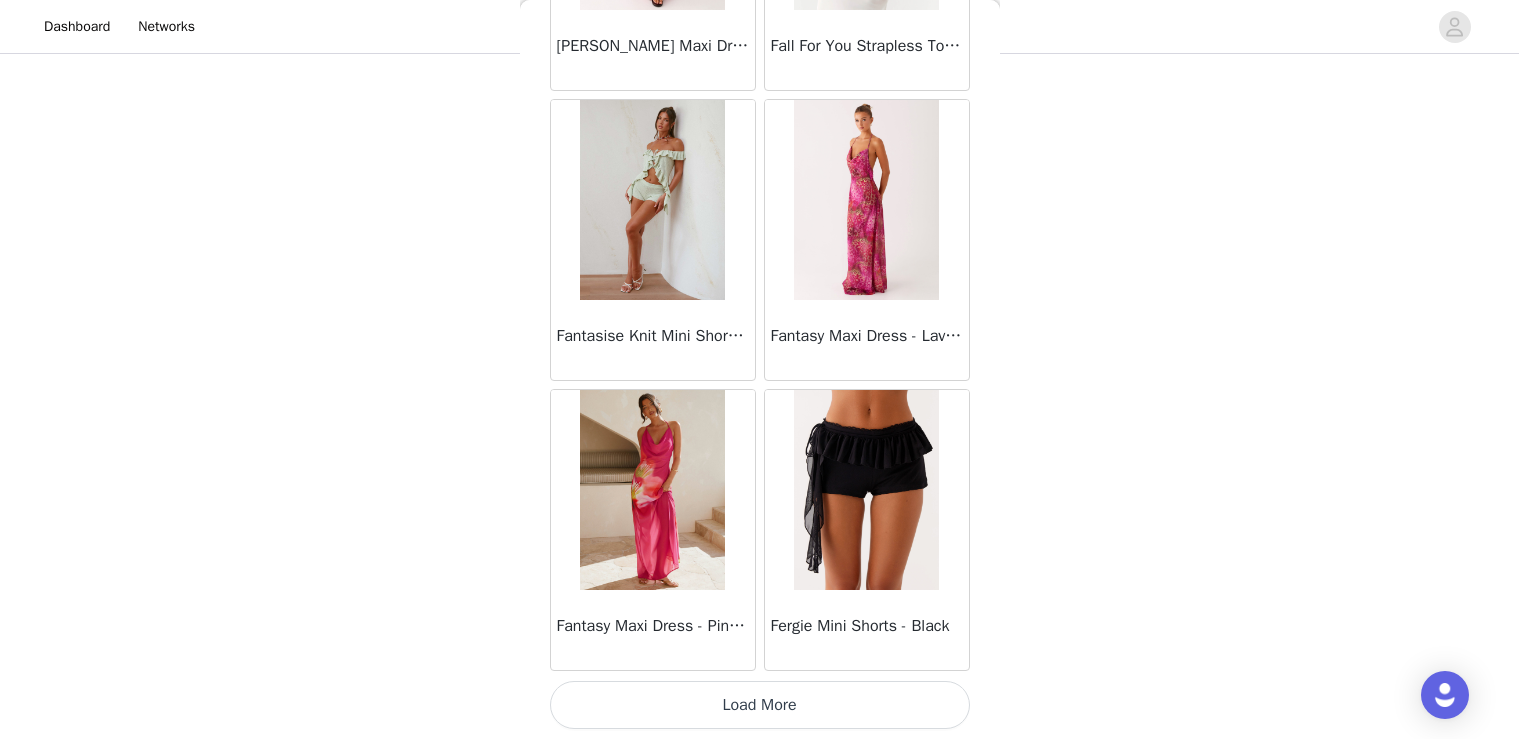 click on "Load More" at bounding box center [760, 705] 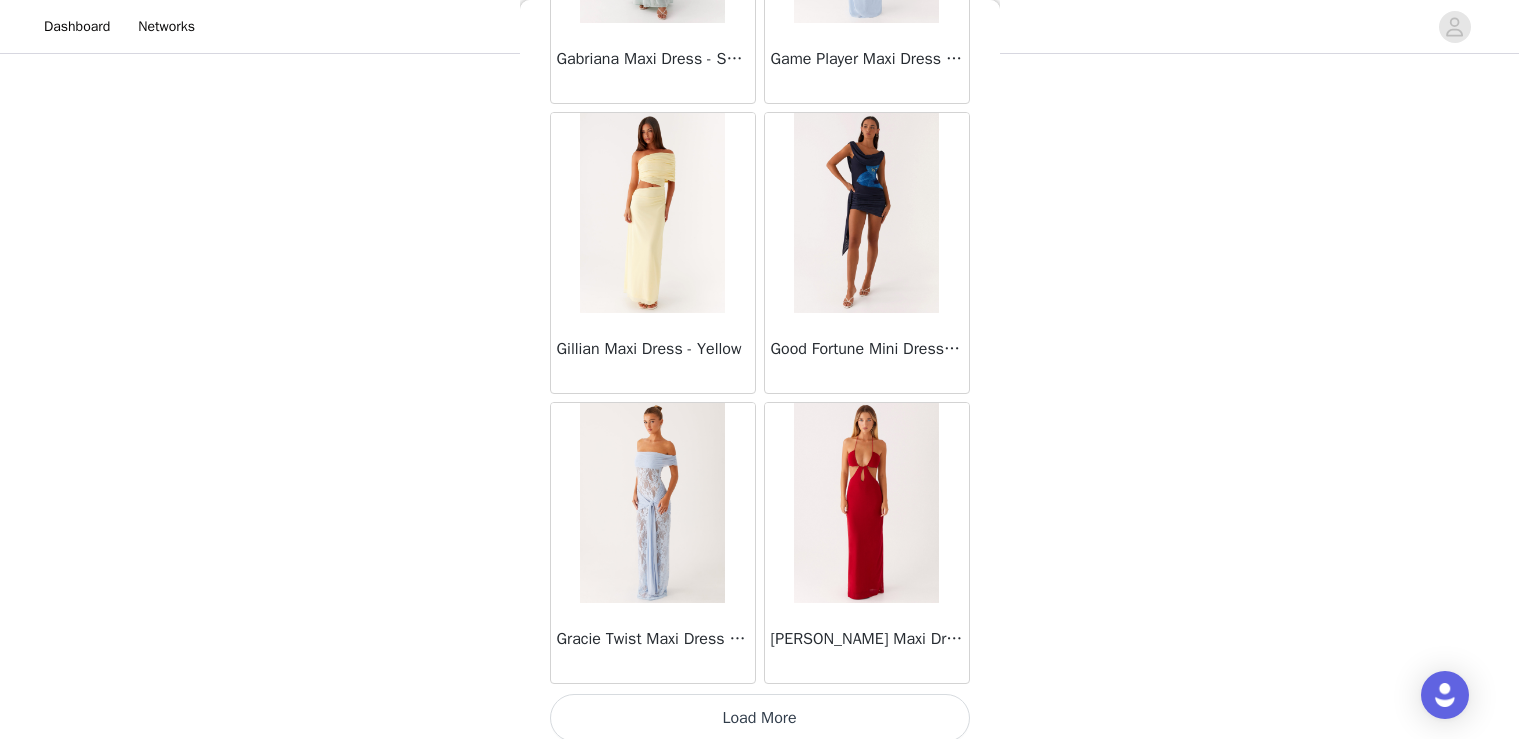 scroll, scrollTop: 25521, scrollLeft: 0, axis: vertical 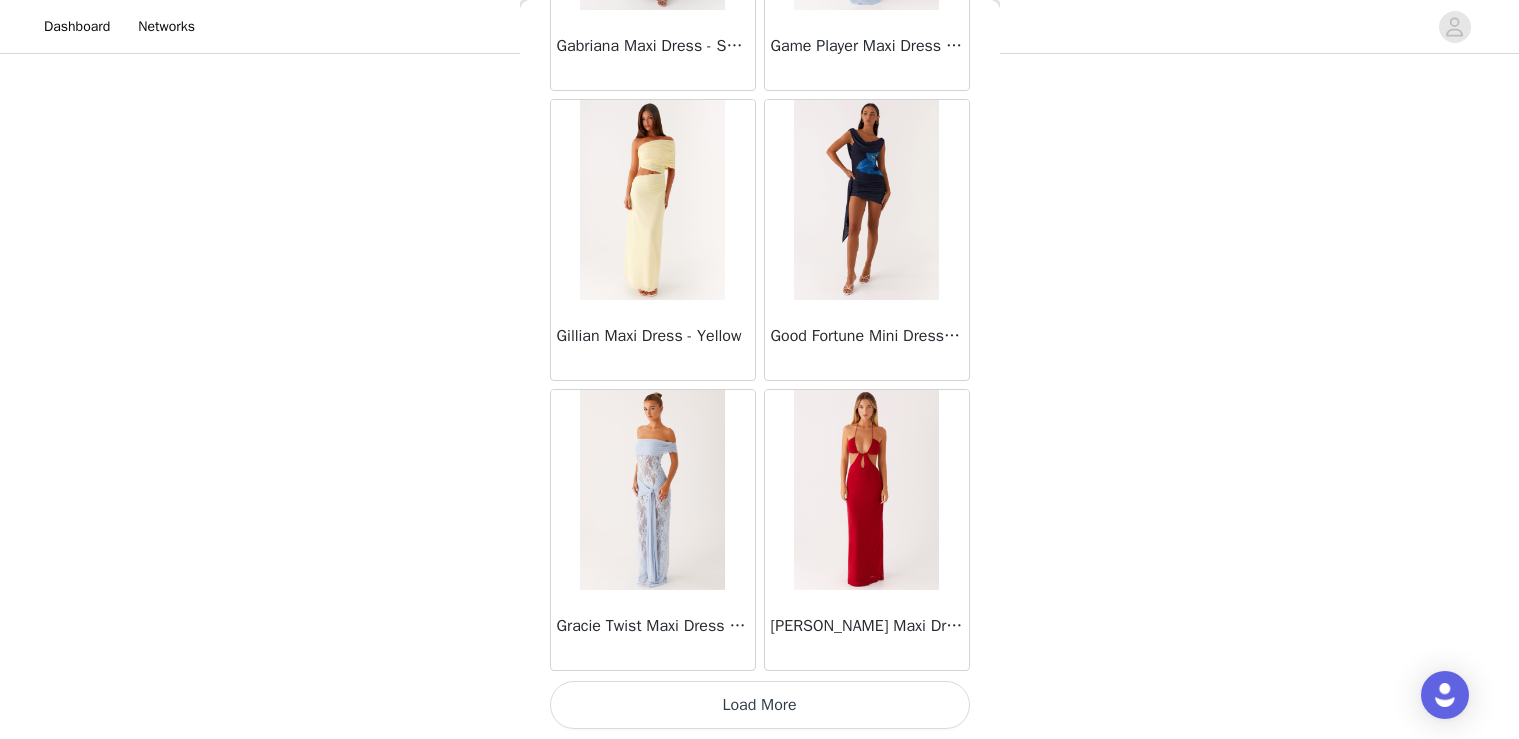 click on "Load More" at bounding box center [760, 705] 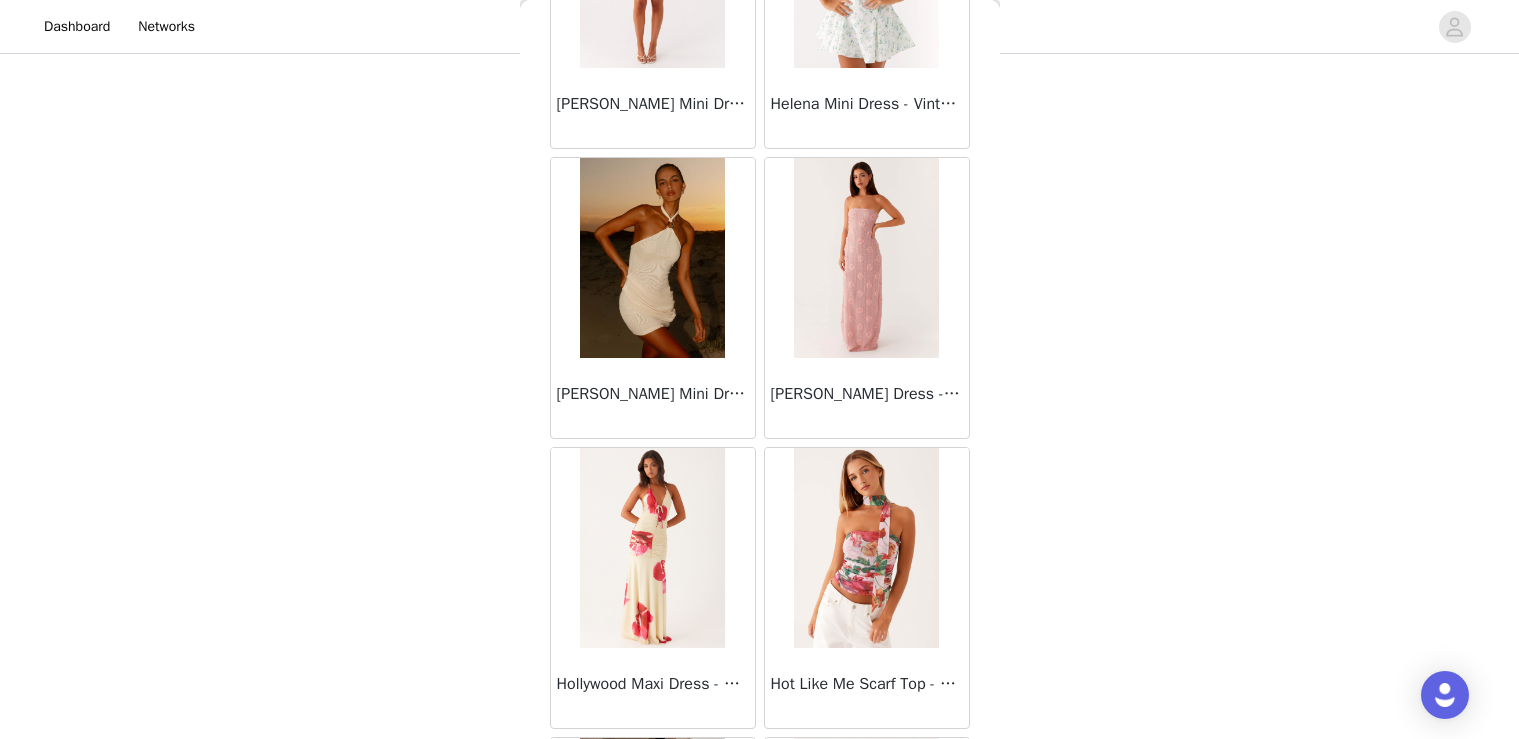 scroll, scrollTop: 27823, scrollLeft: 0, axis: vertical 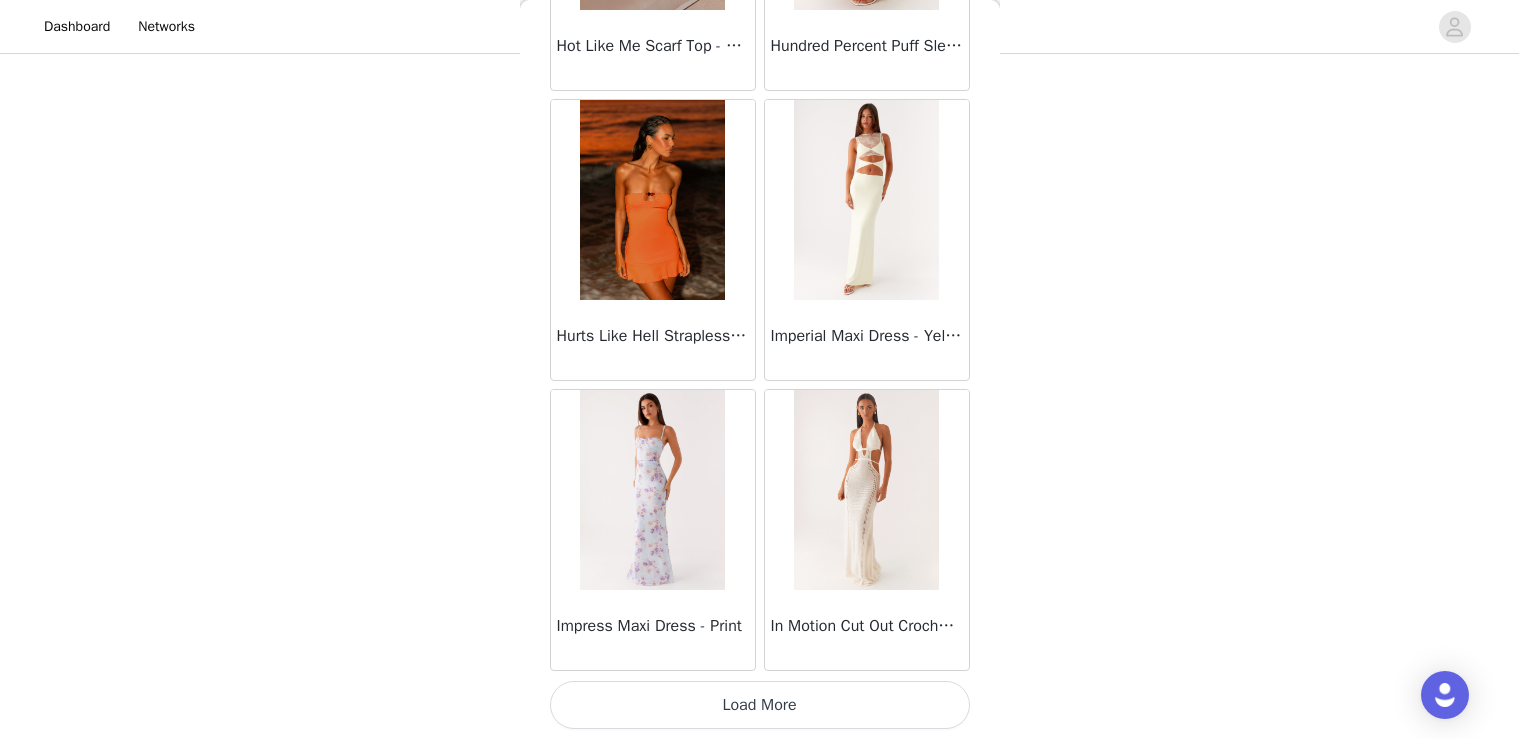 click on "Load More" at bounding box center [760, 705] 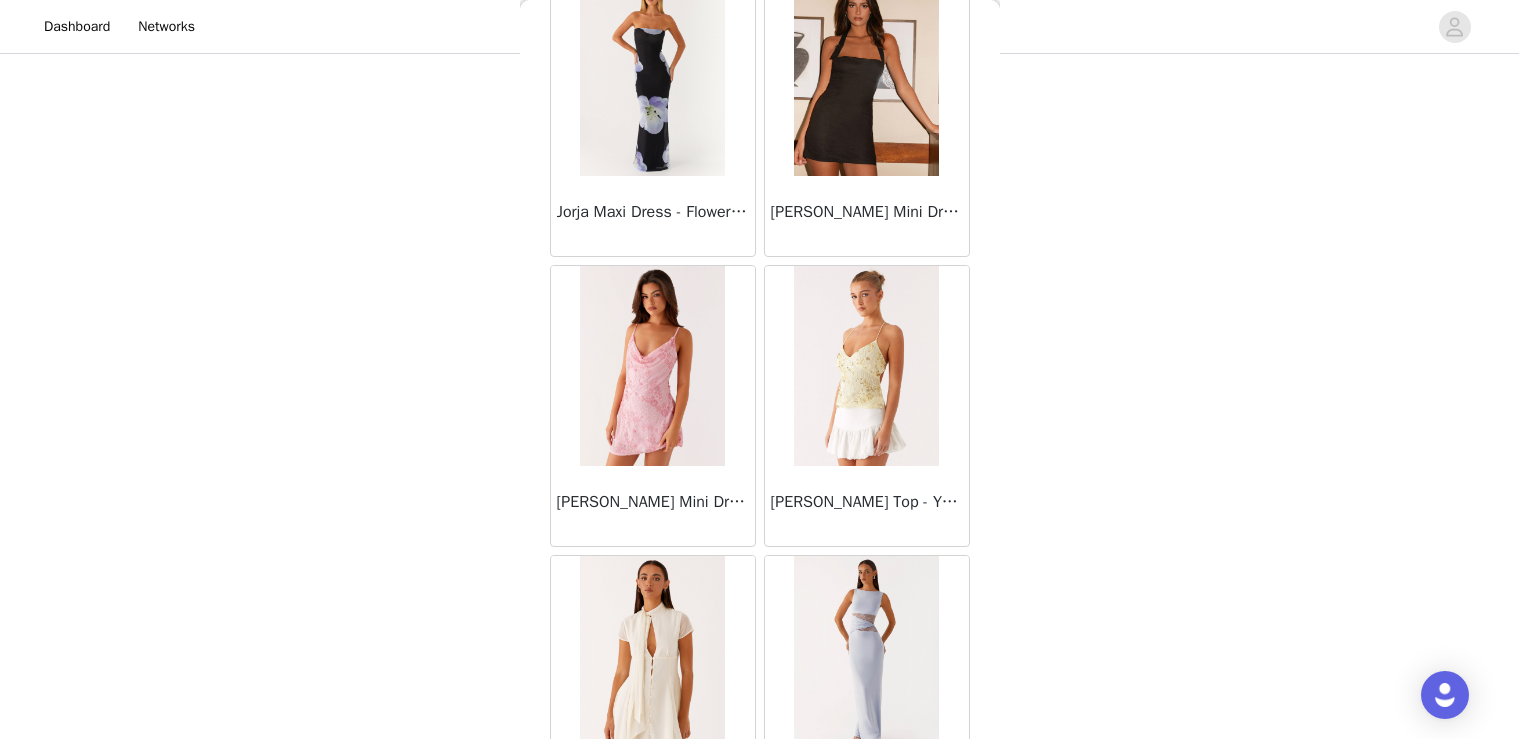 scroll, scrollTop: 31321, scrollLeft: 0, axis: vertical 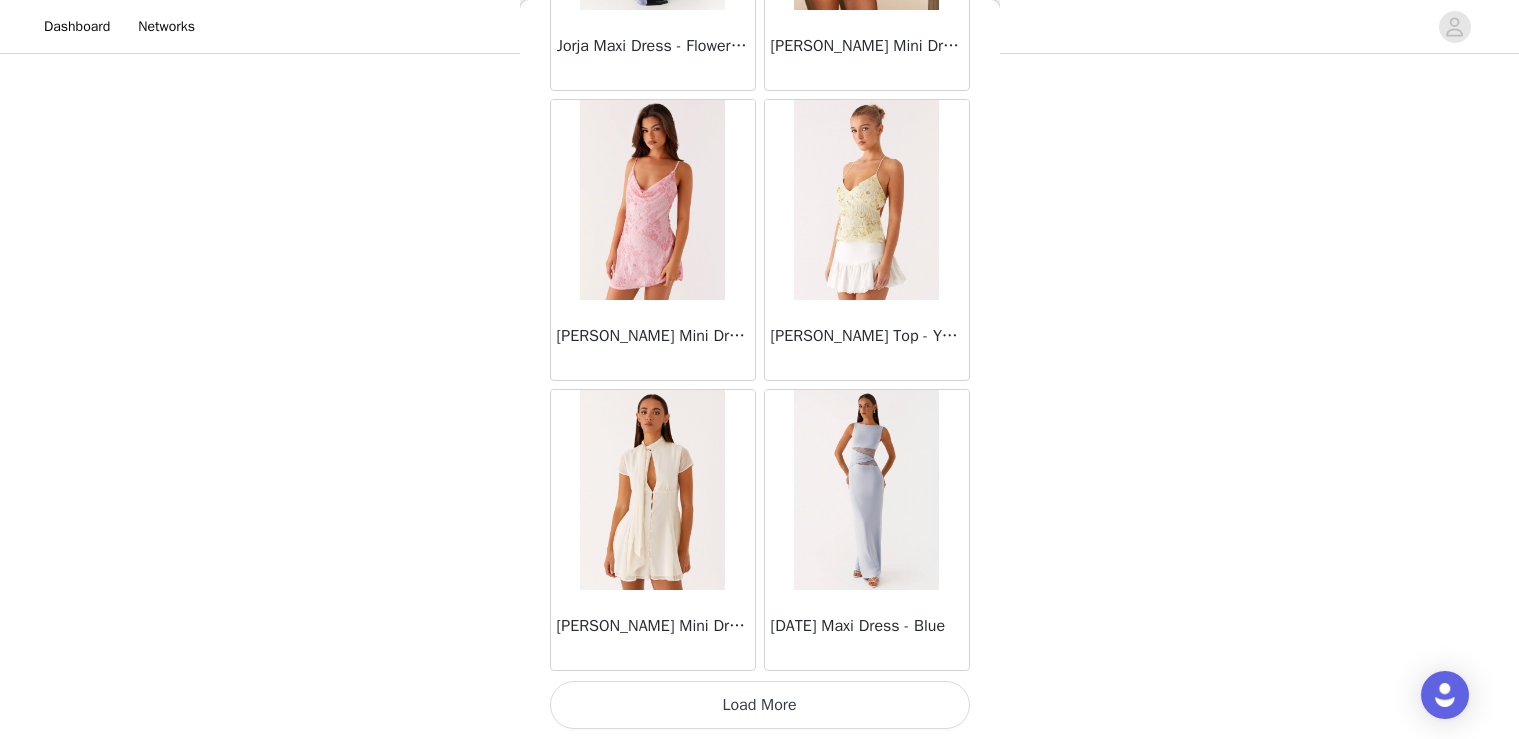 click on "Load More" at bounding box center (760, 705) 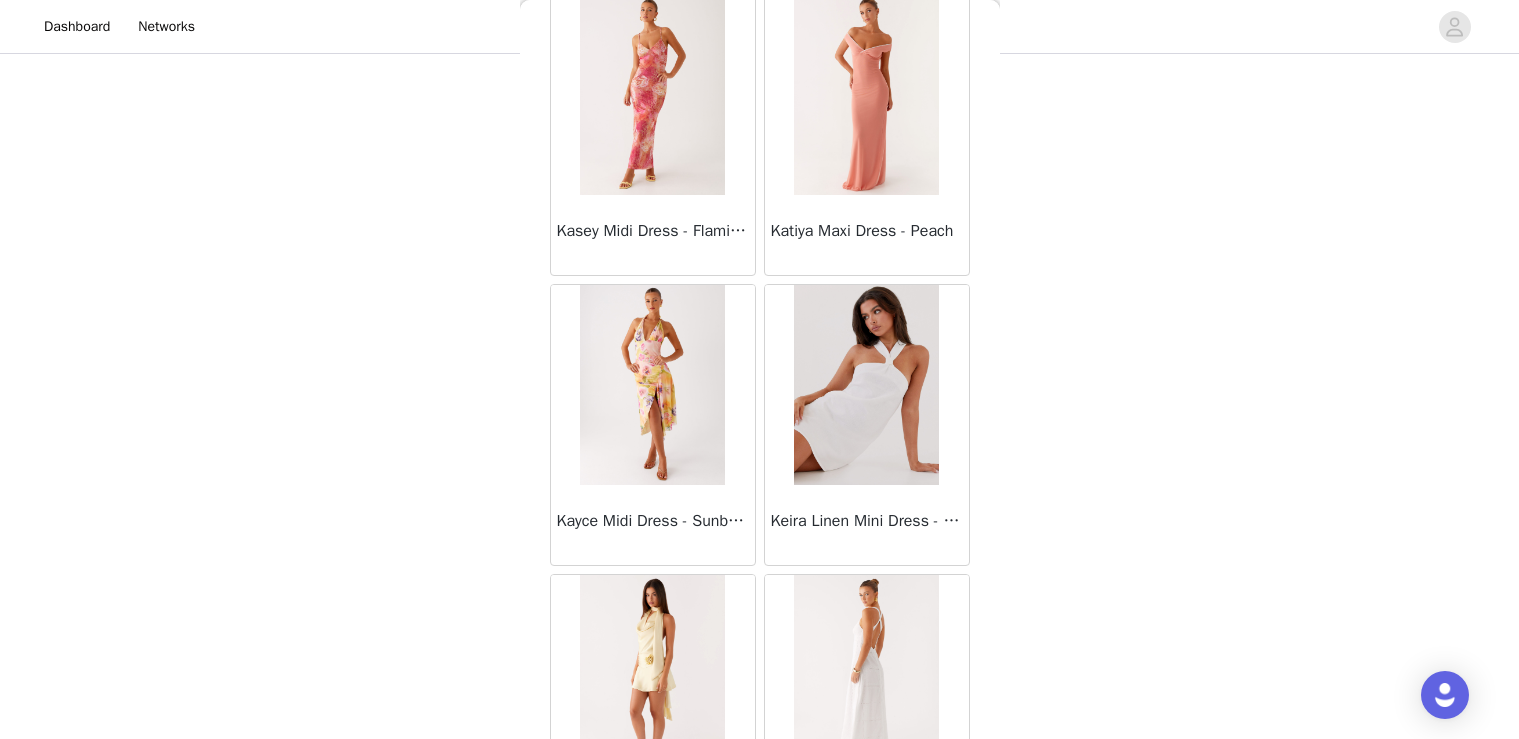 scroll, scrollTop: 32588, scrollLeft: 0, axis: vertical 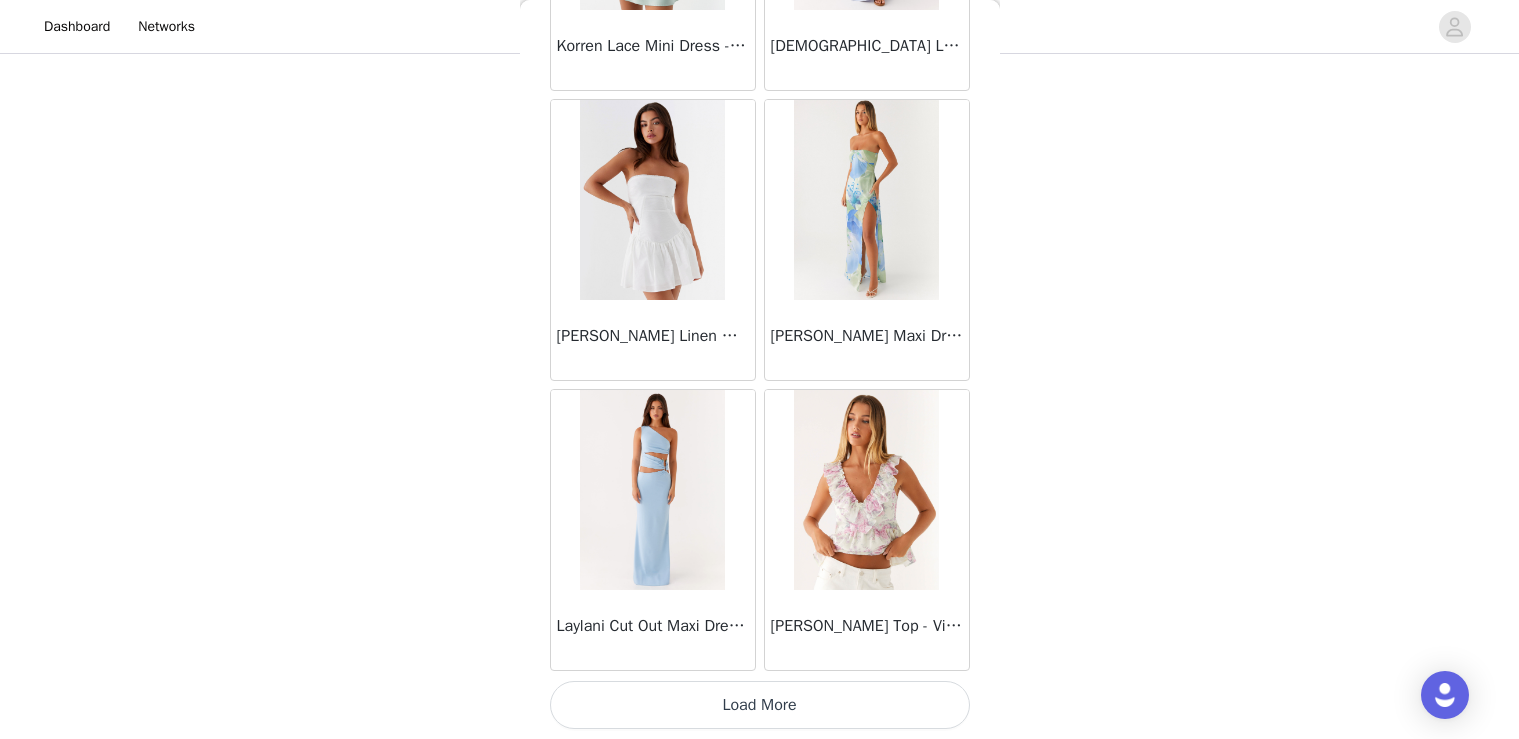 click on "Load More" at bounding box center [760, 705] 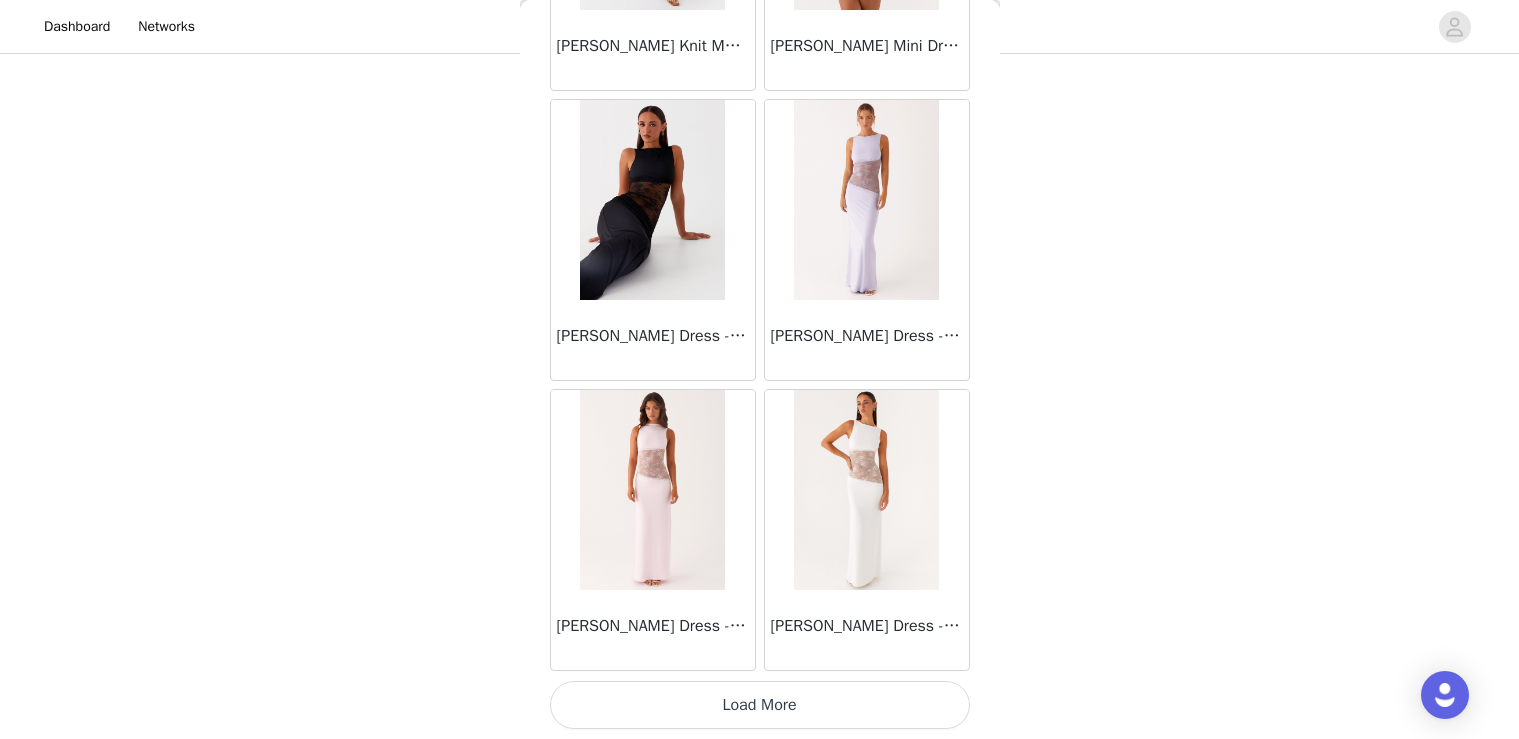 click on "Load More" at bounding box center (760, 705) 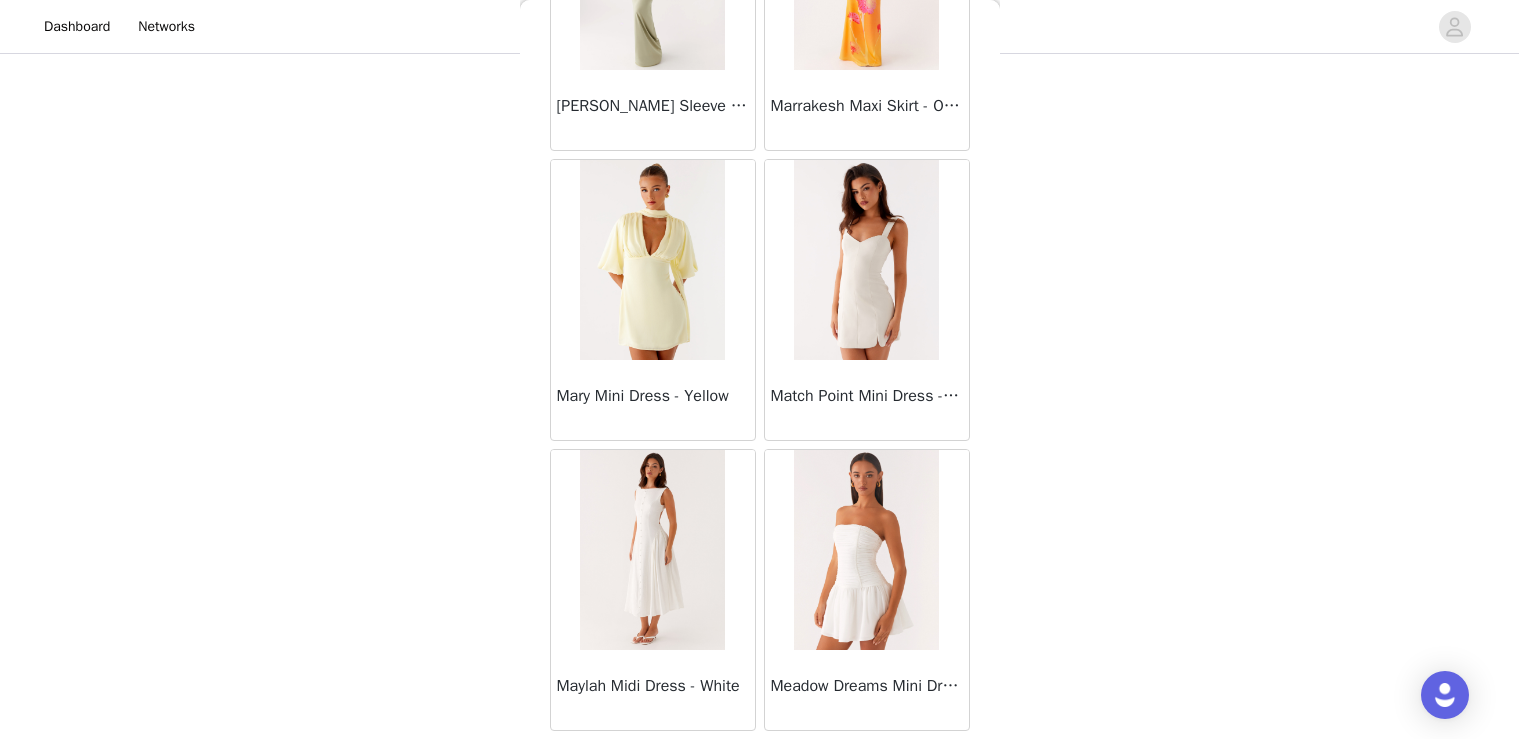 scroll, scrollTop: 40021, scrollLeft: 0, axis: vertical 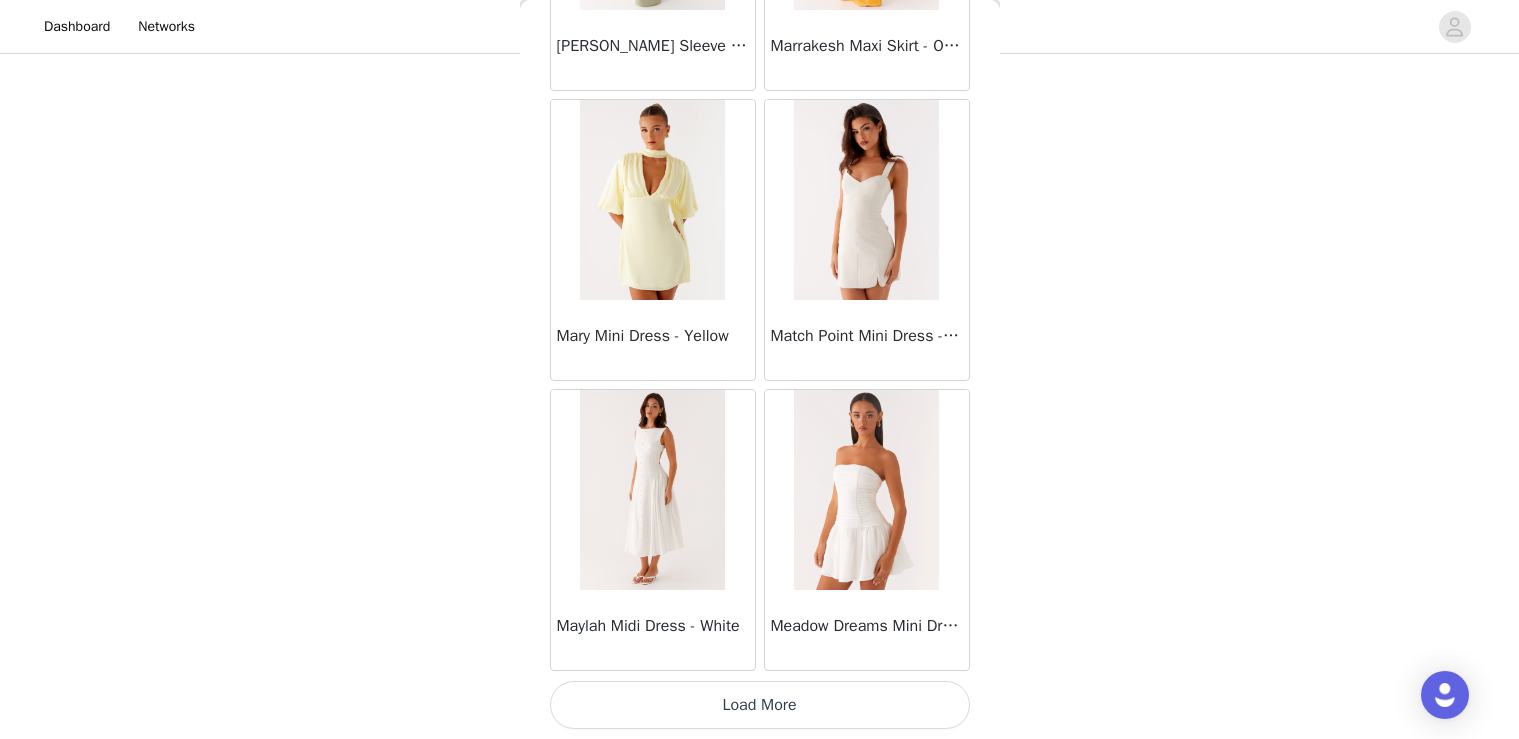 click on "Load More" at bounding box center (760, 705) 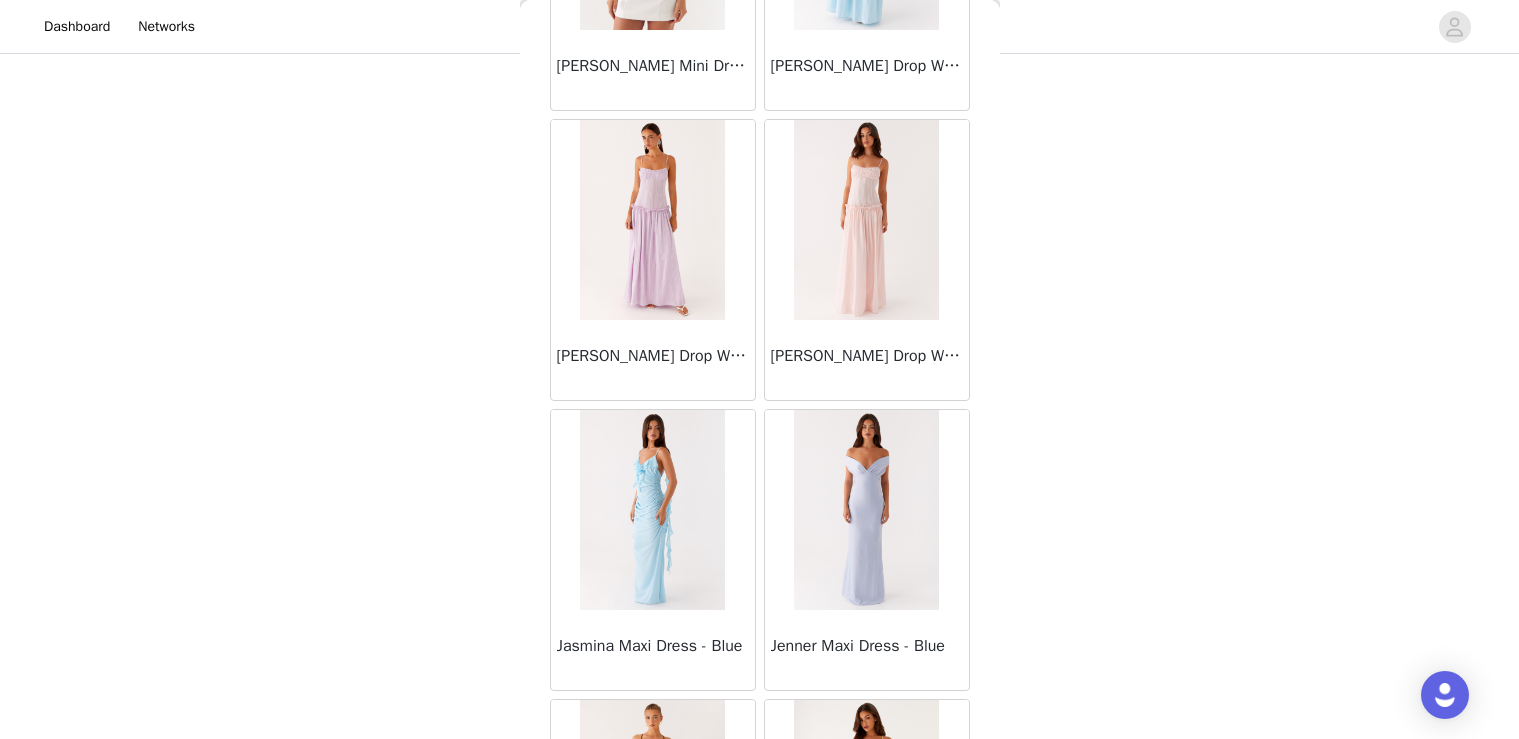 scroll, scrollTop: 29599, scrollLeft: 0, axis: vertical 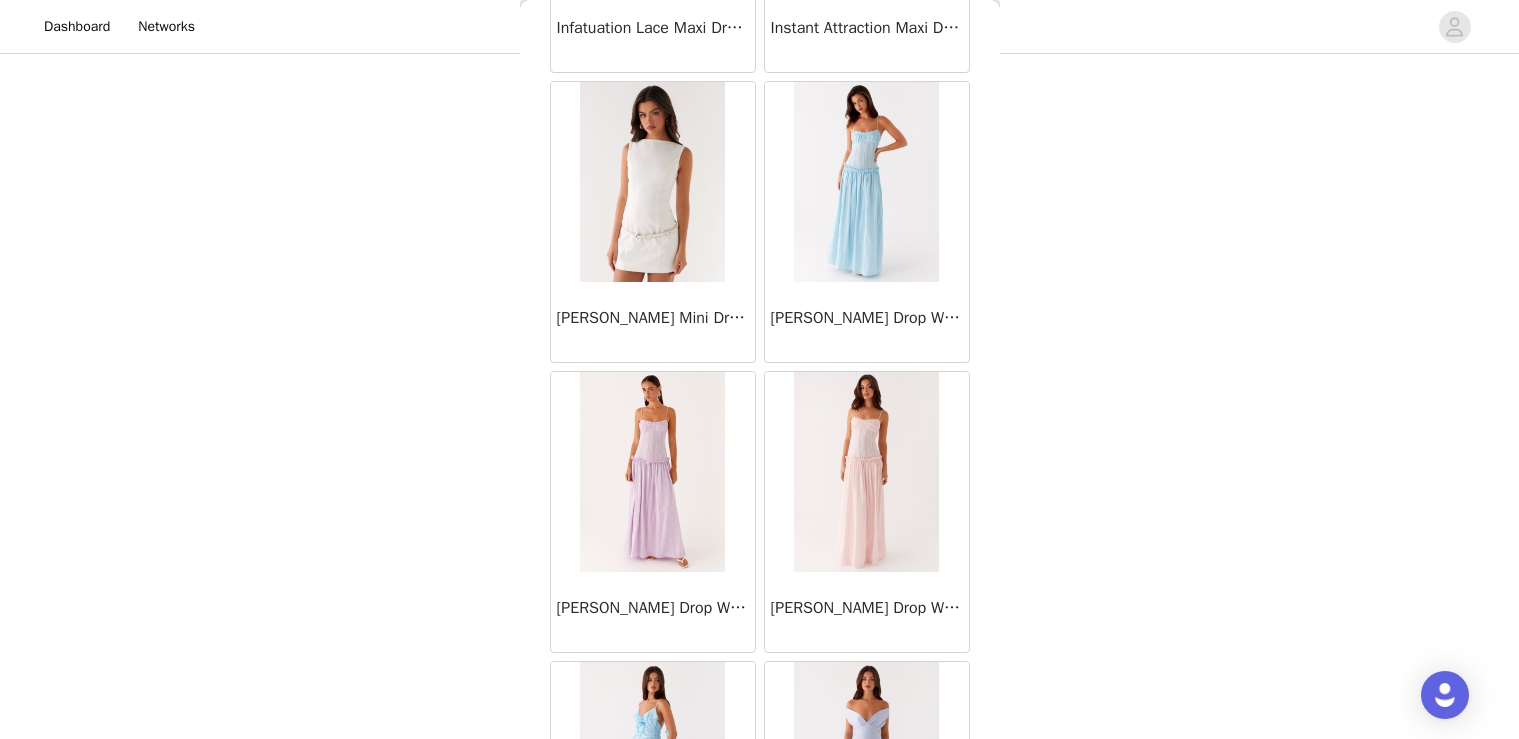 click at bounding box center (866, 472) 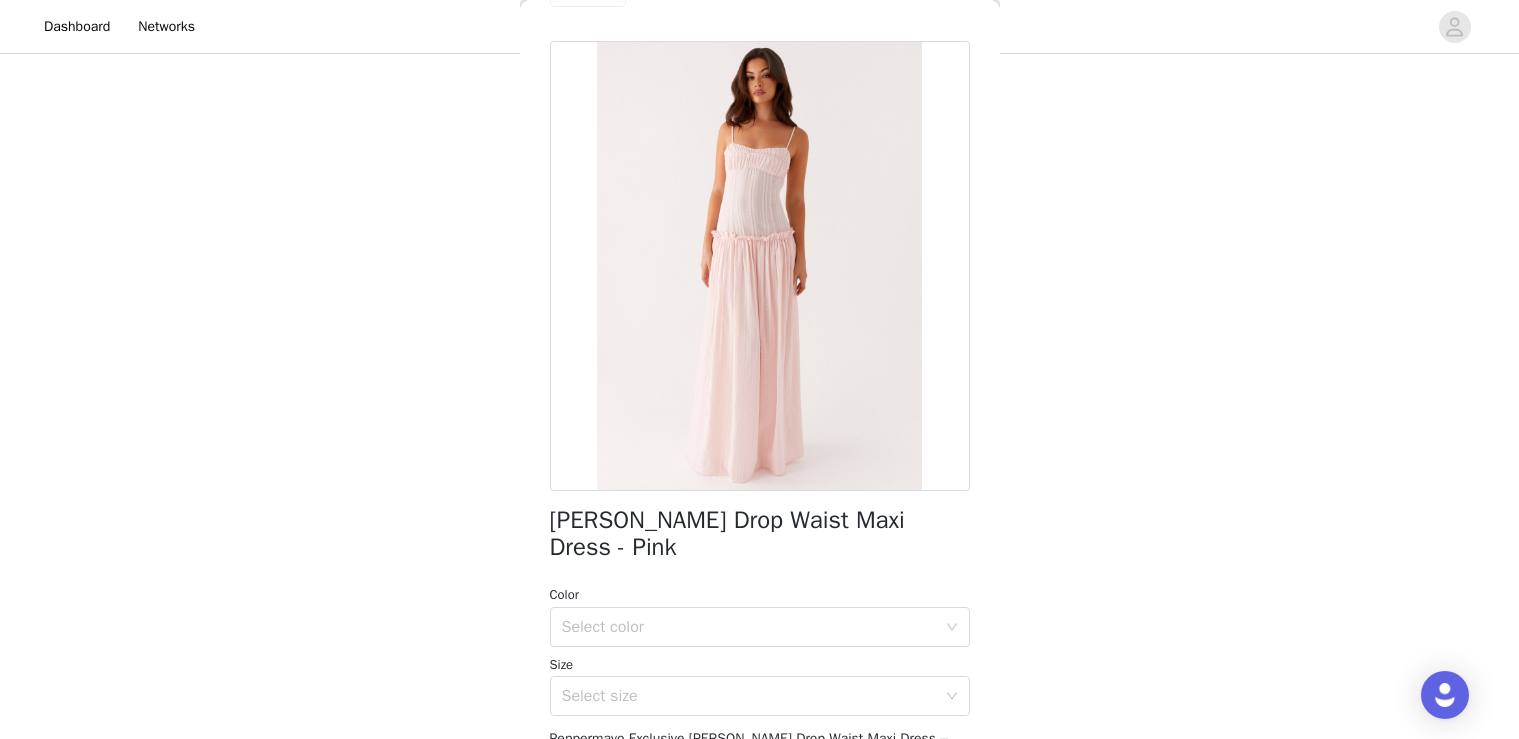 scroll, scrollTop: 144, scrollLeft: 0, axis: vertical 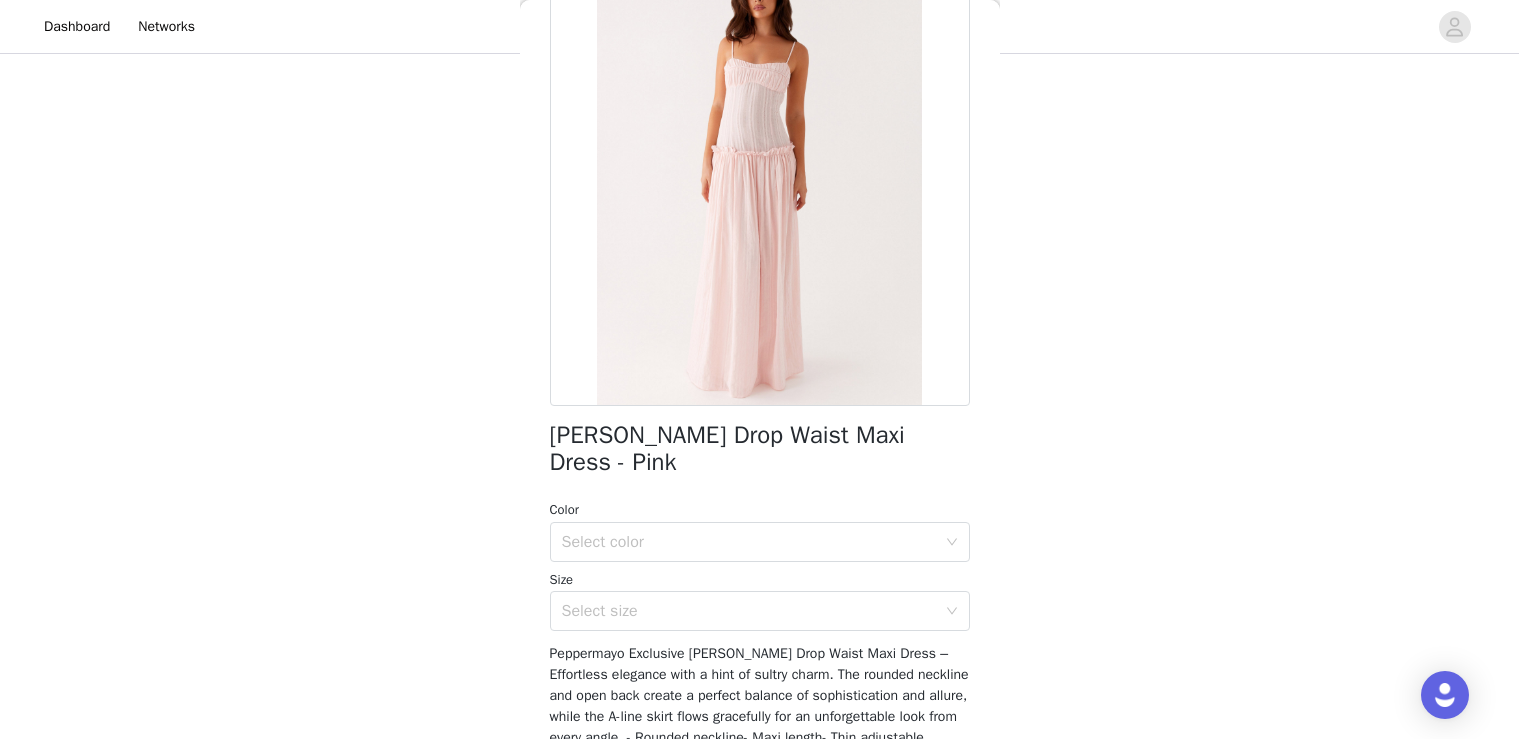 click on "Color" at bounding box center (760, 510) 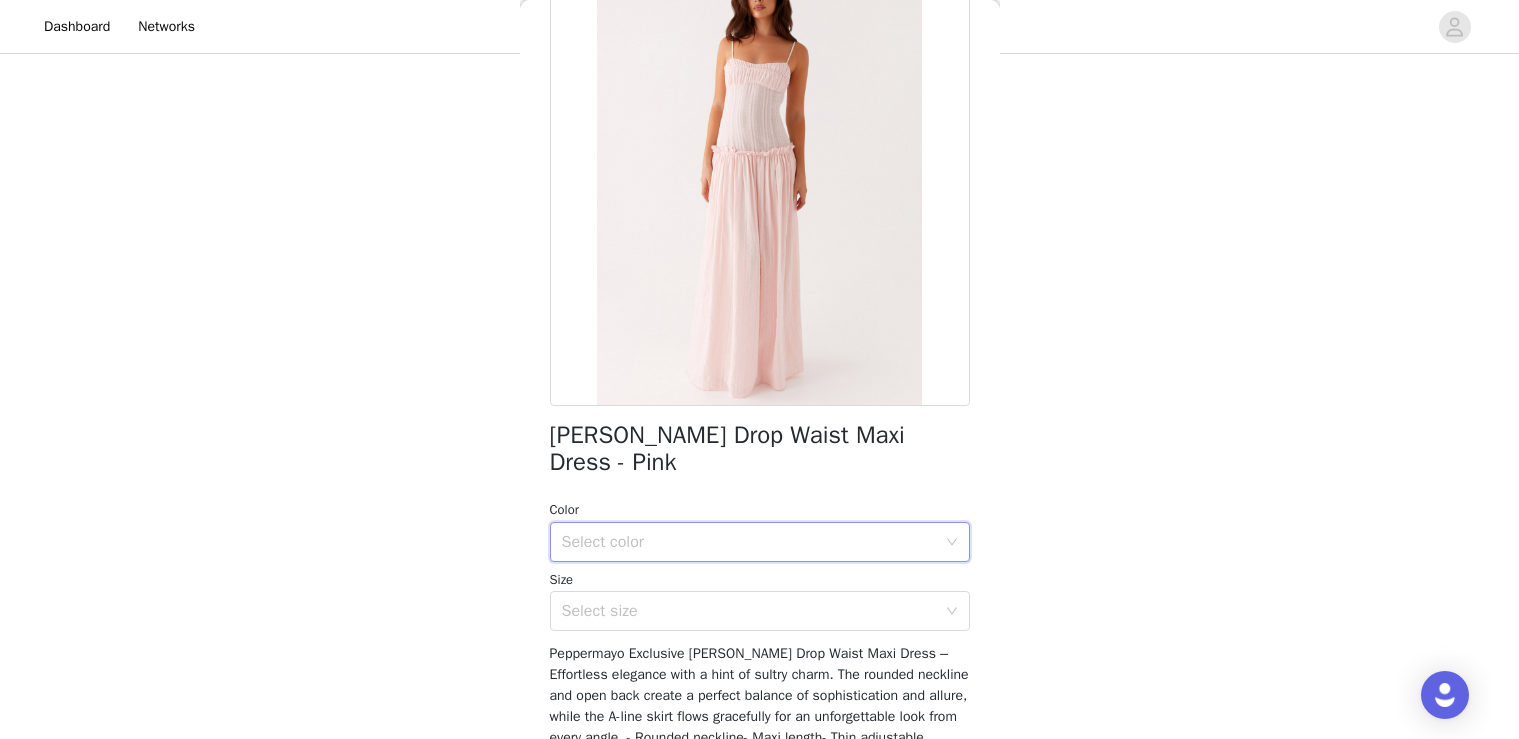 click on "Select color" at bounding box center (753, 542) 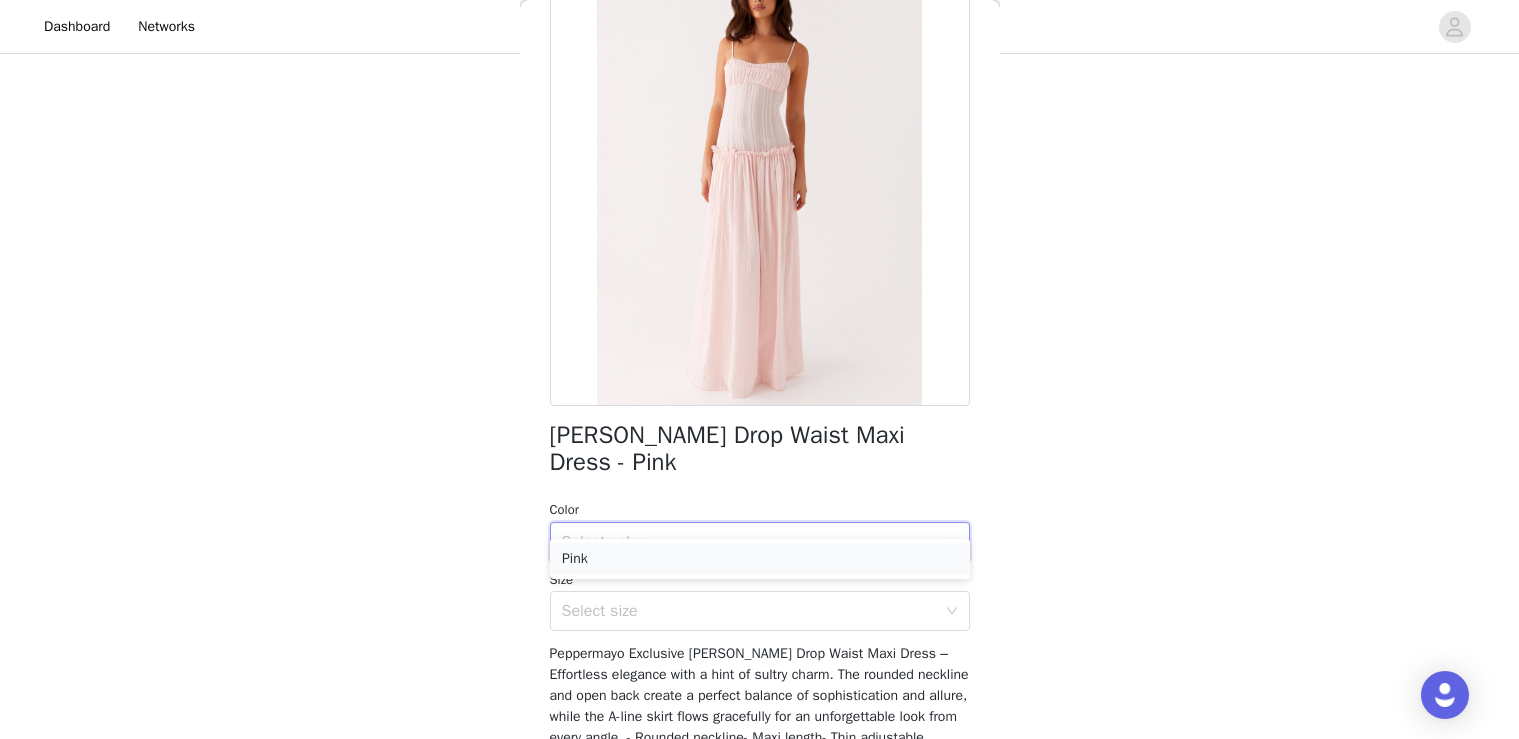 click on "Pink" at bounding box center [760, 559] 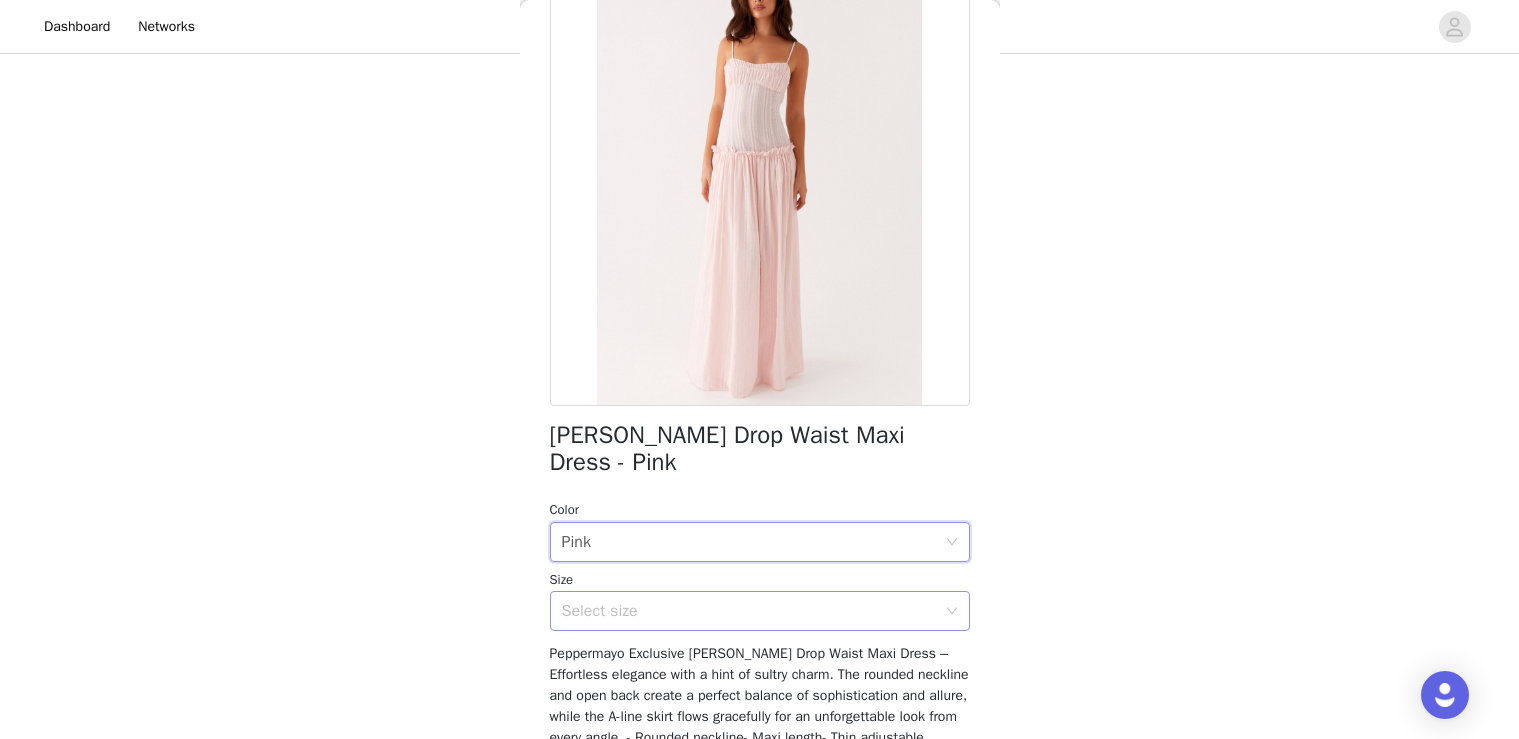 click on "Select size" at bounding box center [749, 611] 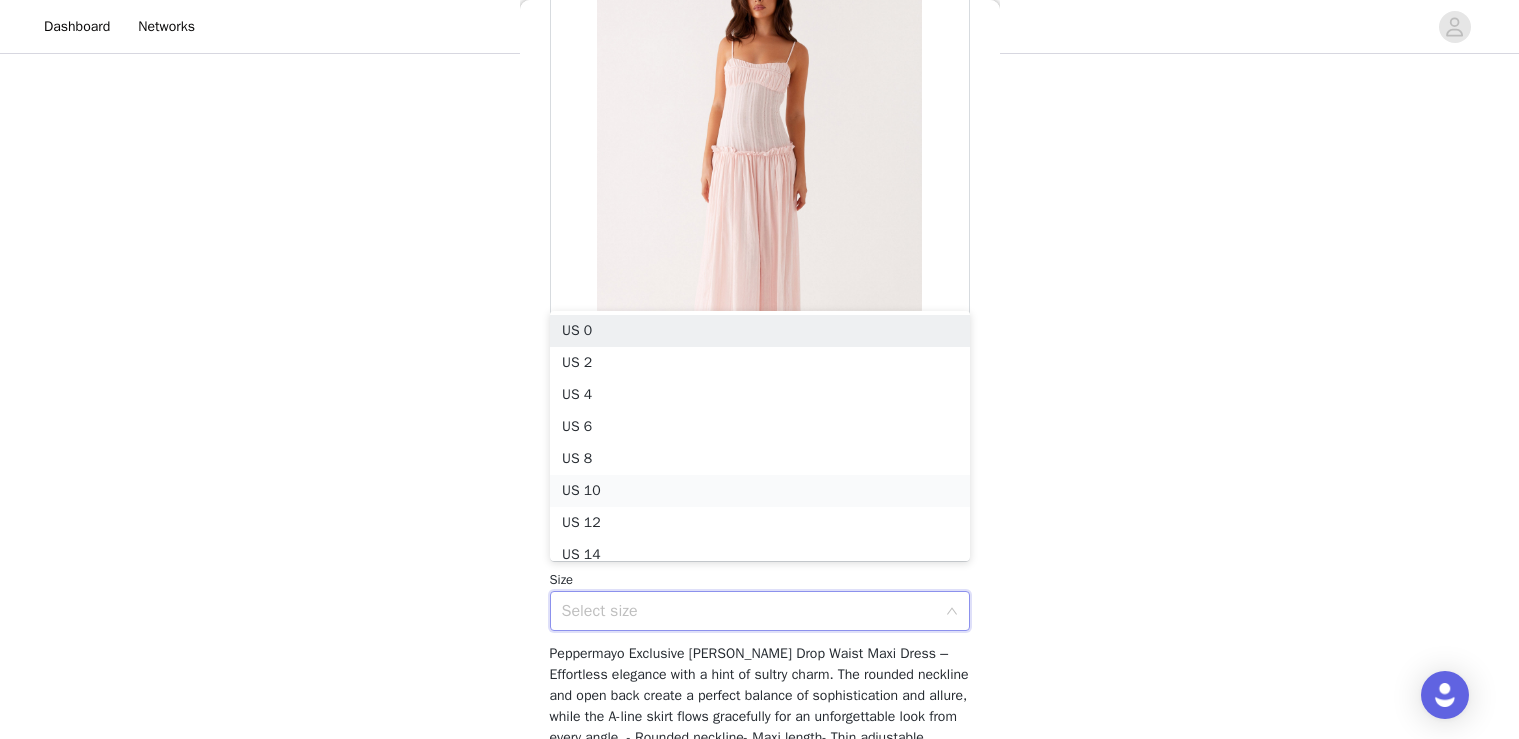 scroll, scrollTop: 10, scrollLeft: 0, axis: vertical 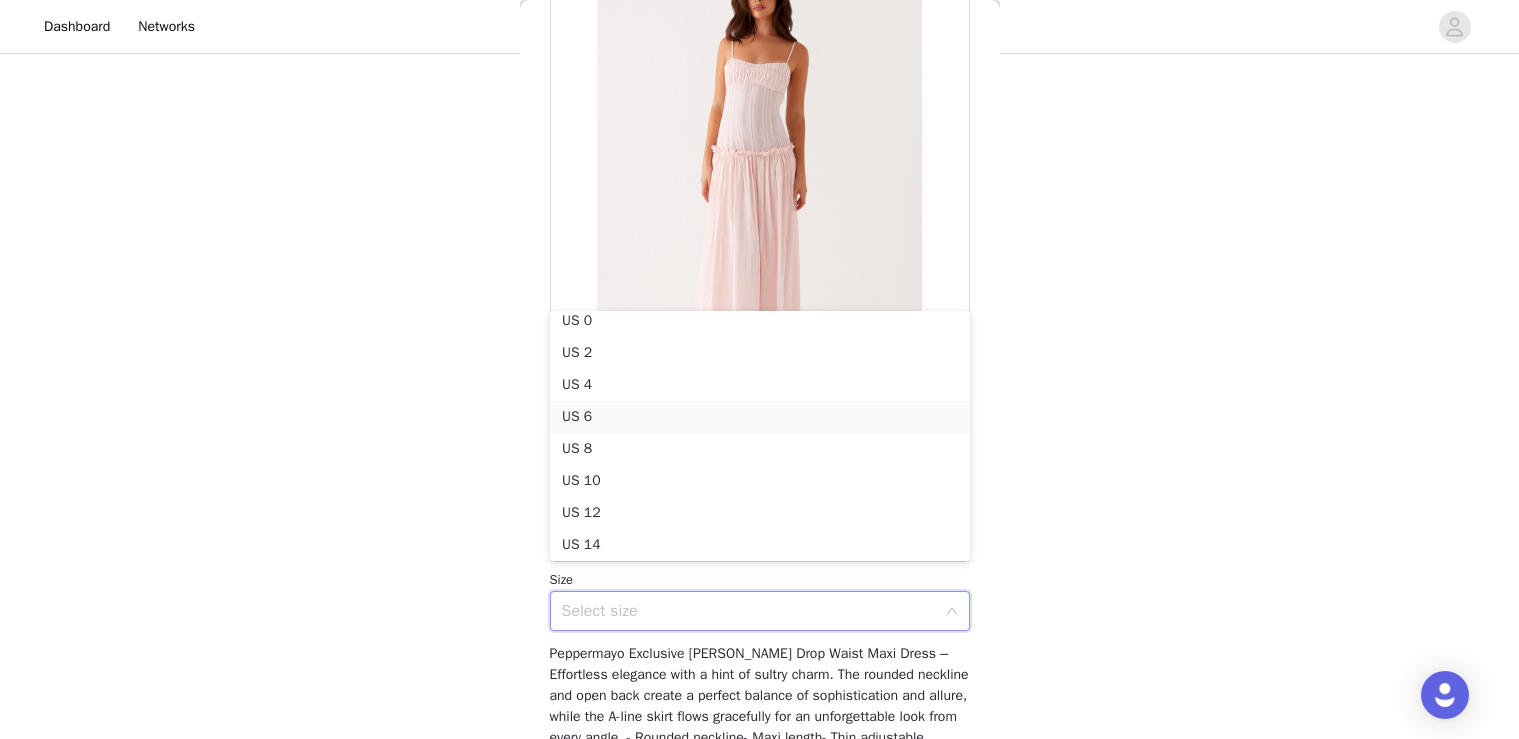 click on "US 6" at bounding box center (760, 417) 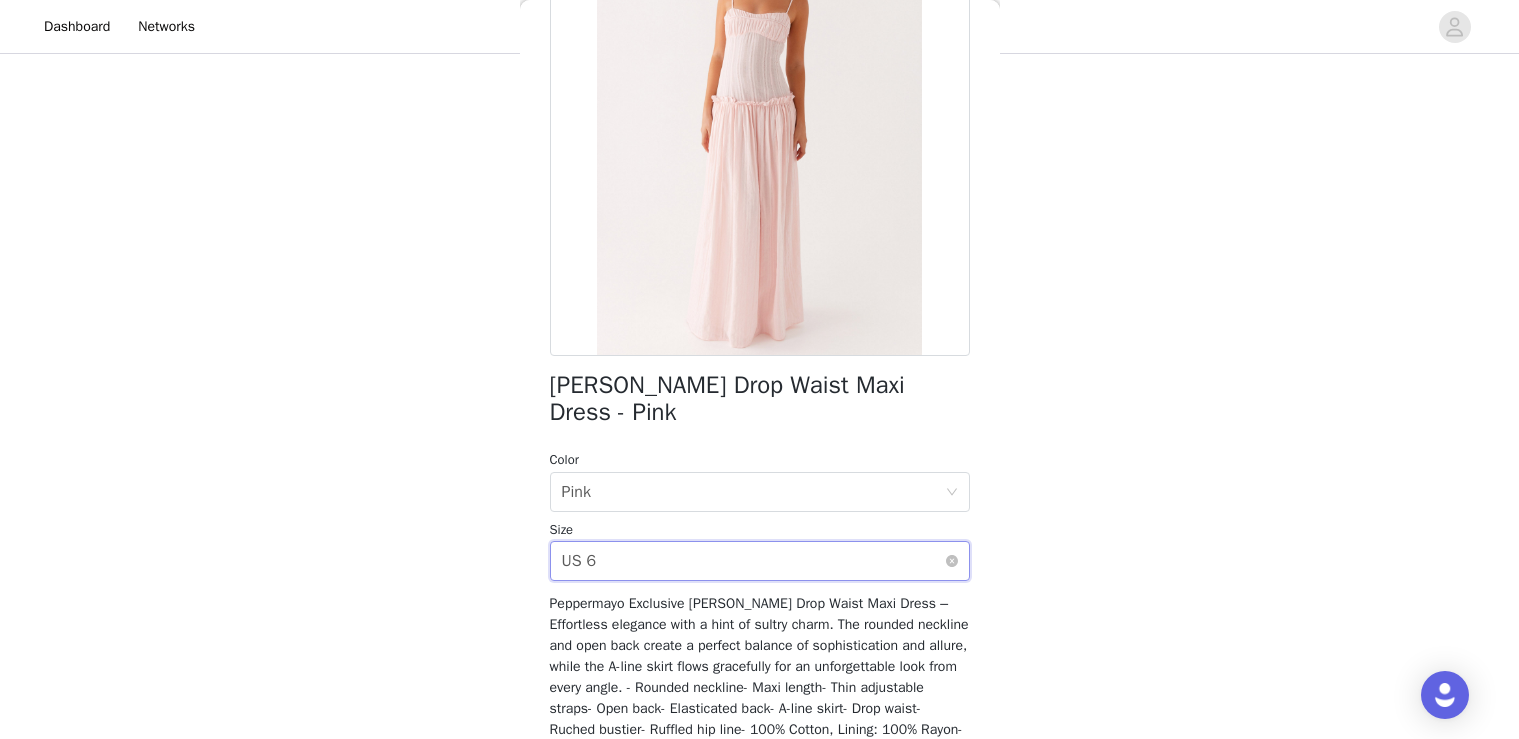 scroll, scrollTop: 357, scrollLeft: 0, axis: vertical 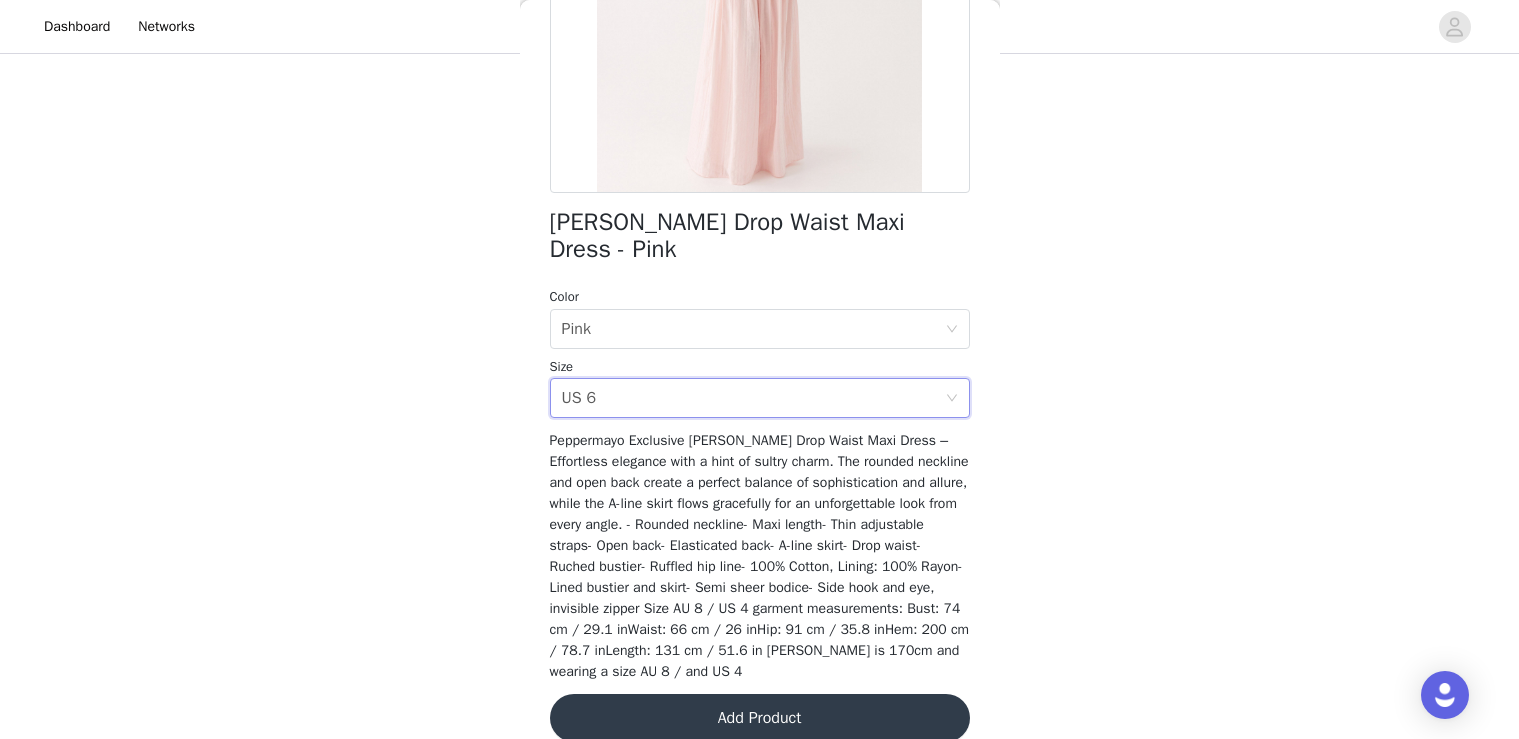 click on "Add Product" at bounding box center [760, 718] 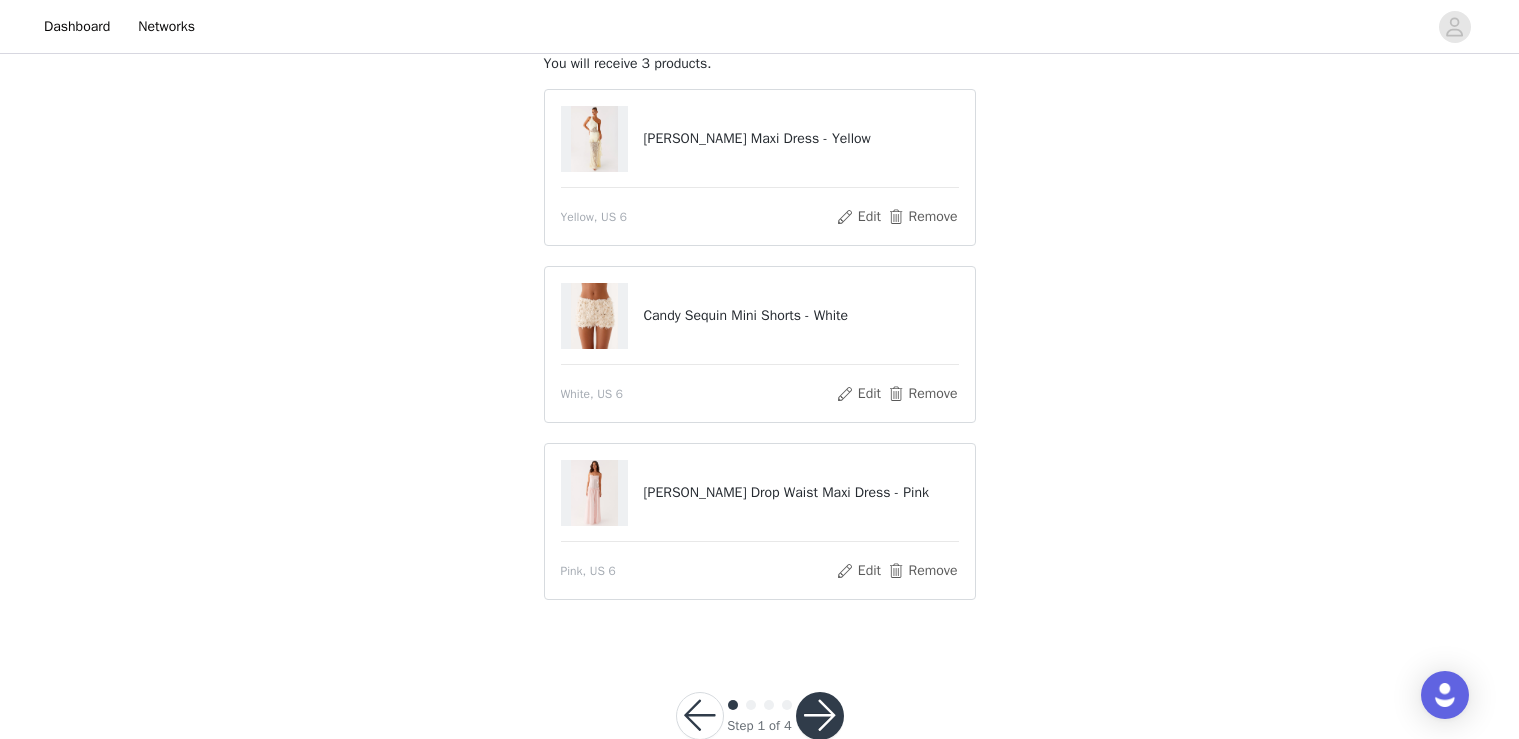 click at bounding box center (820, 716) 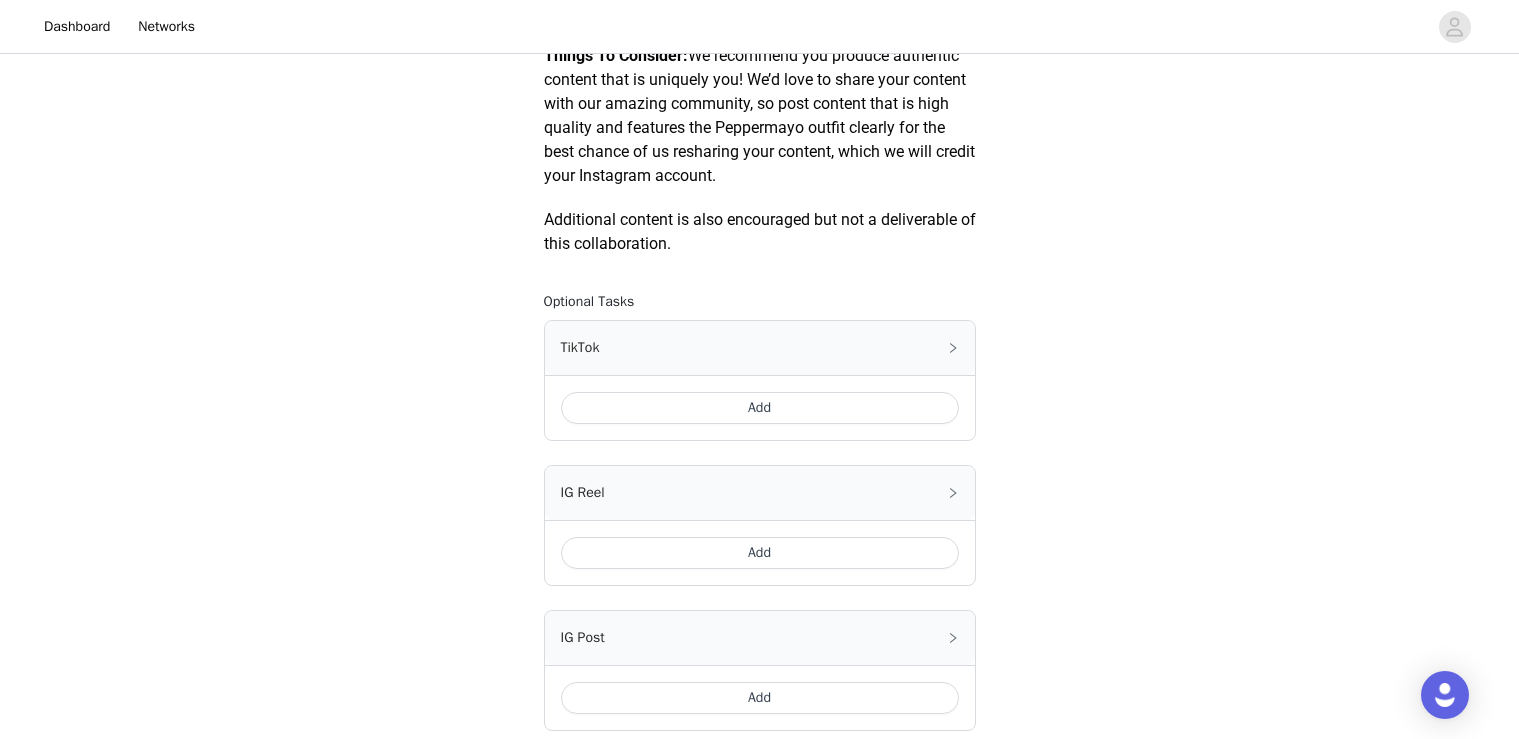 scroll, scrollTop: 1209, scrollLeft: 0, axis: vertical 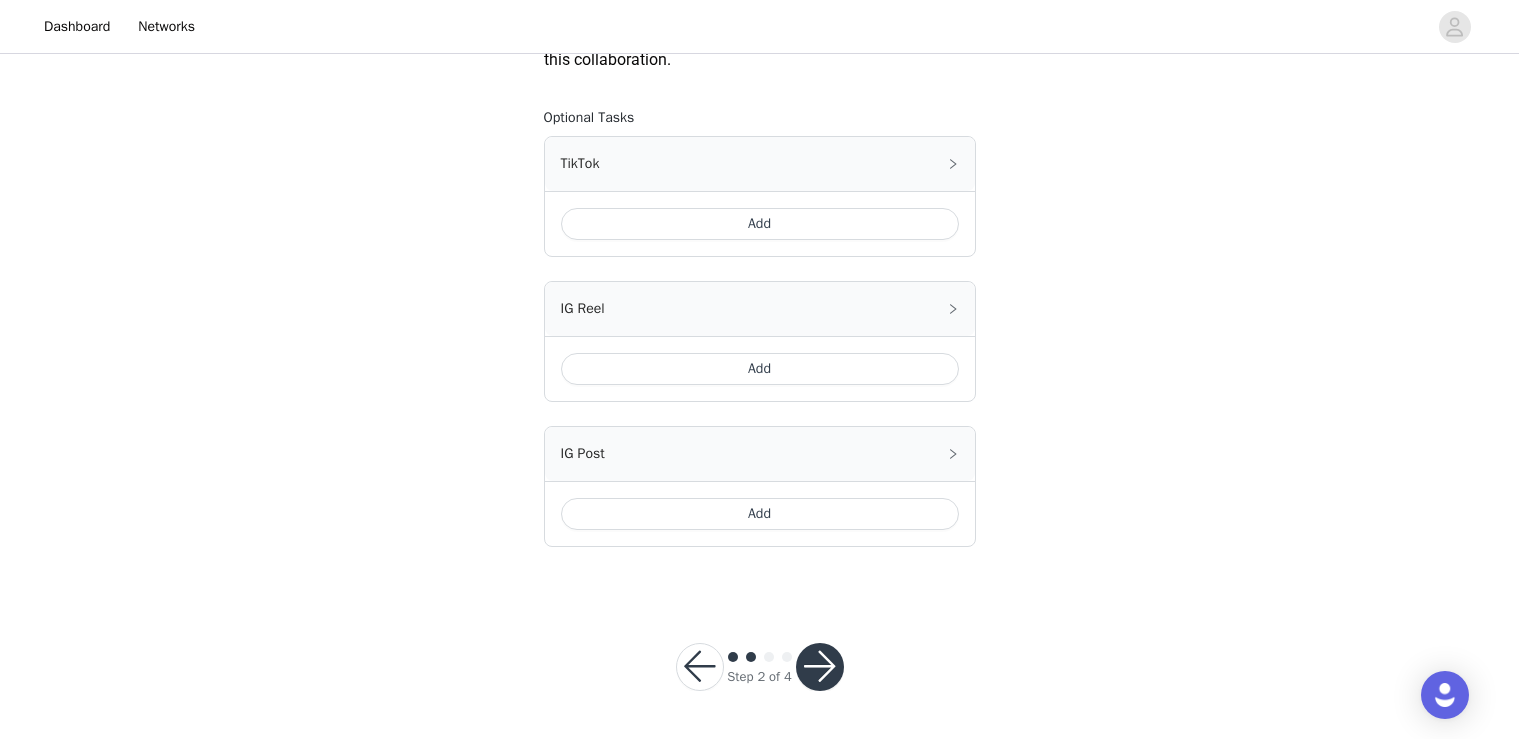 click at bounding box center [820, 667] 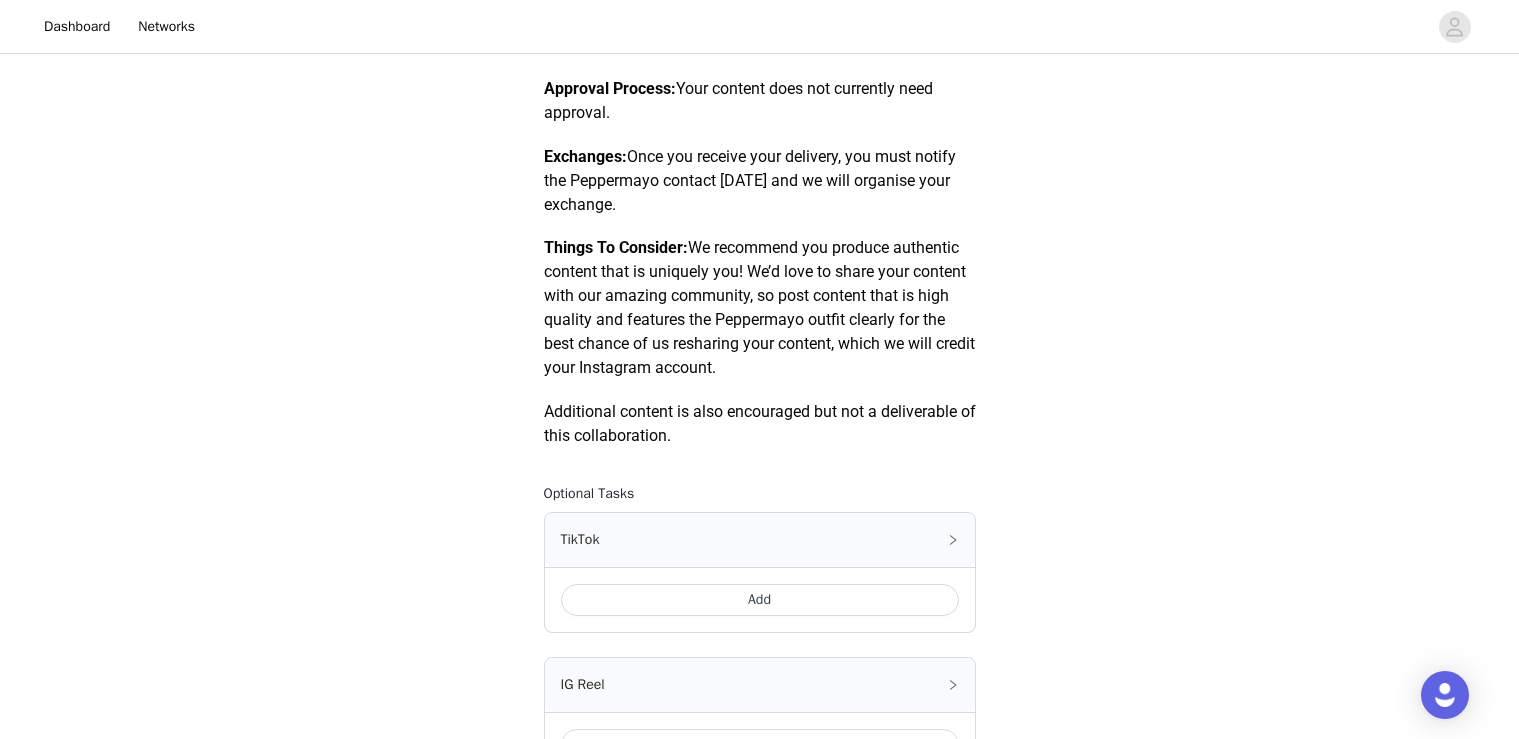 scroll, scrollTop: 1116, scrollLeft: 0, axis: vertical 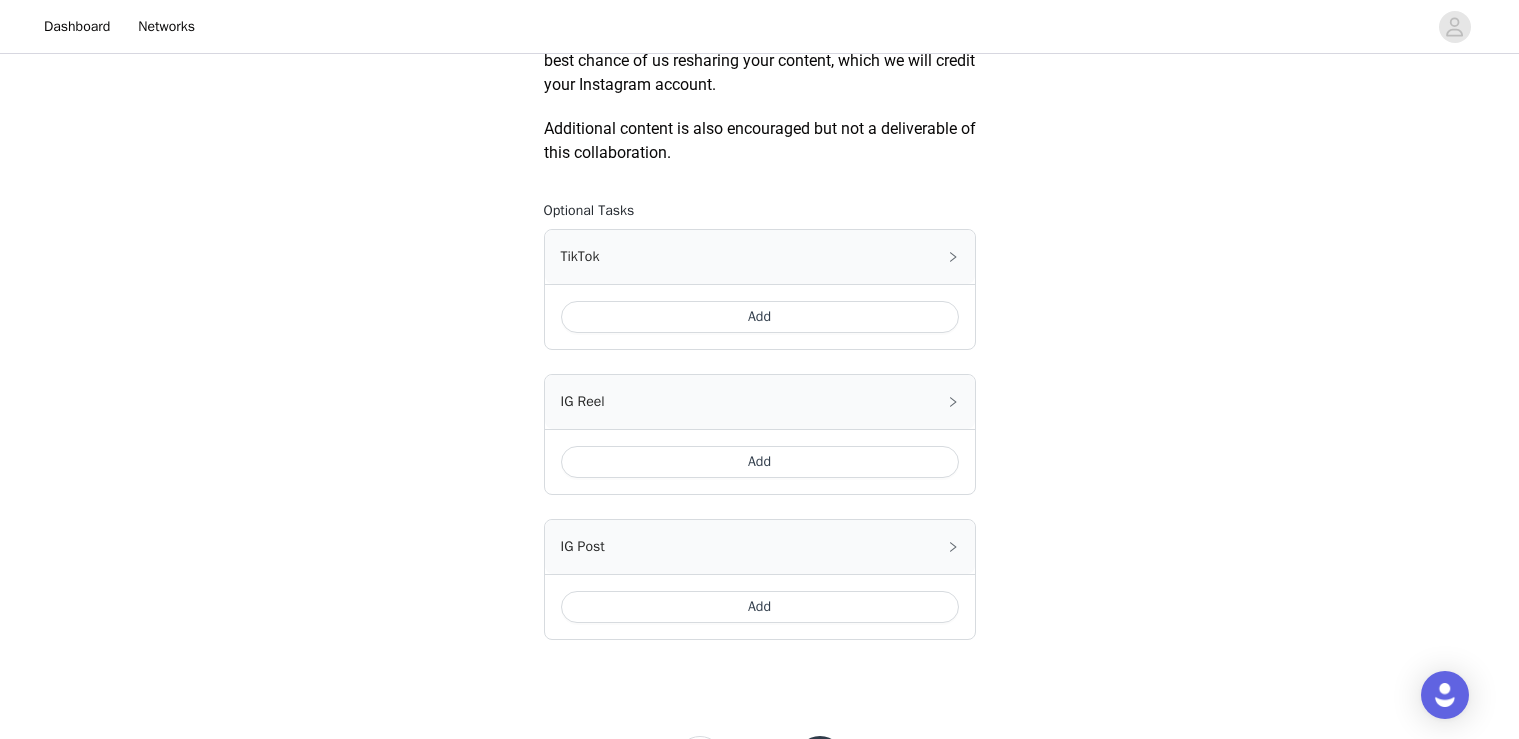 click on "Add" at bounding box center [760, 317] 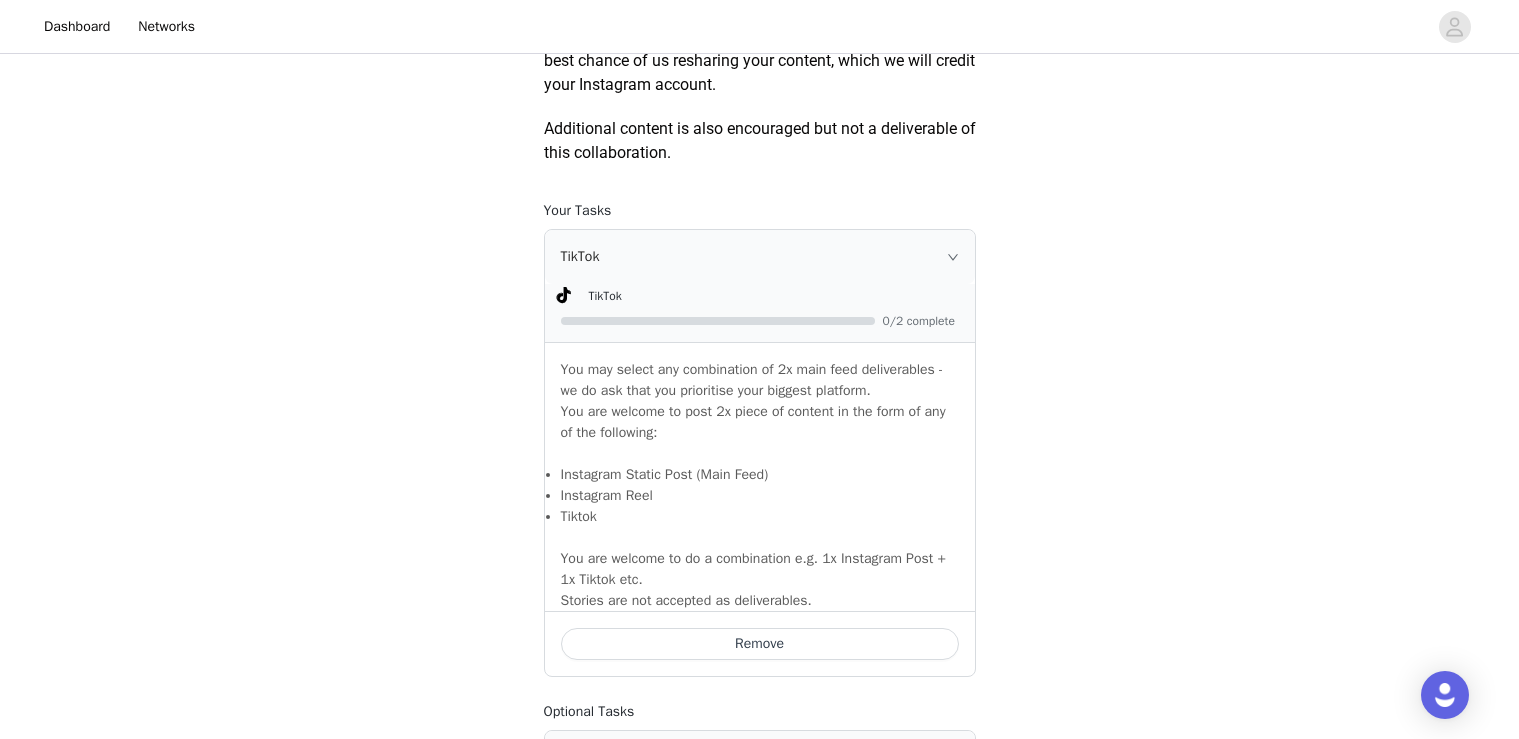drag, startPoint x: 770, startPoint y: 638, endPoint x: 802, endPoint y: 468, distance: 172.98555 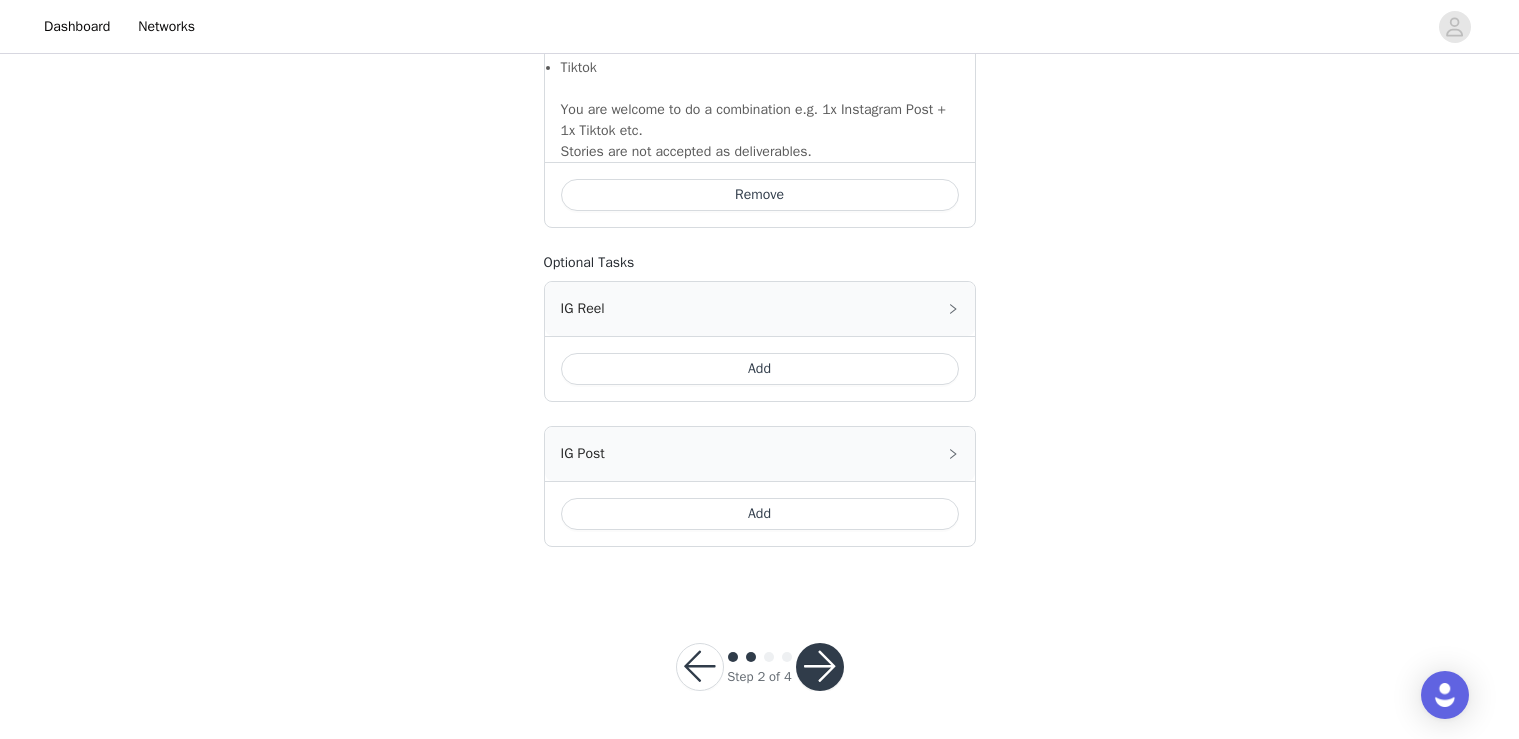 click at bounding box center (820, 667) 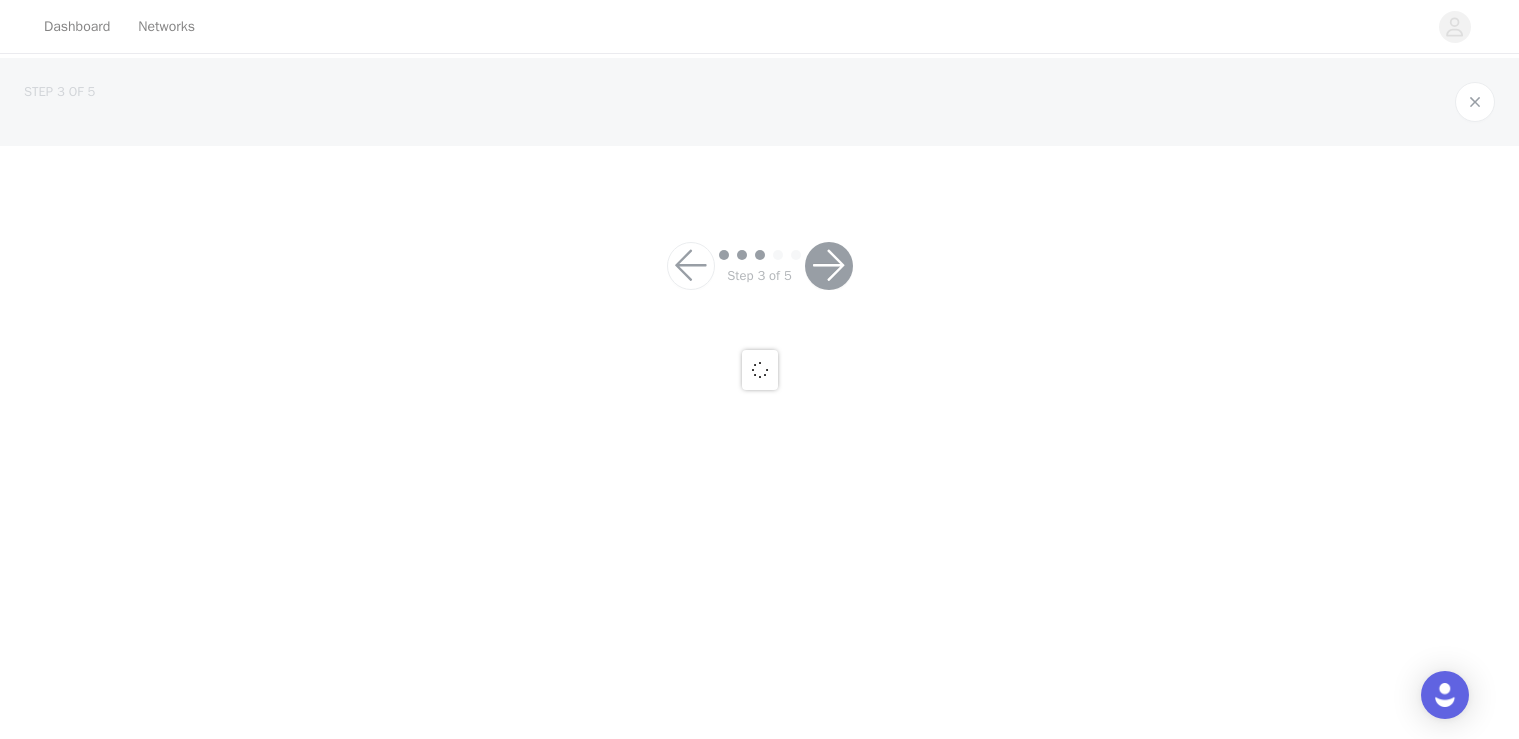 scroll, scrollTop: 0, scrollLeft: 0, axis: both 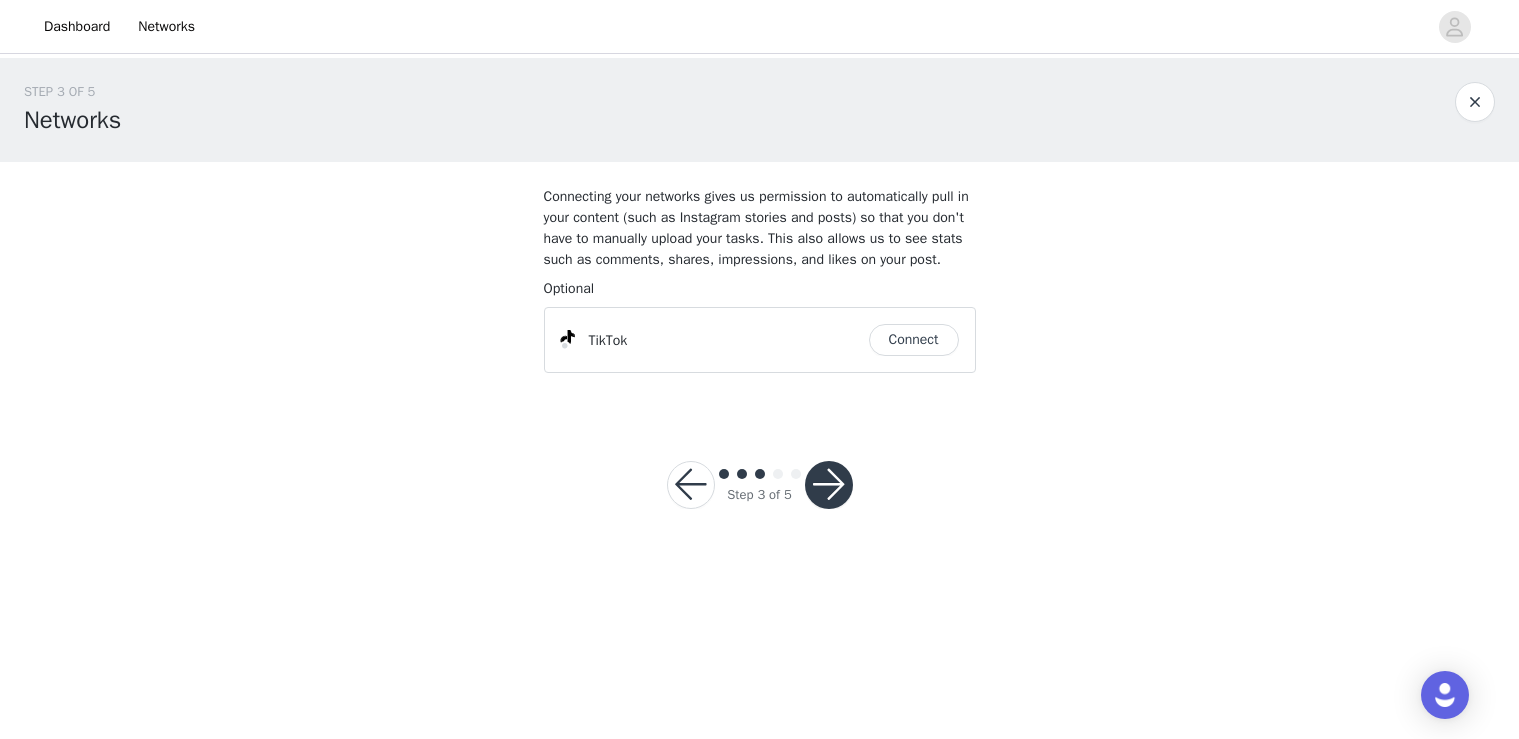 click on "Connect" at bounding box center (914, 340) 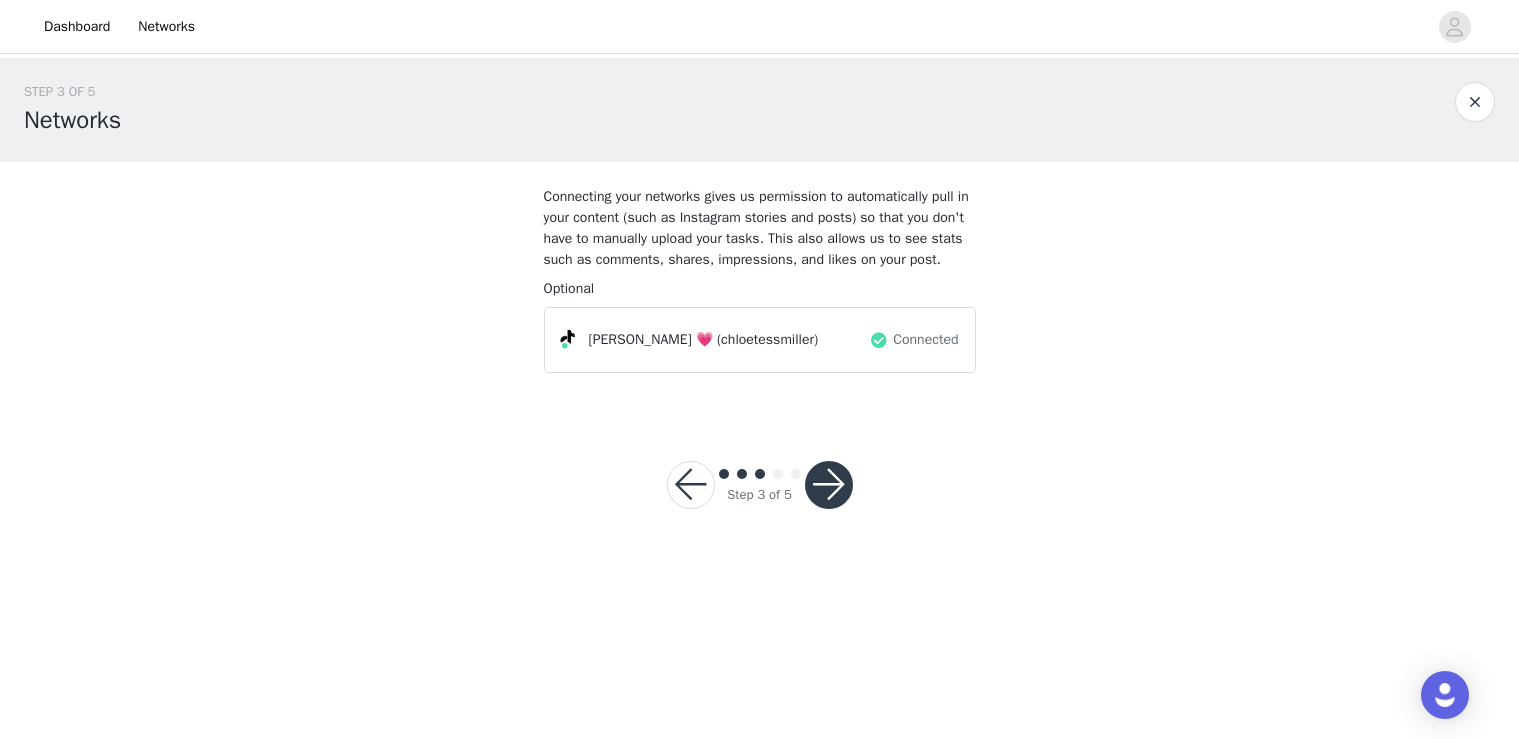 click at bounding box center [829, 485] 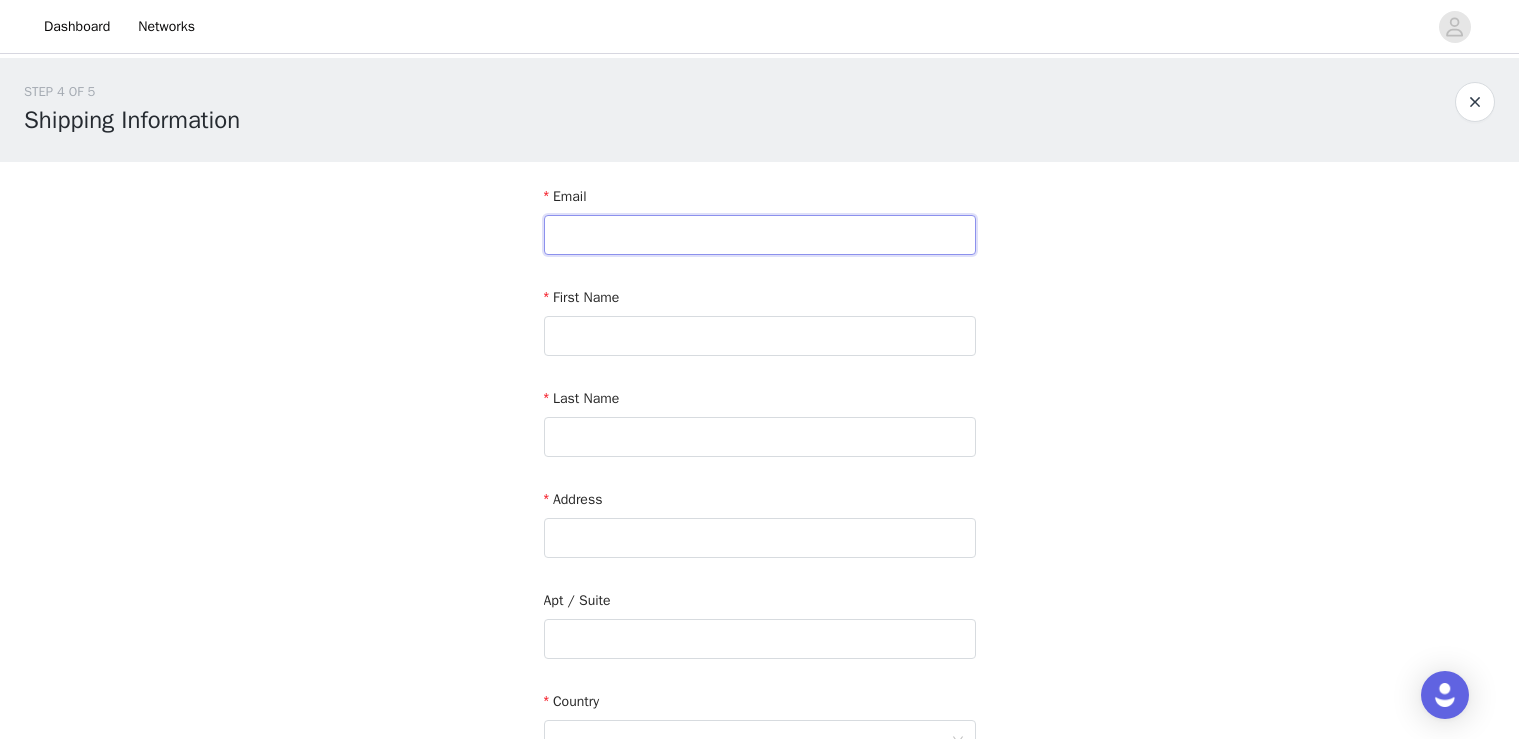 click at bounding box center (760, 235) 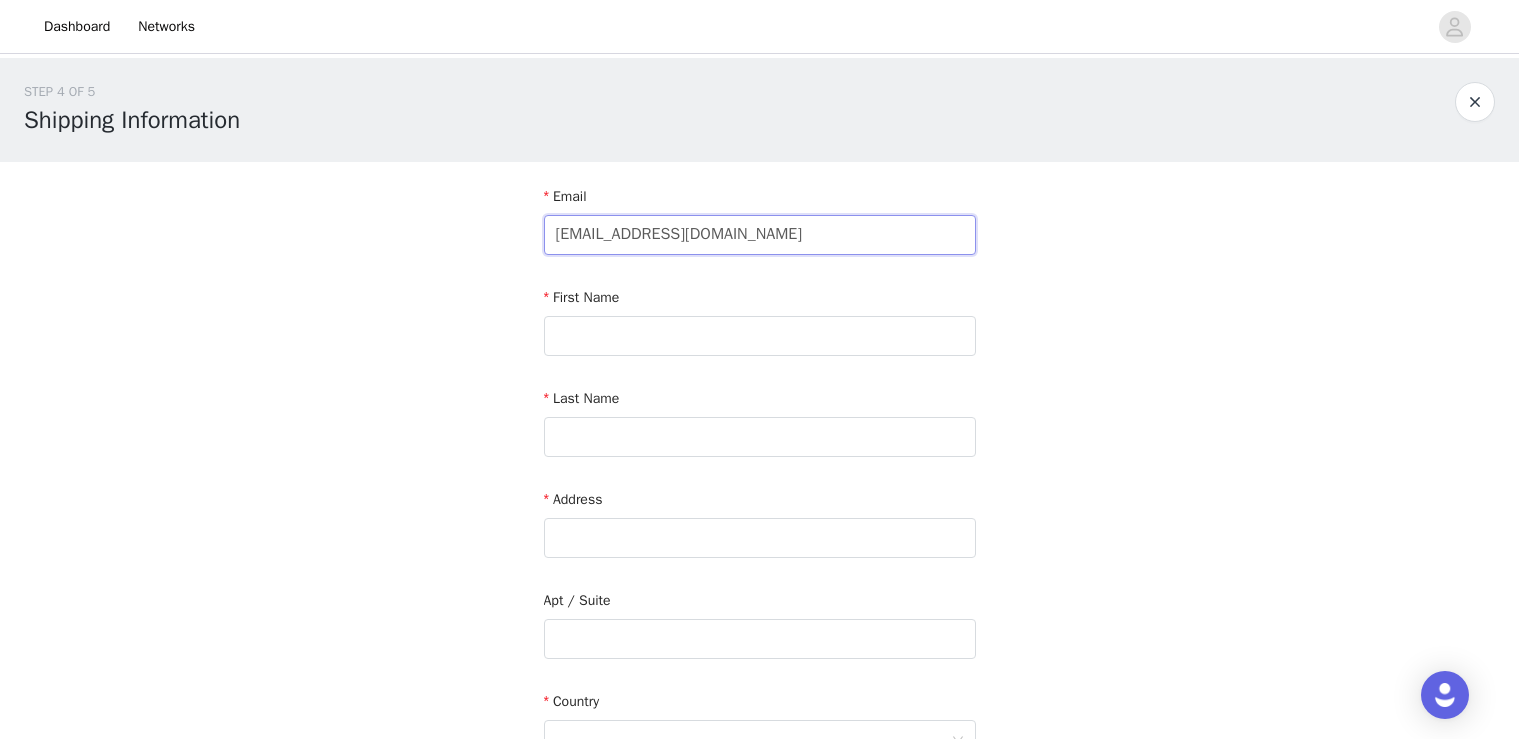 type on "[EMAIL_ADDRESS][DOMAIN_NAME]" 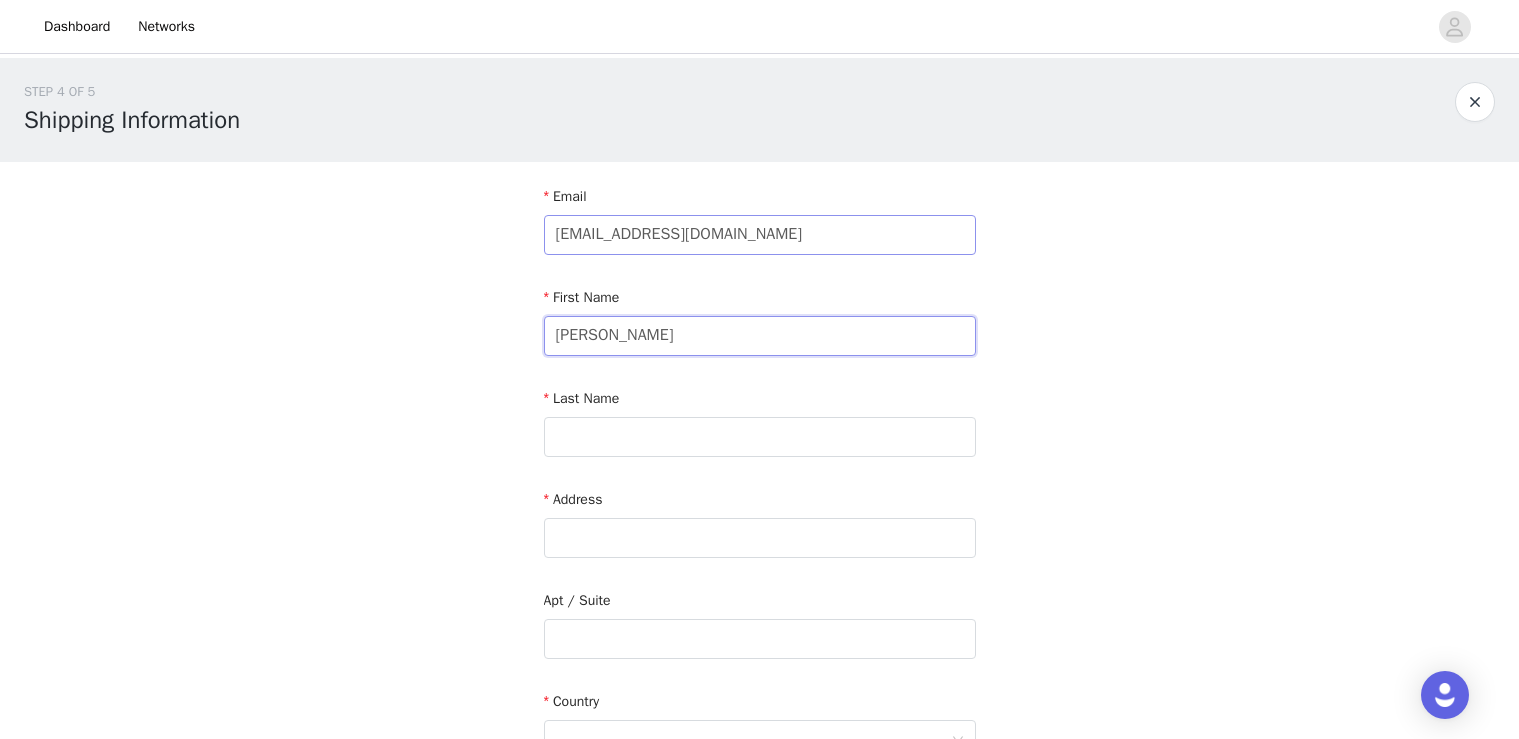 type on "[PERSON_NAME]" 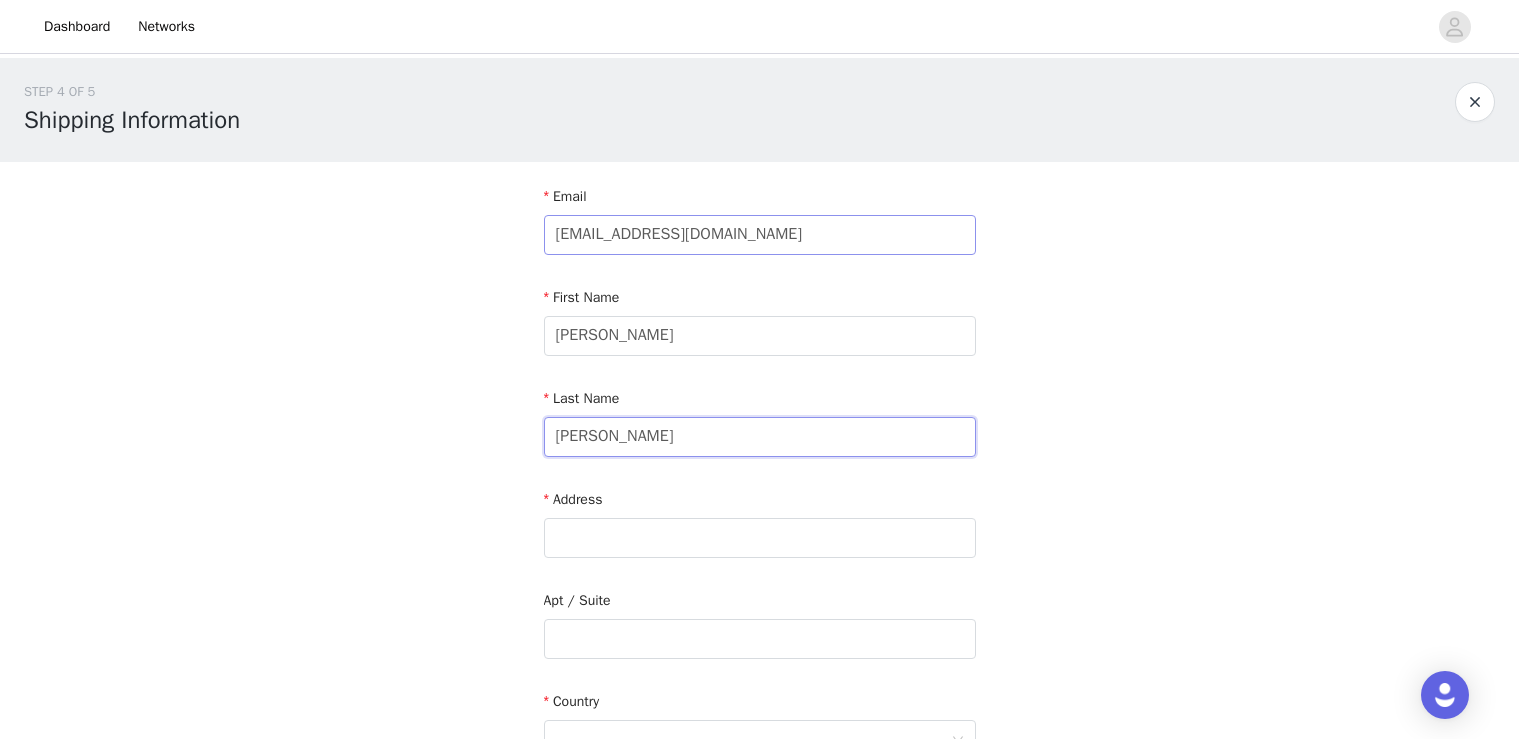 type on "[PERSON_NAME]" 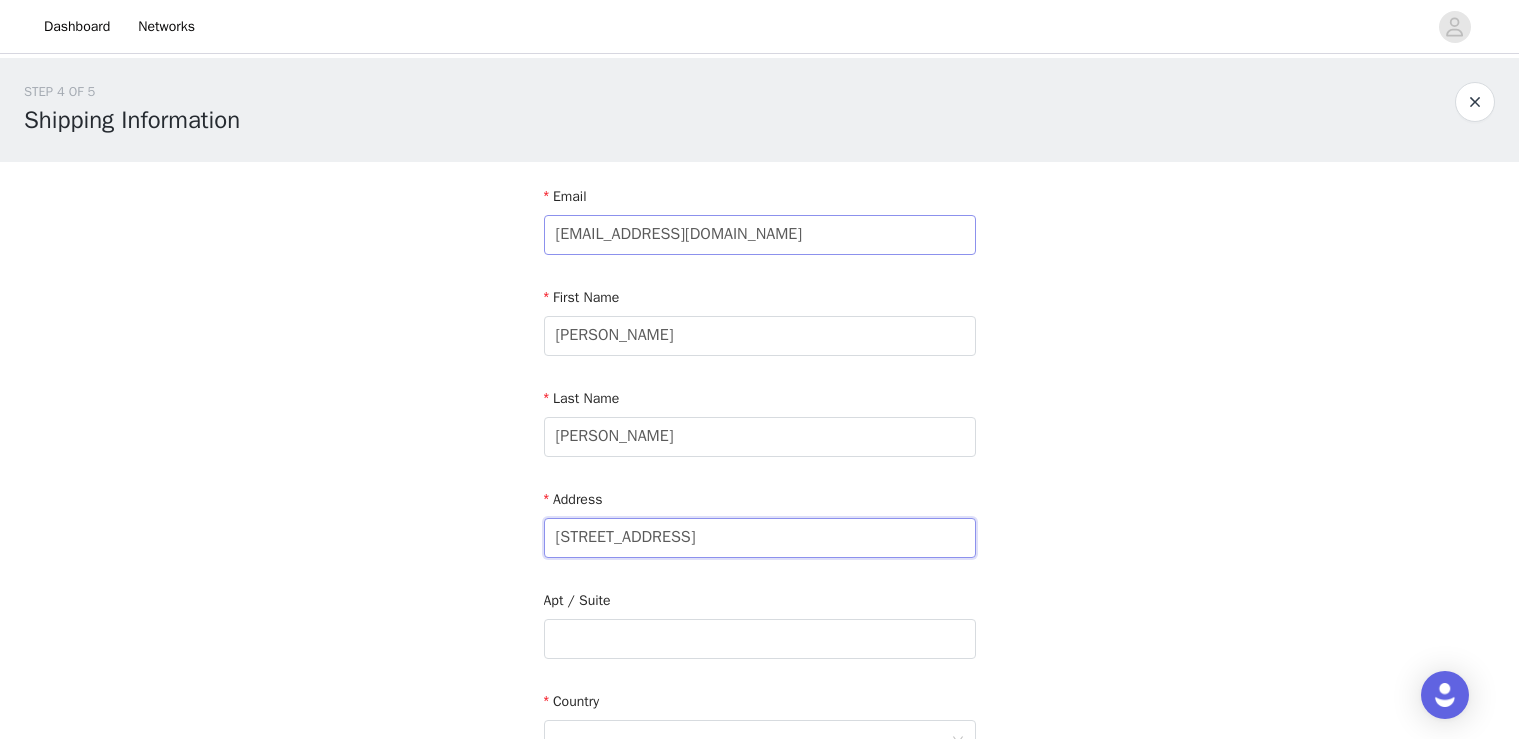 type on "[STREET_ADDRESS]" 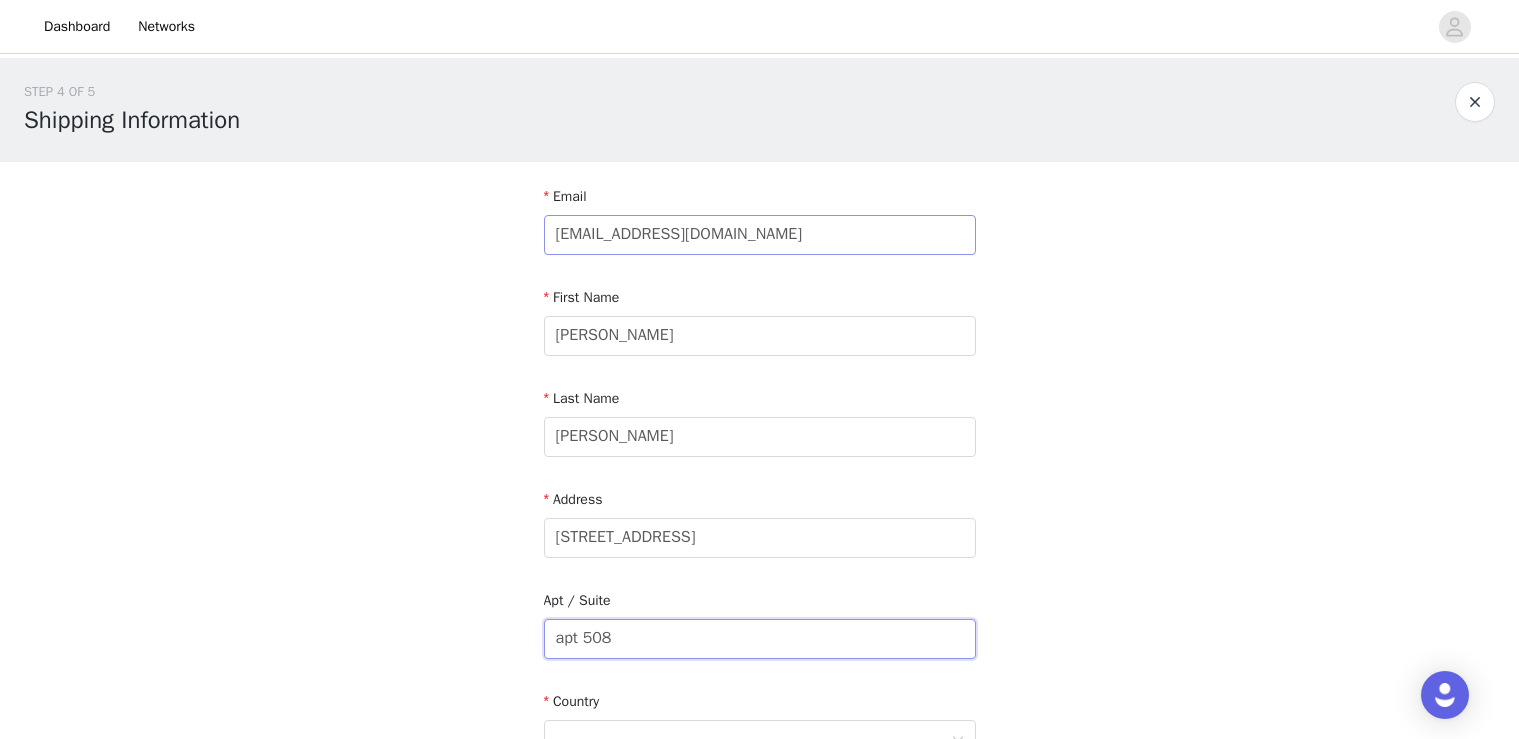 type on "apt 508" 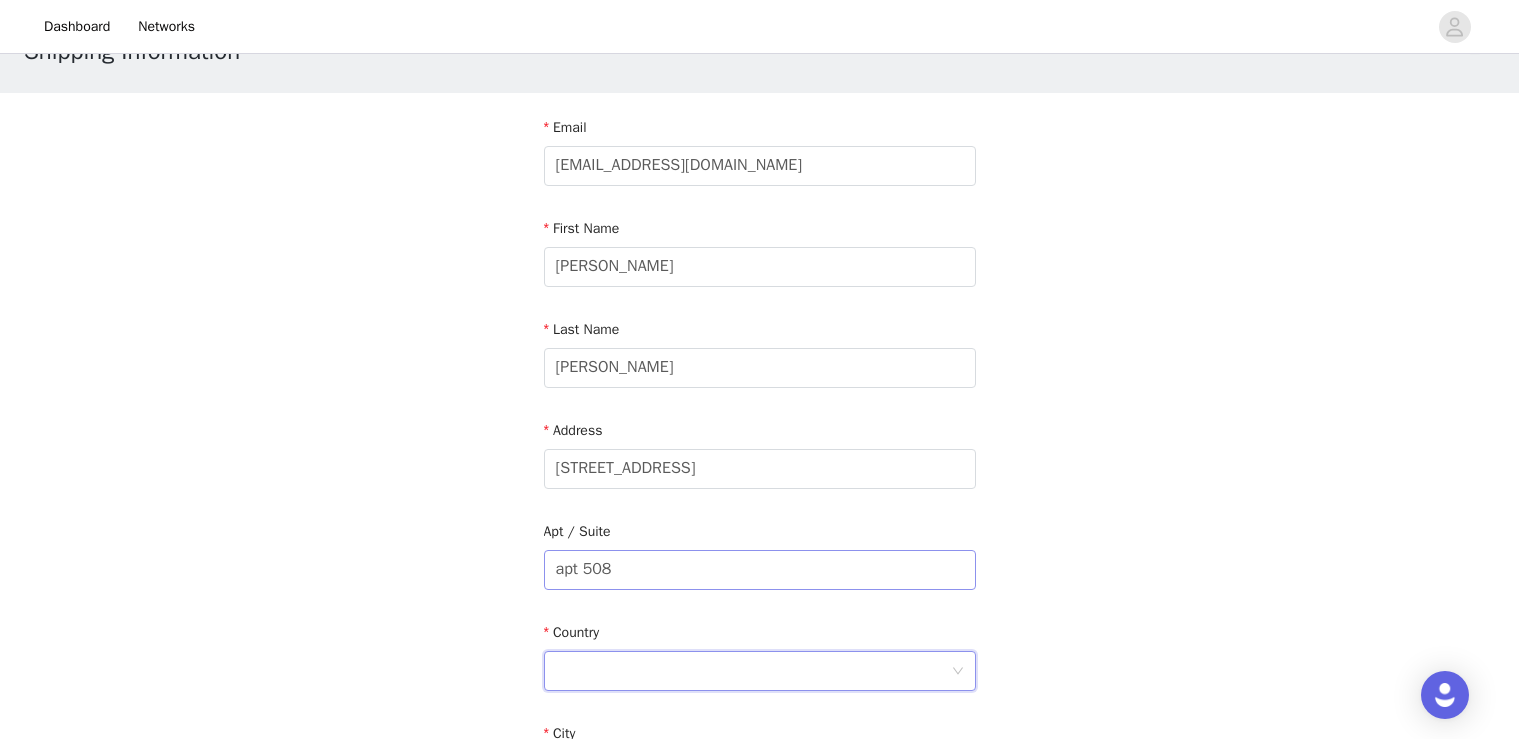 scroll, scrollTop: 106, scrollLeft: 0, axis: vertical 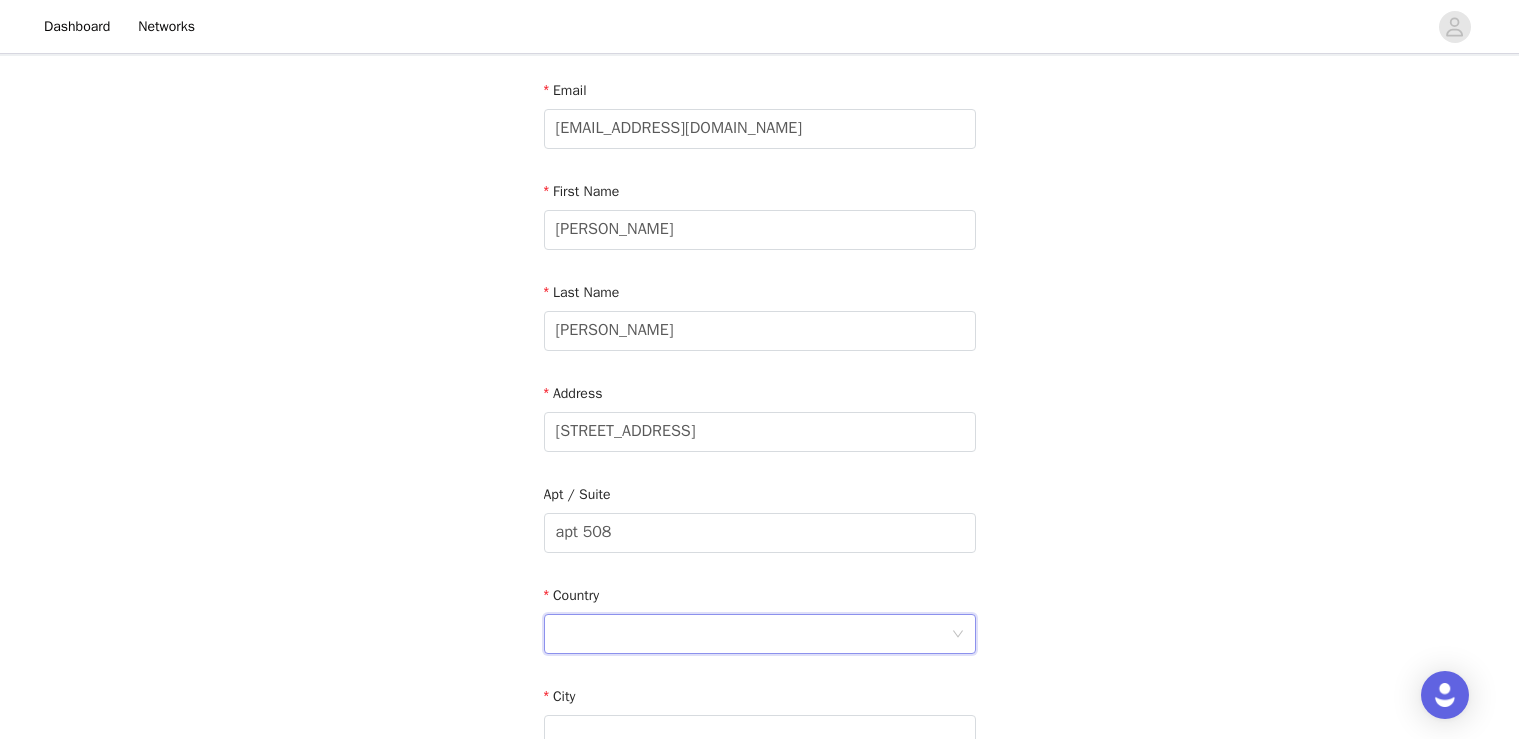 click at bounding box center [753, 634] 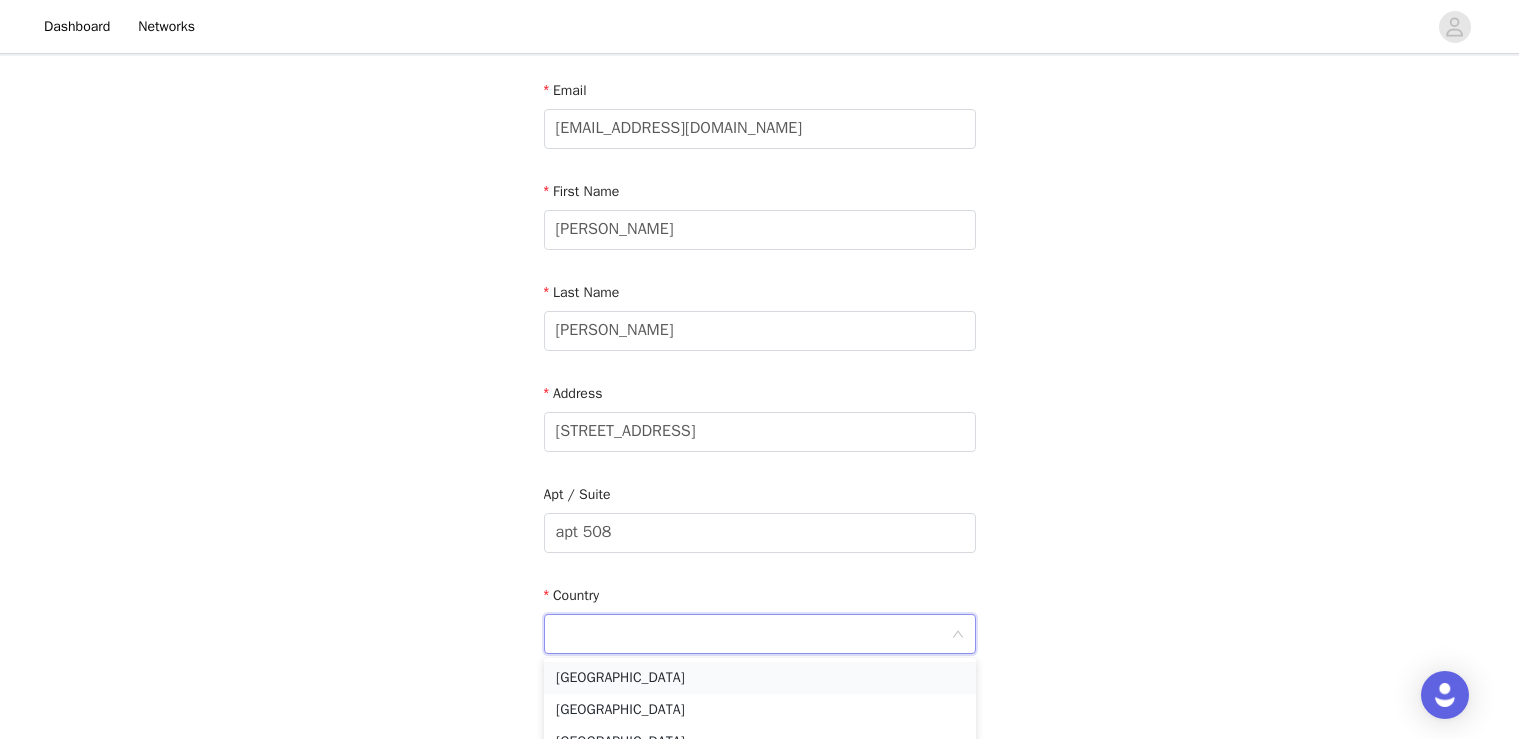click on "[GEOGRAPHIC_DATA]" at bounding box center [760, 678] 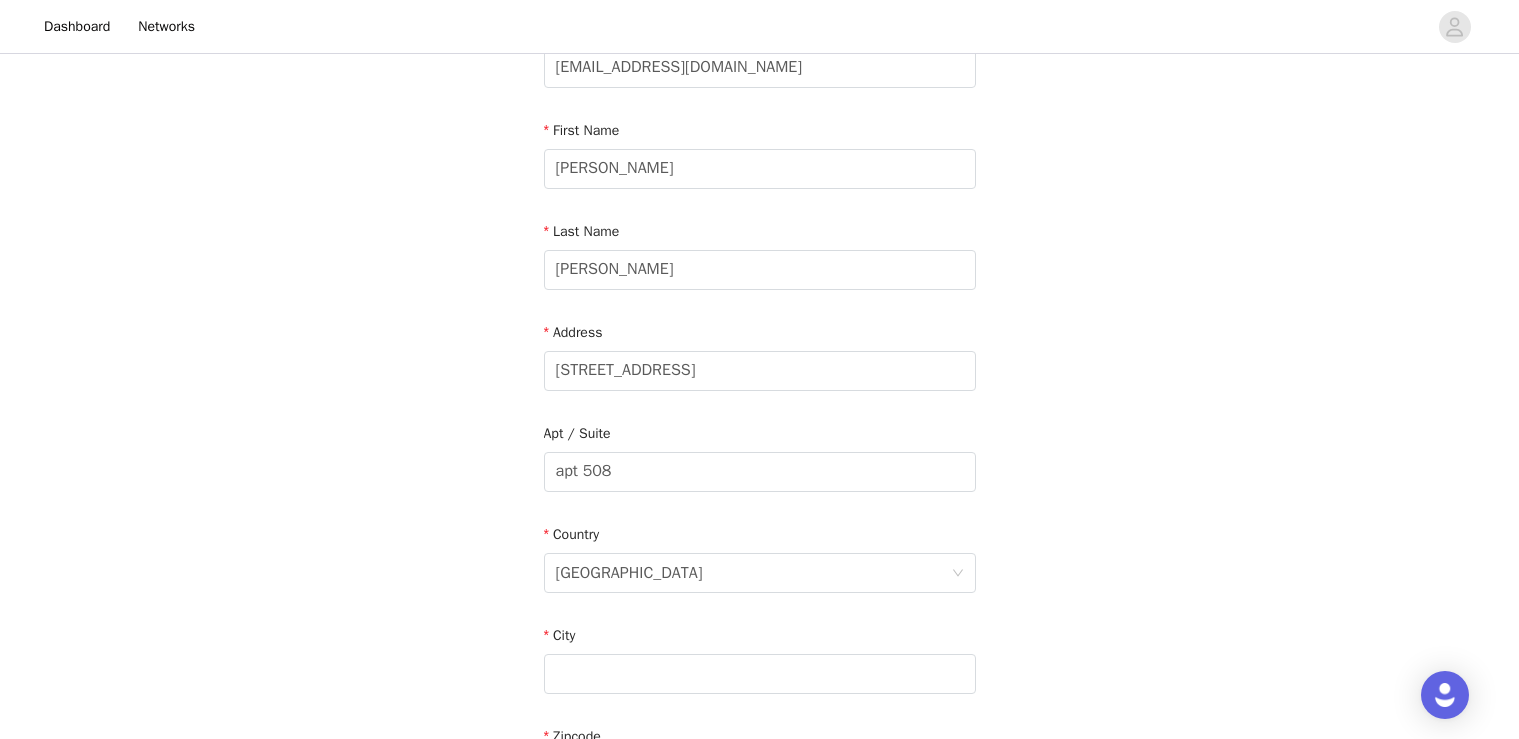 scroll, scrollTop: 324, scrollLeft: 0, axis: vertical 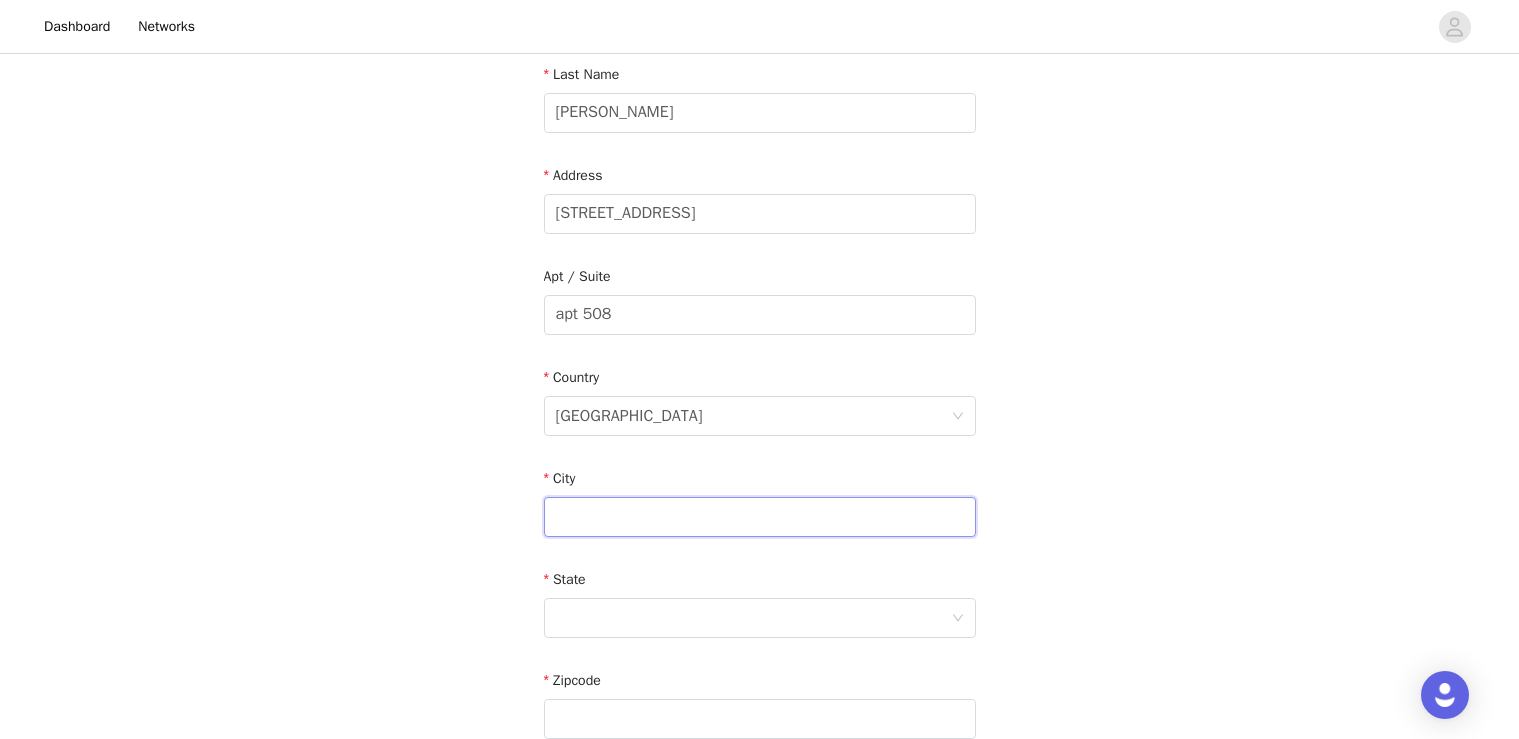 click at bounding box center [760, 517] 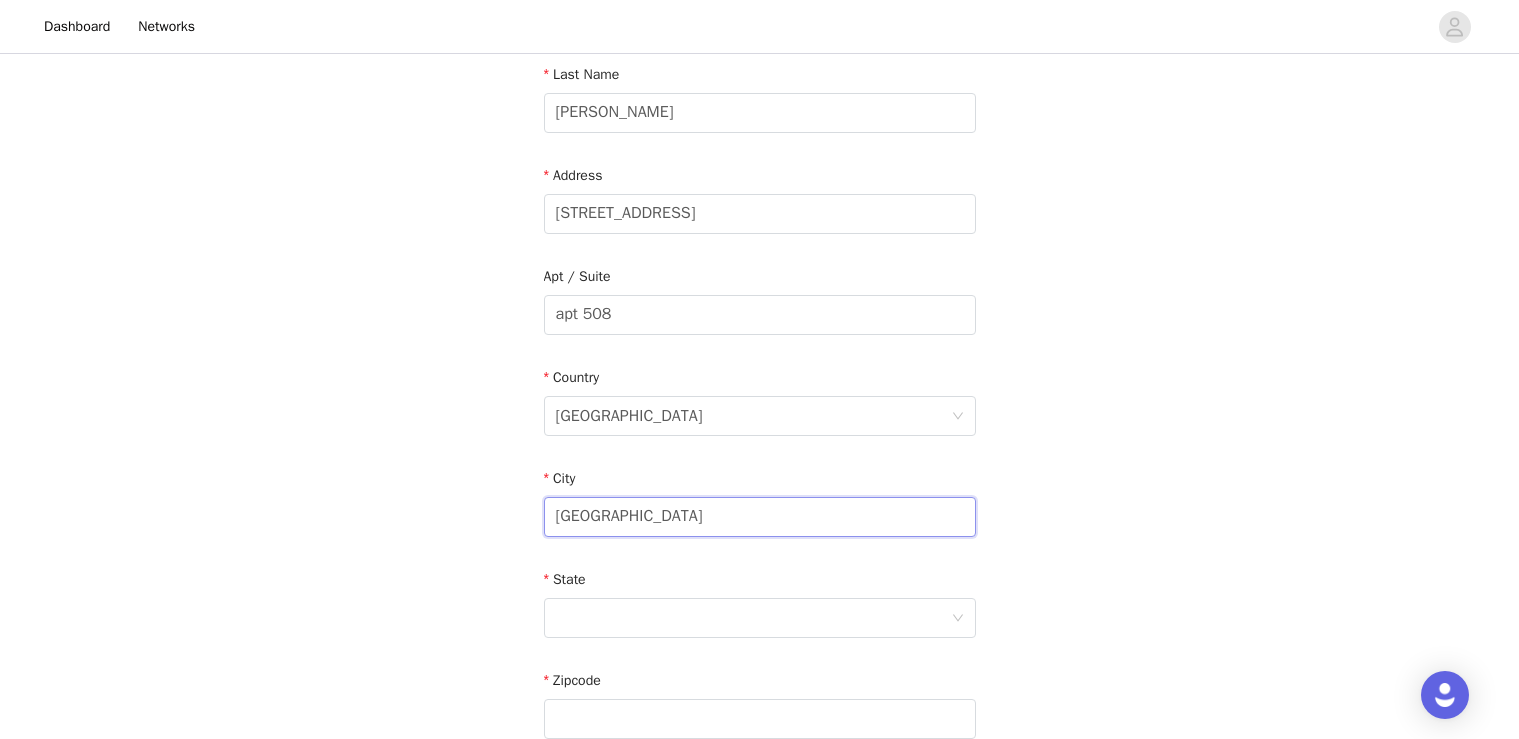 type on "[GEOGRAPHIC_DATA]" 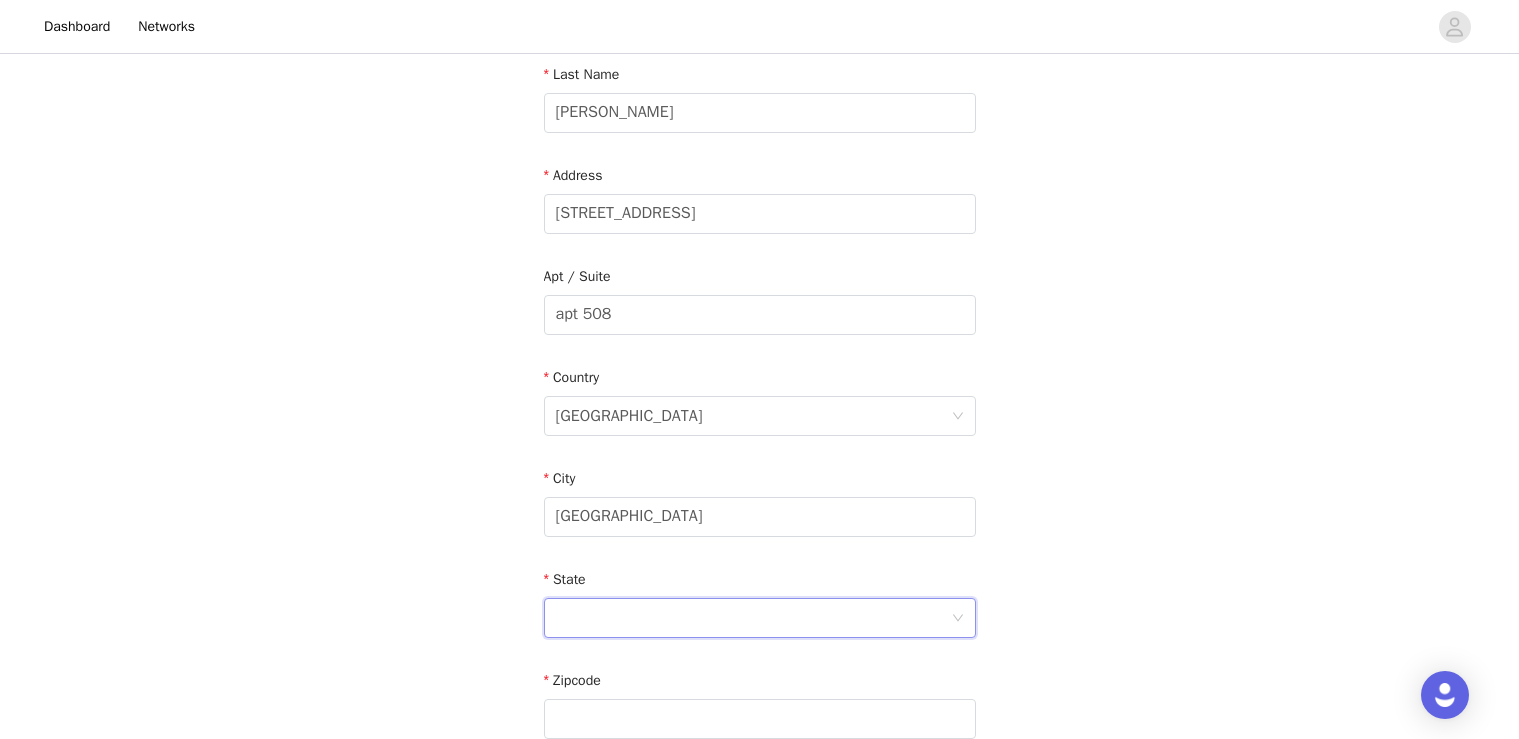 click at bounding box center (753, 618) 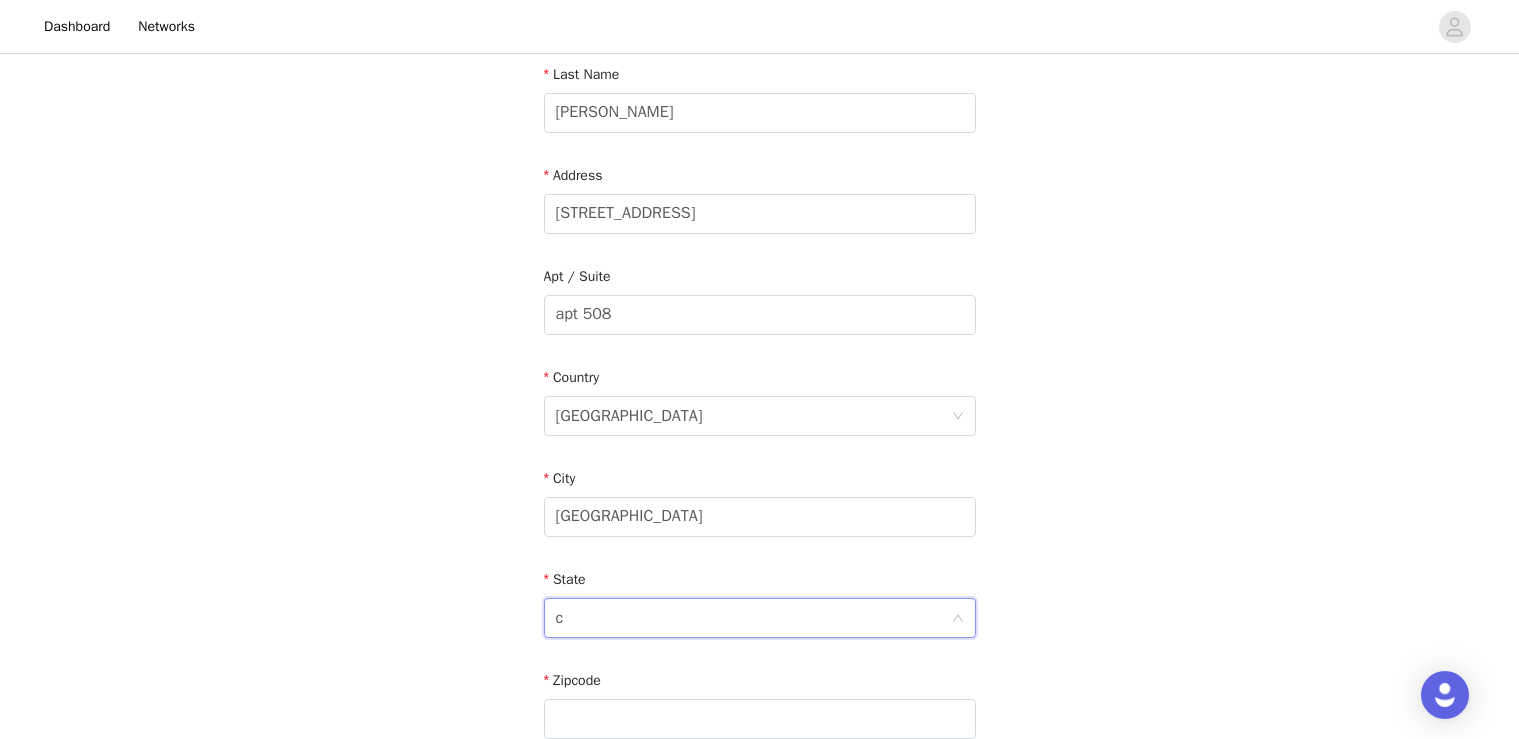 type on "ca" 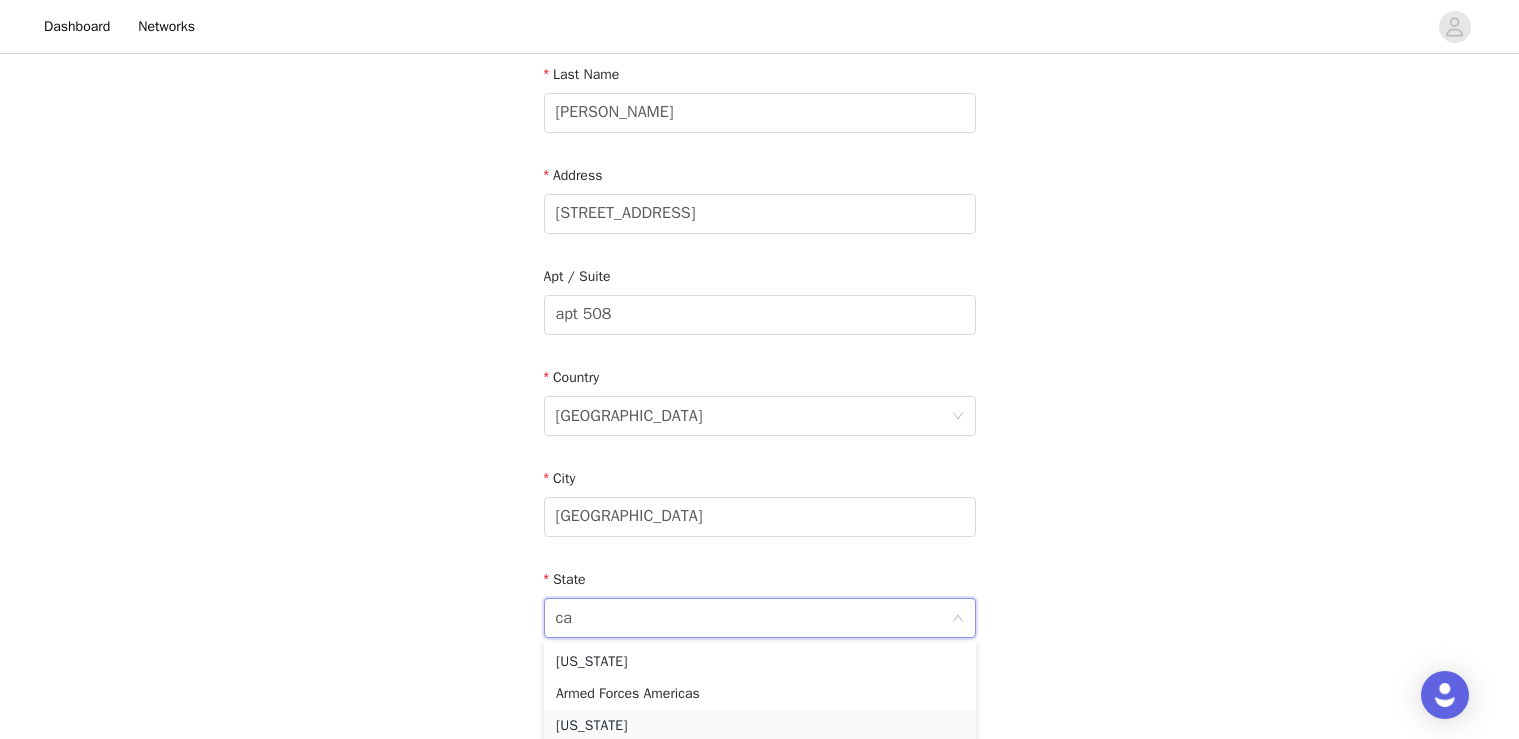 click on "[US_STATE]" at bounding box center [760, 726] 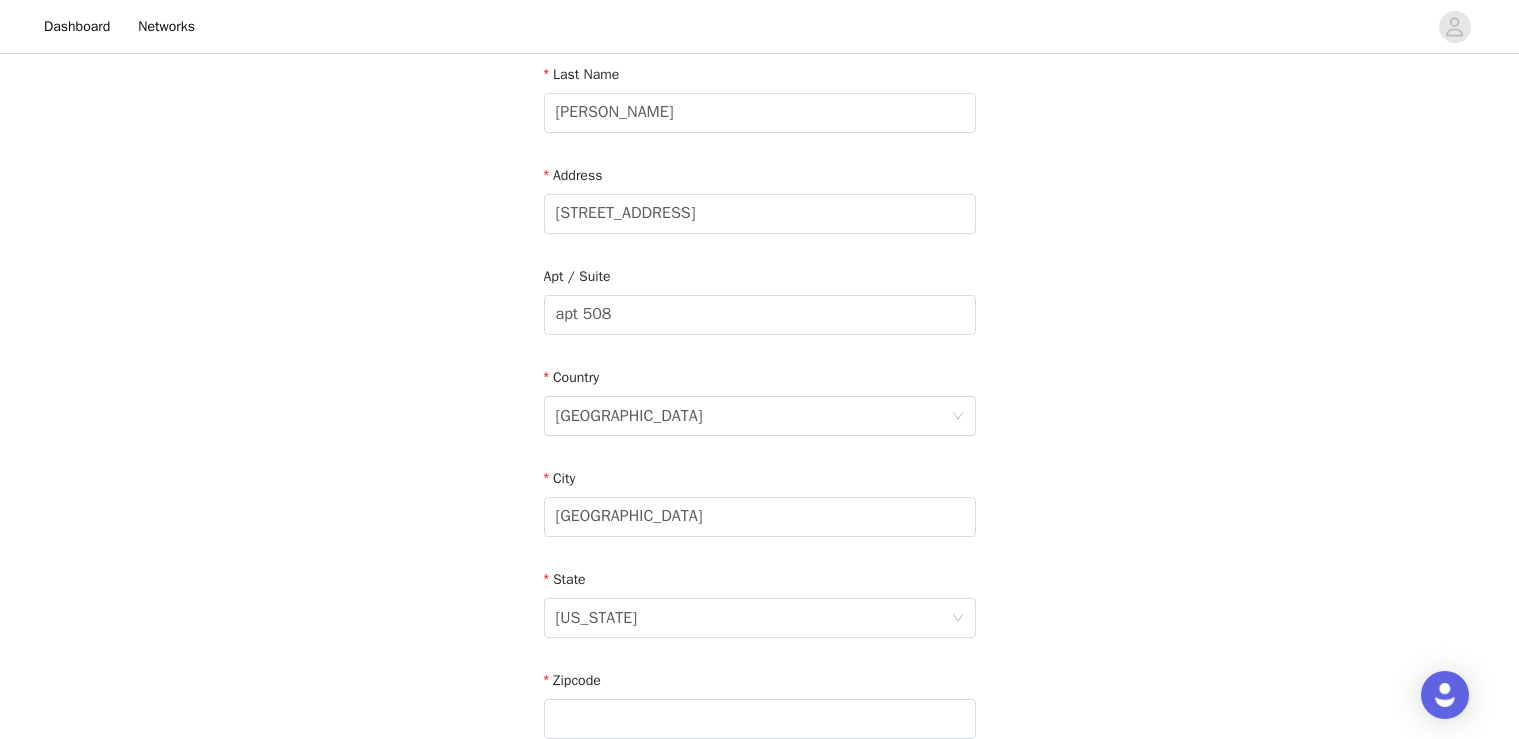 click on "STEP 4 OF 5
Shipping Information
Email [EMAIL_ADDRESS][DOMAIN_NAME]   First Name [PERSON_NAME]   Last Name [PERSON_NAME]   Address [STREET_ADDRESS][US_STATE]
Zipcode   Phone Number" at bounding box center [759, 315] 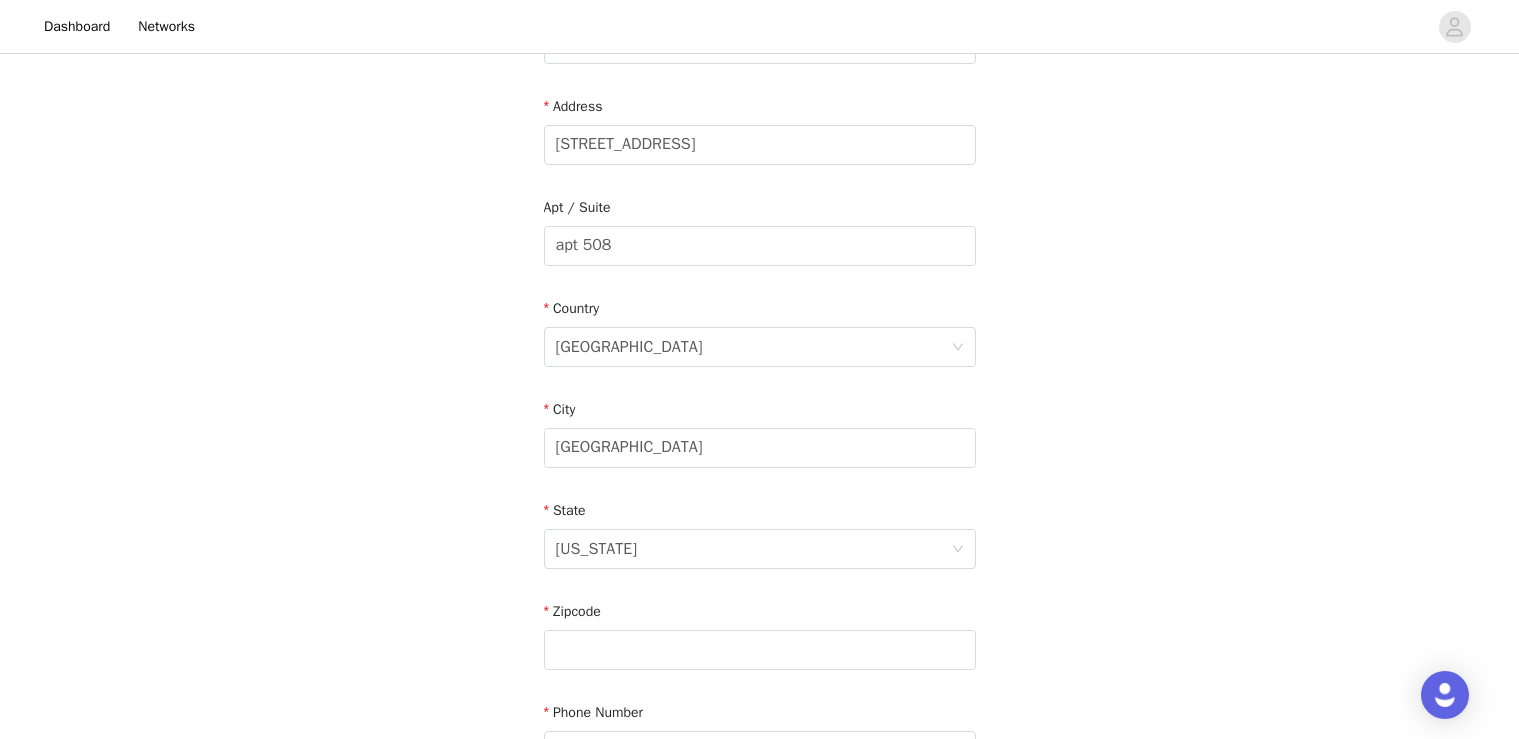 scroll, scrollTop: 586, scrollLeft: 0, axis: vertical 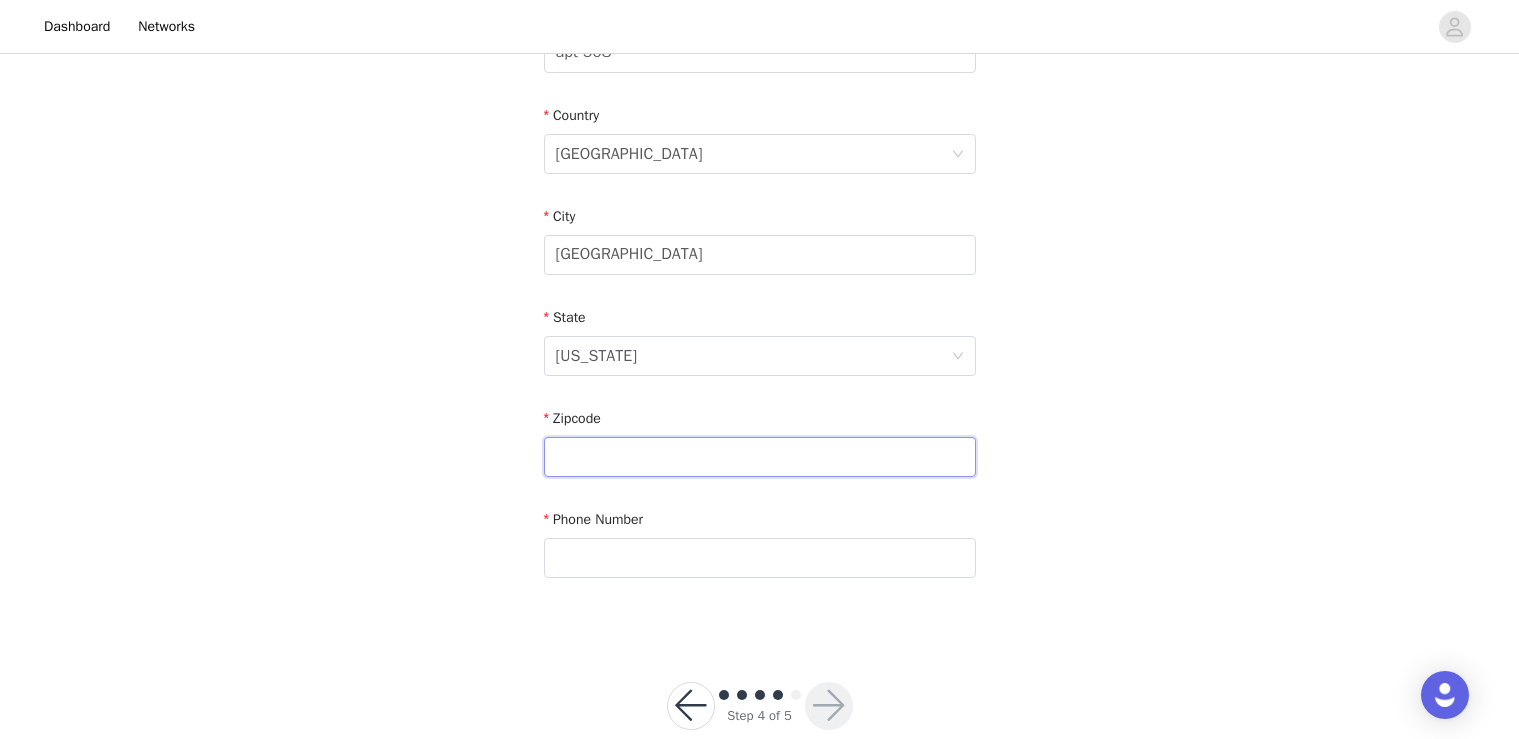 click at bounding box center [760, 457] 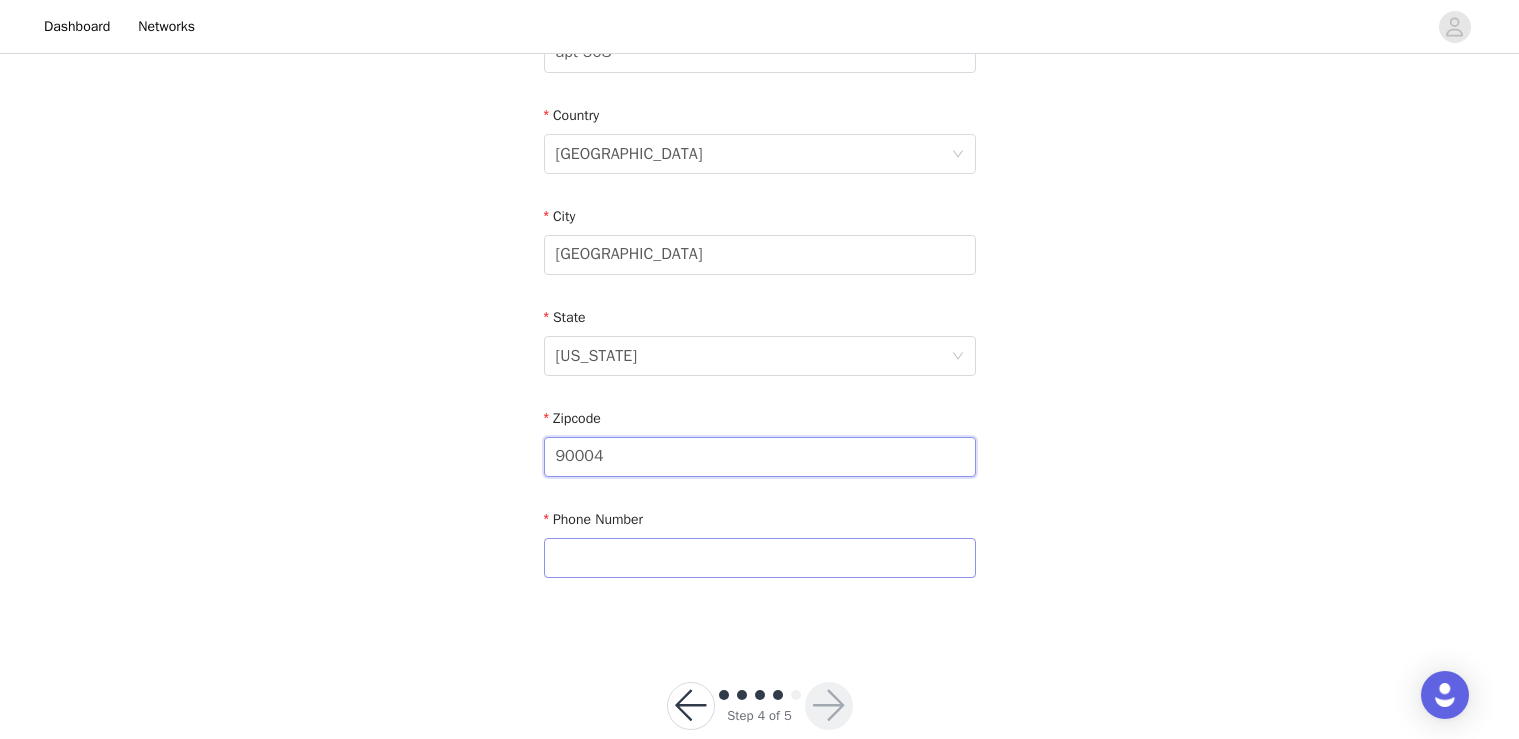 type on "90004" 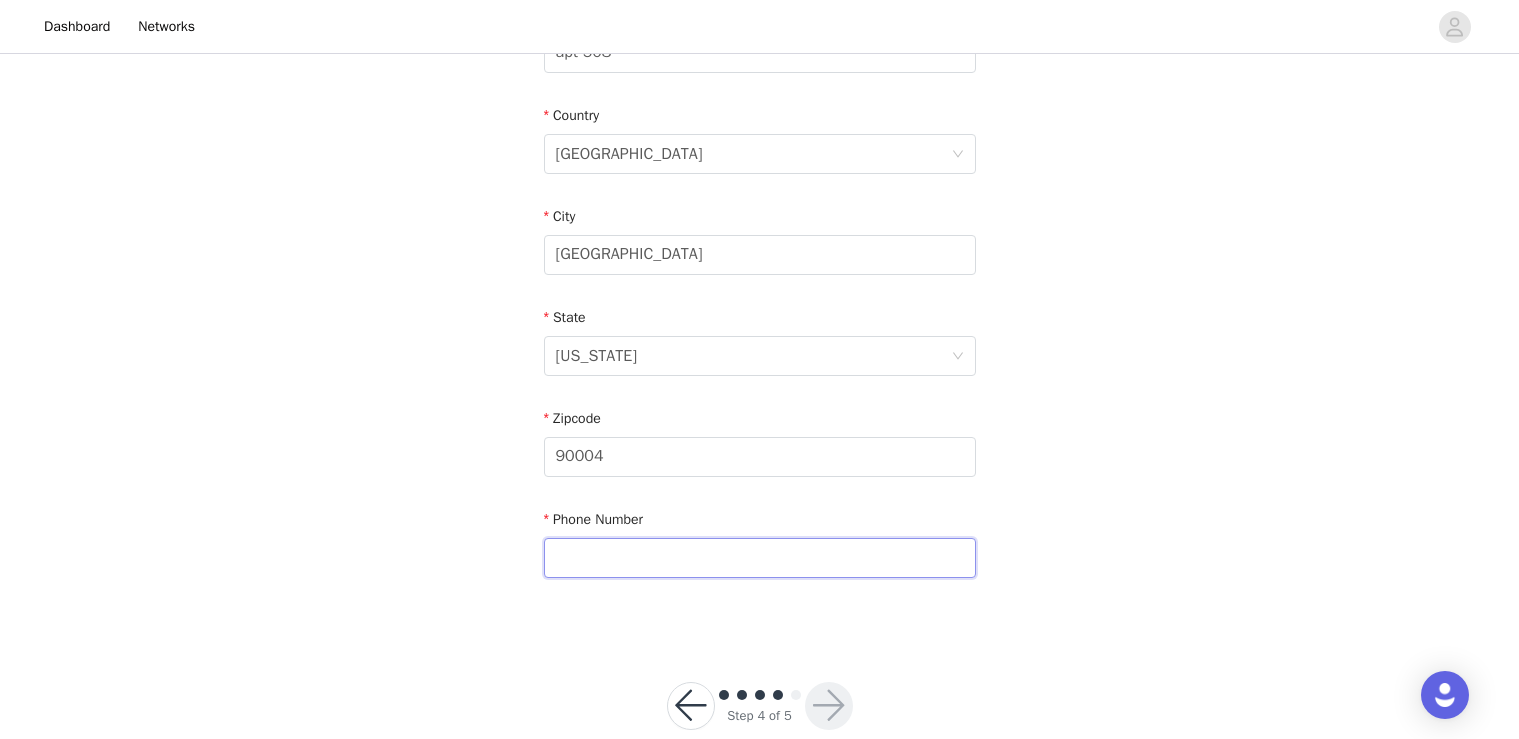 click at bounding box center (760, 558) 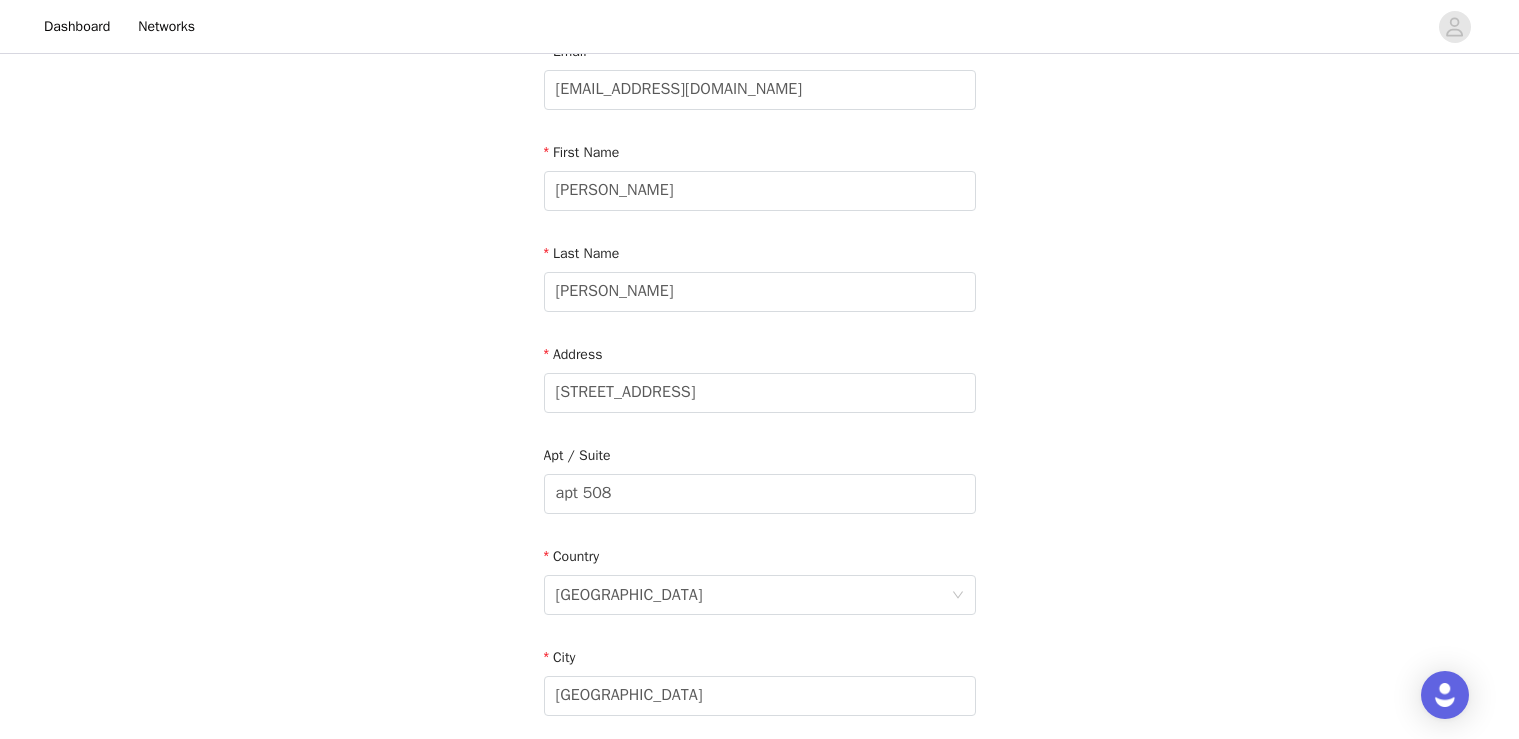 scroll, scrollTop: 624, scrollLeft: 0, axis: vertical 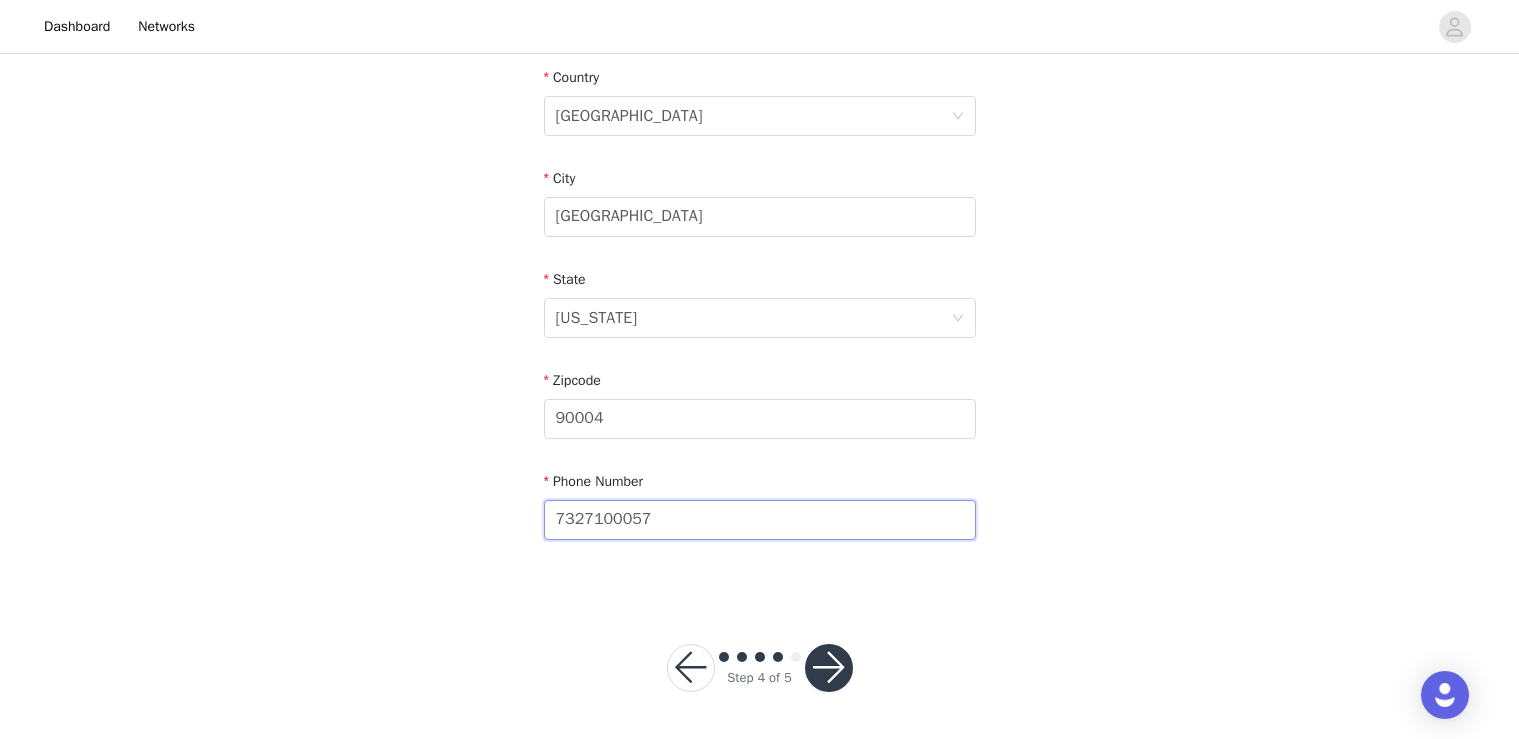 type on "7327100057" 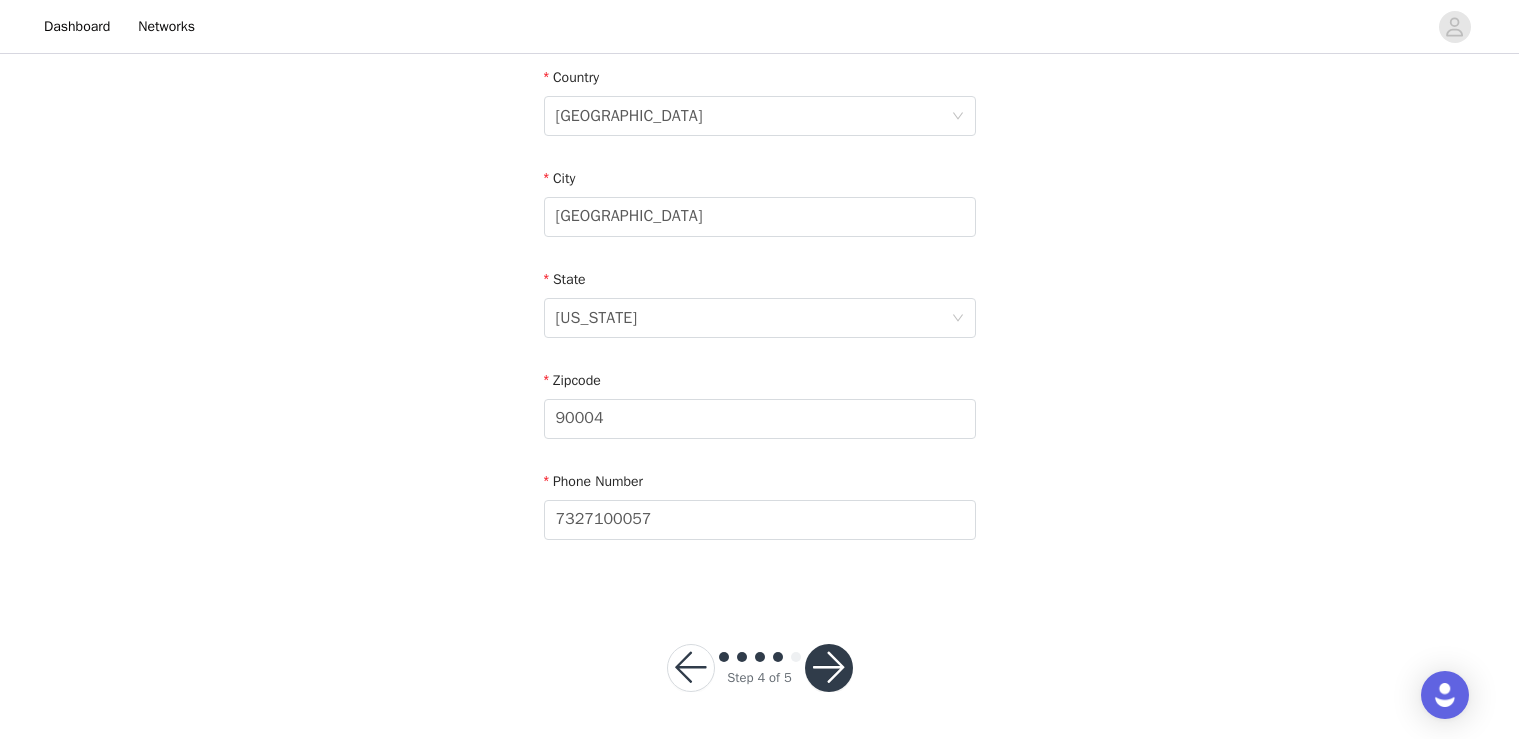 click on "STEP 4 OF 5
Shipping Information
Email [EMAIL_ADDRESS][DOMAIN_NAME]   First Name [PERSON_NAME]   Last Name [PERSON_NAME]   Address [STREET_ADDRESS][US_STATE]   Phone Number [PHONE_NUMBER]" at bounding box center [759, 15] 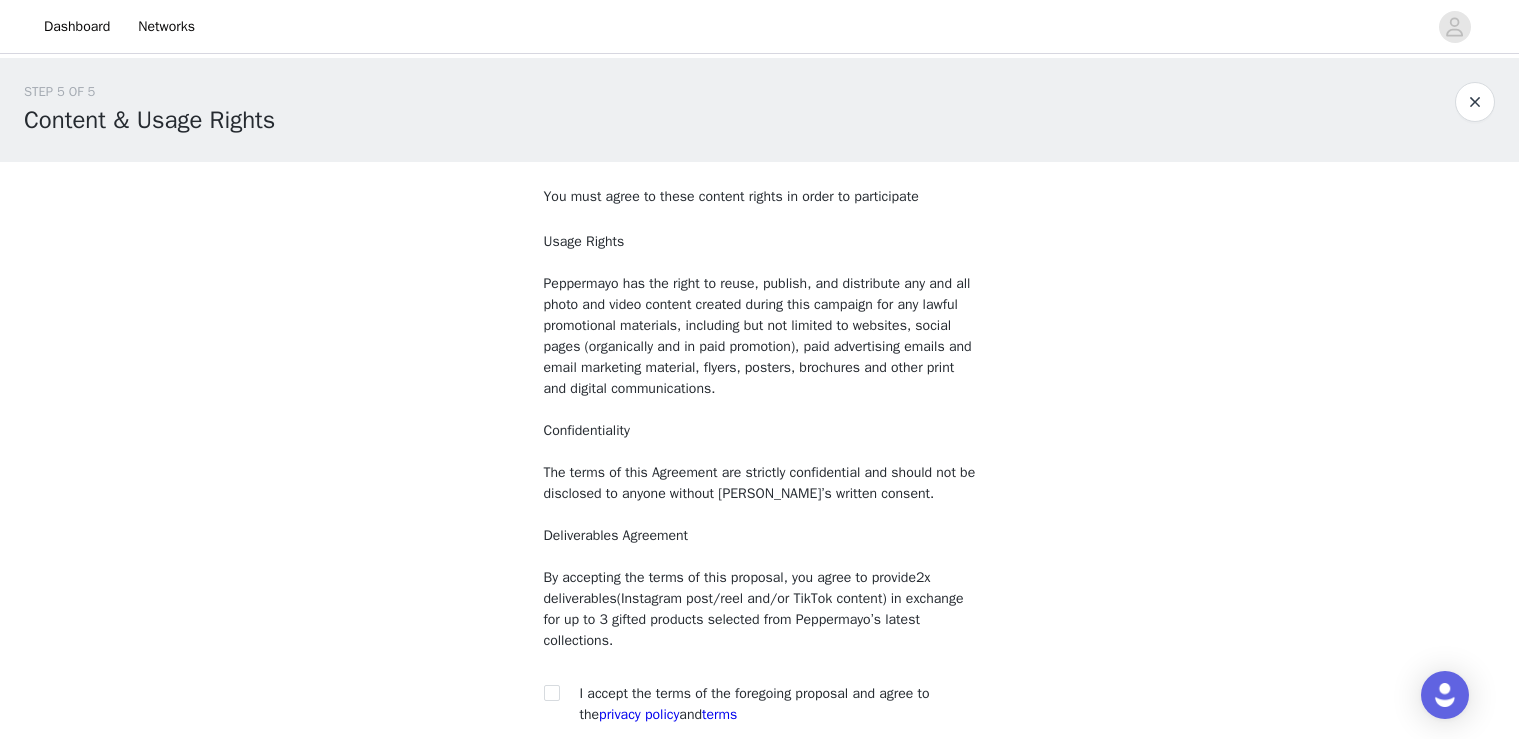 scroll, scrollTop: 185, scrollLeft: 0, axis: vertical 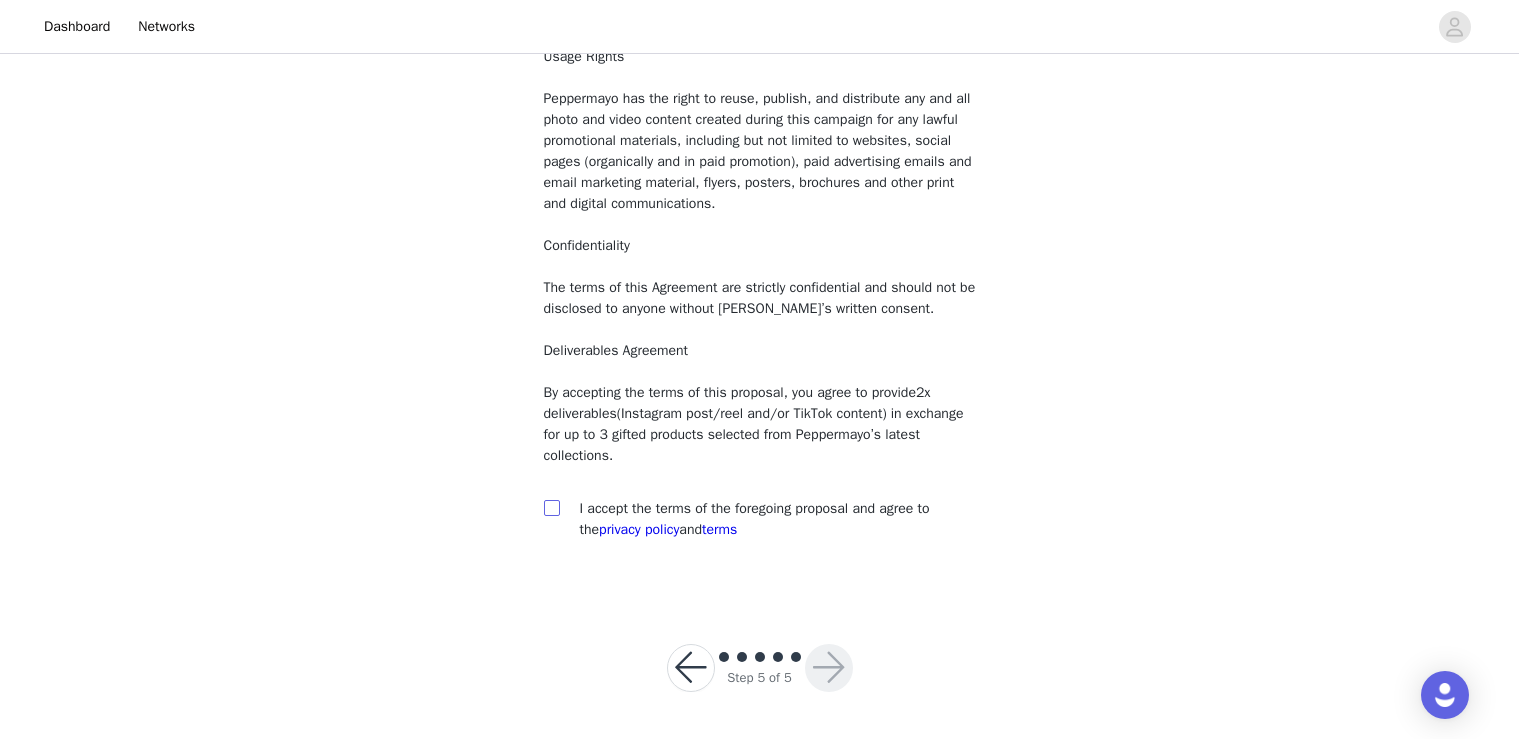 click at bounding box center (551, 507) 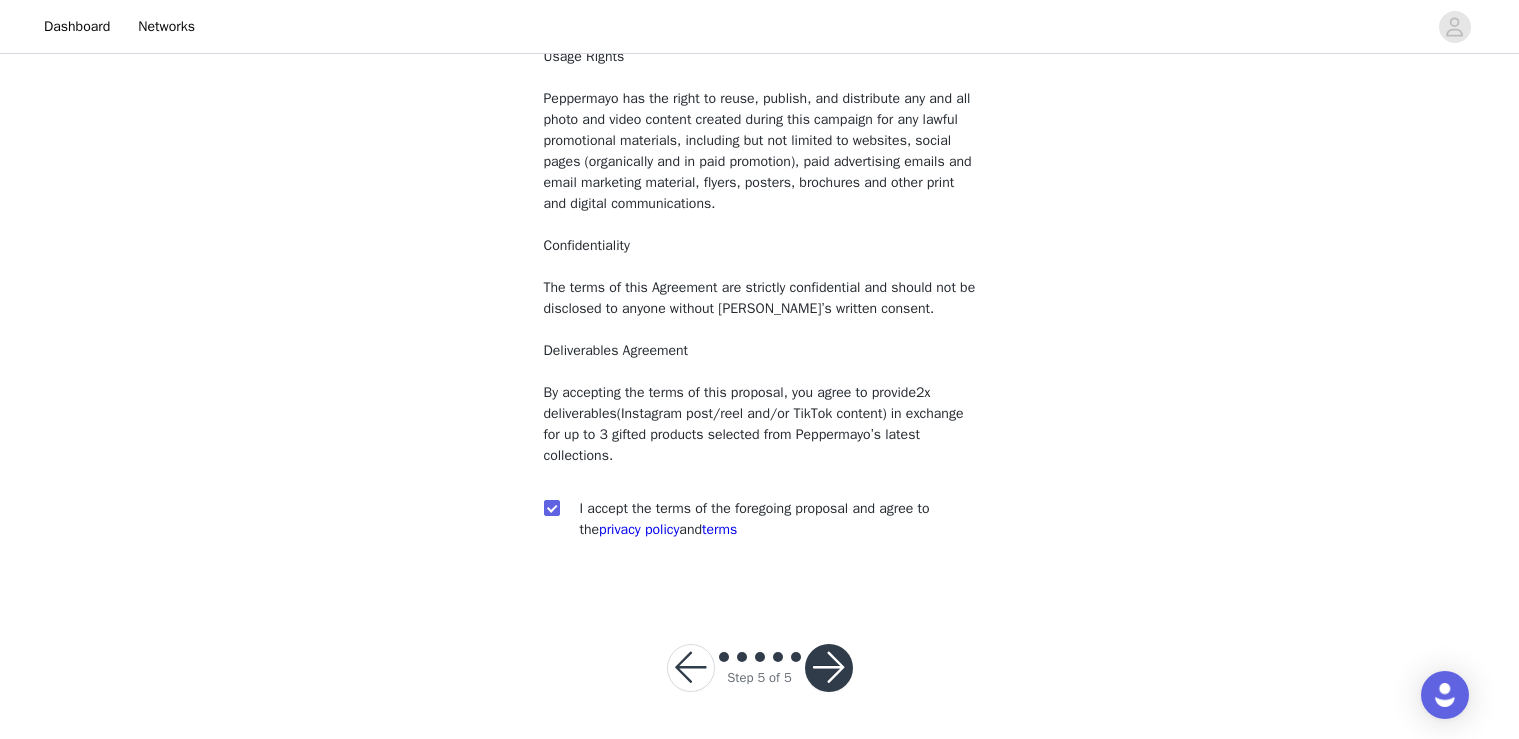 click at bounding box center [829, 668] 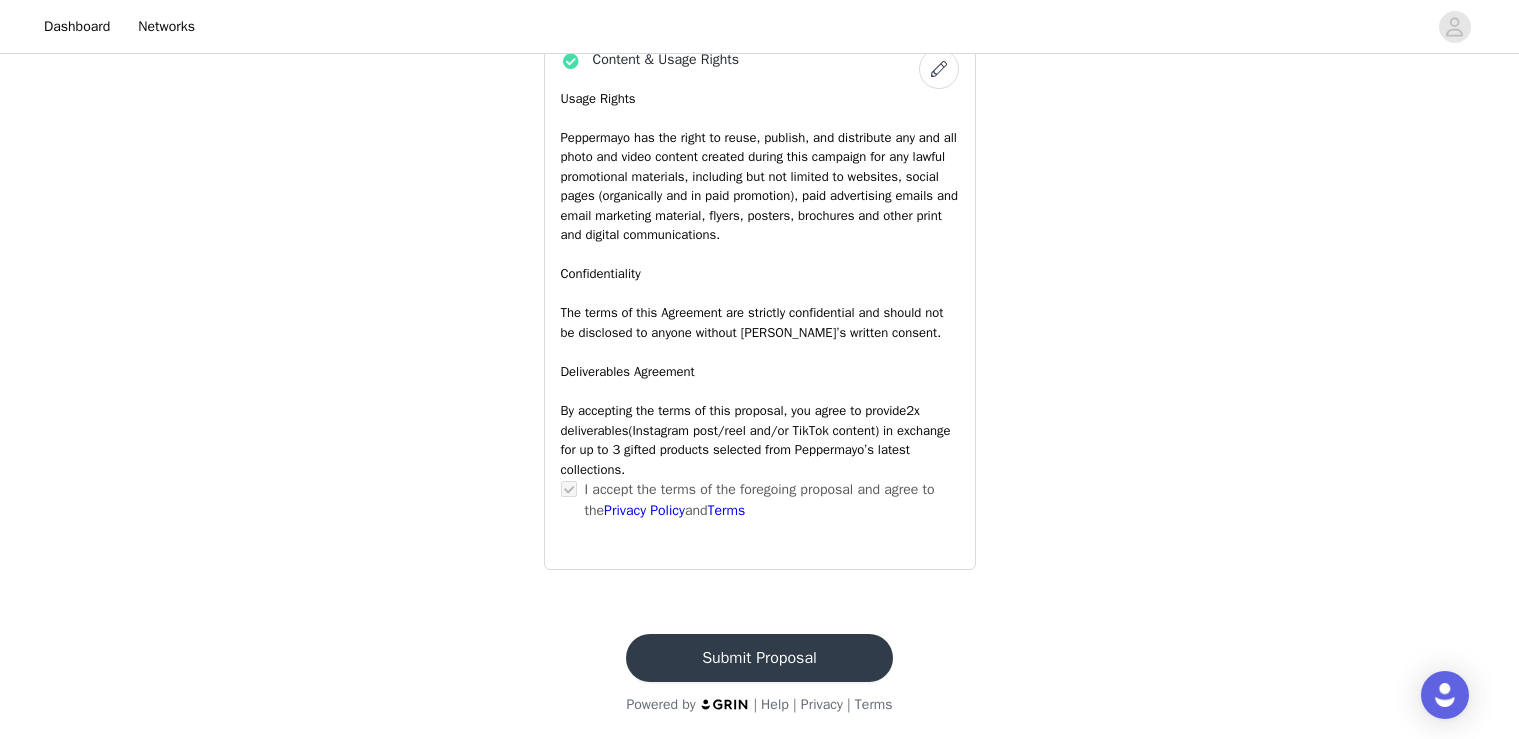 click on "Submit Proposal" at bounding box center [759, 658] 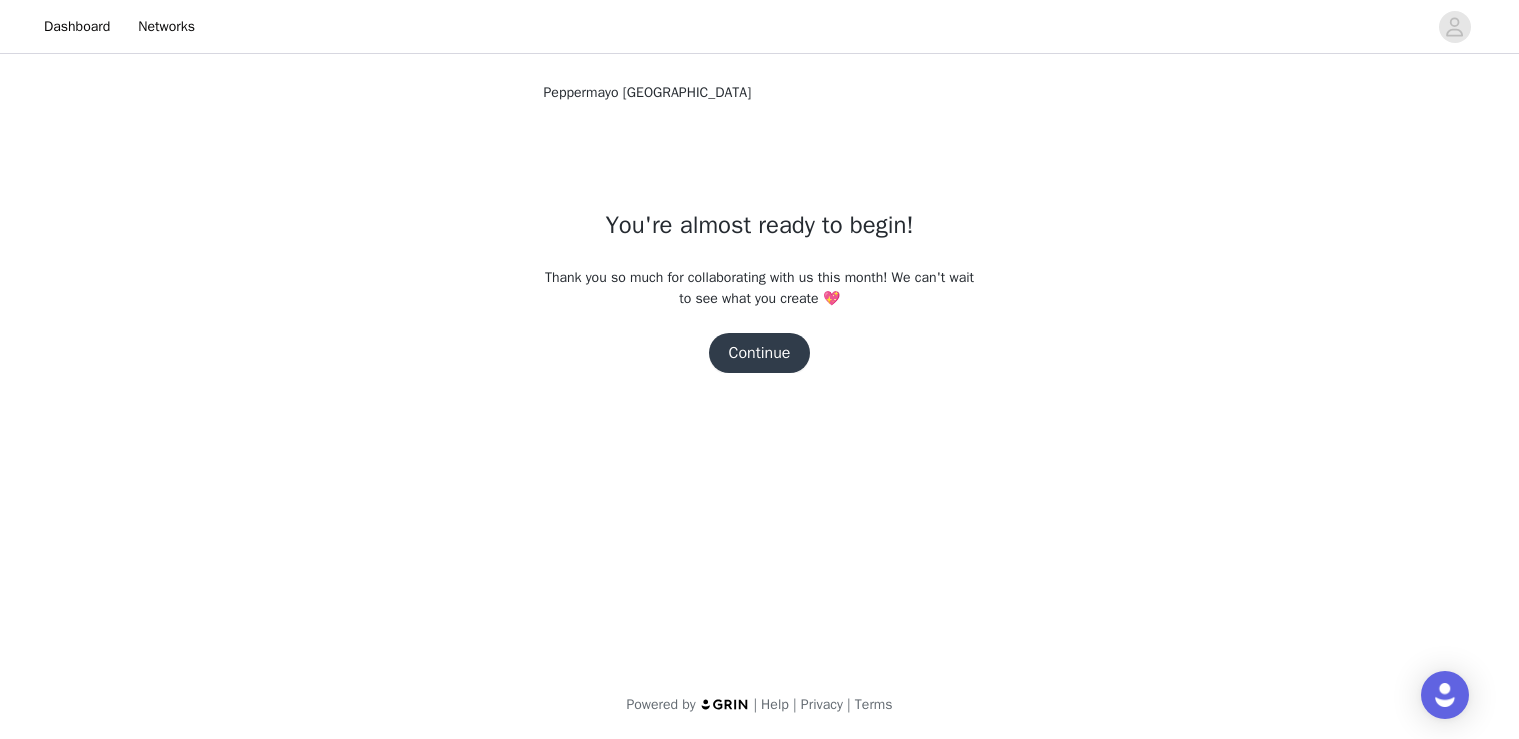scroll, scrollTop: 0, scrollLeft: 0, axis: both 